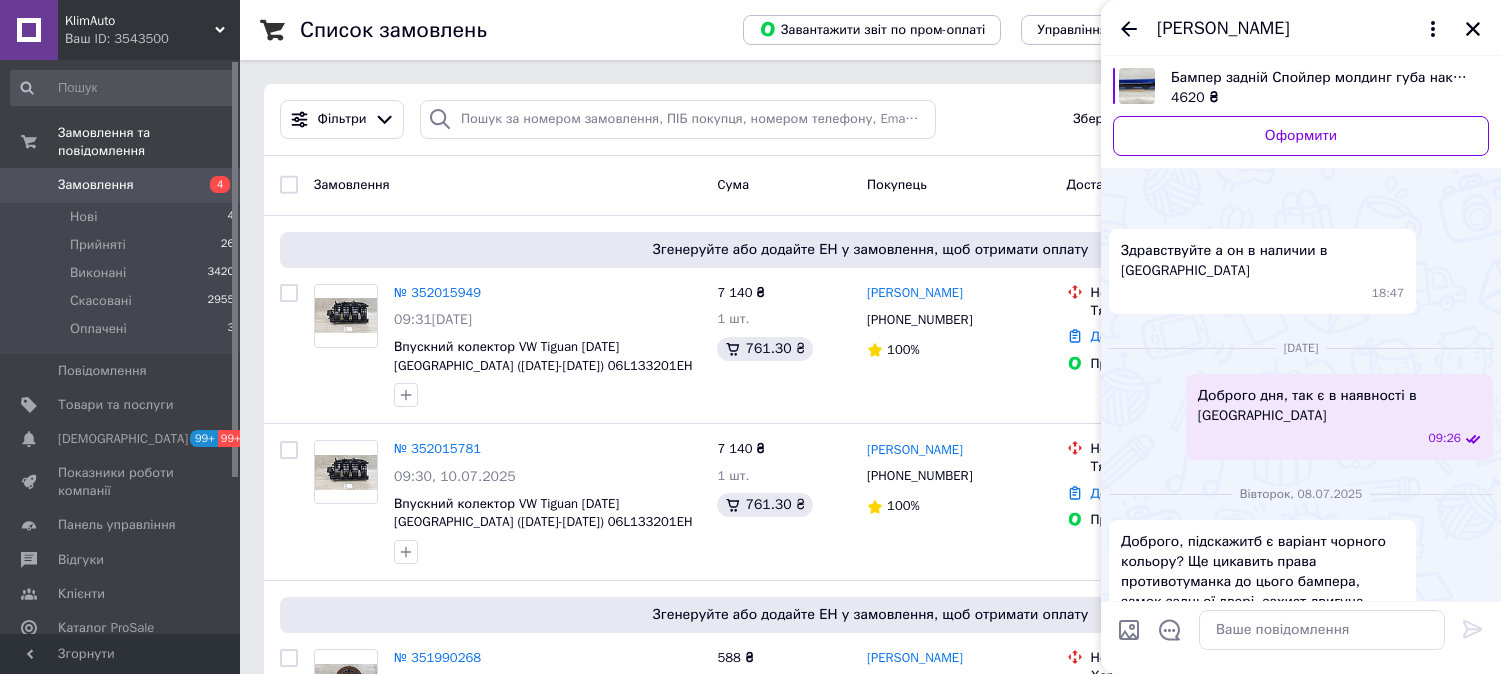 scroll, scrollTop: 777, scrollLeft: 0, axis: vertical 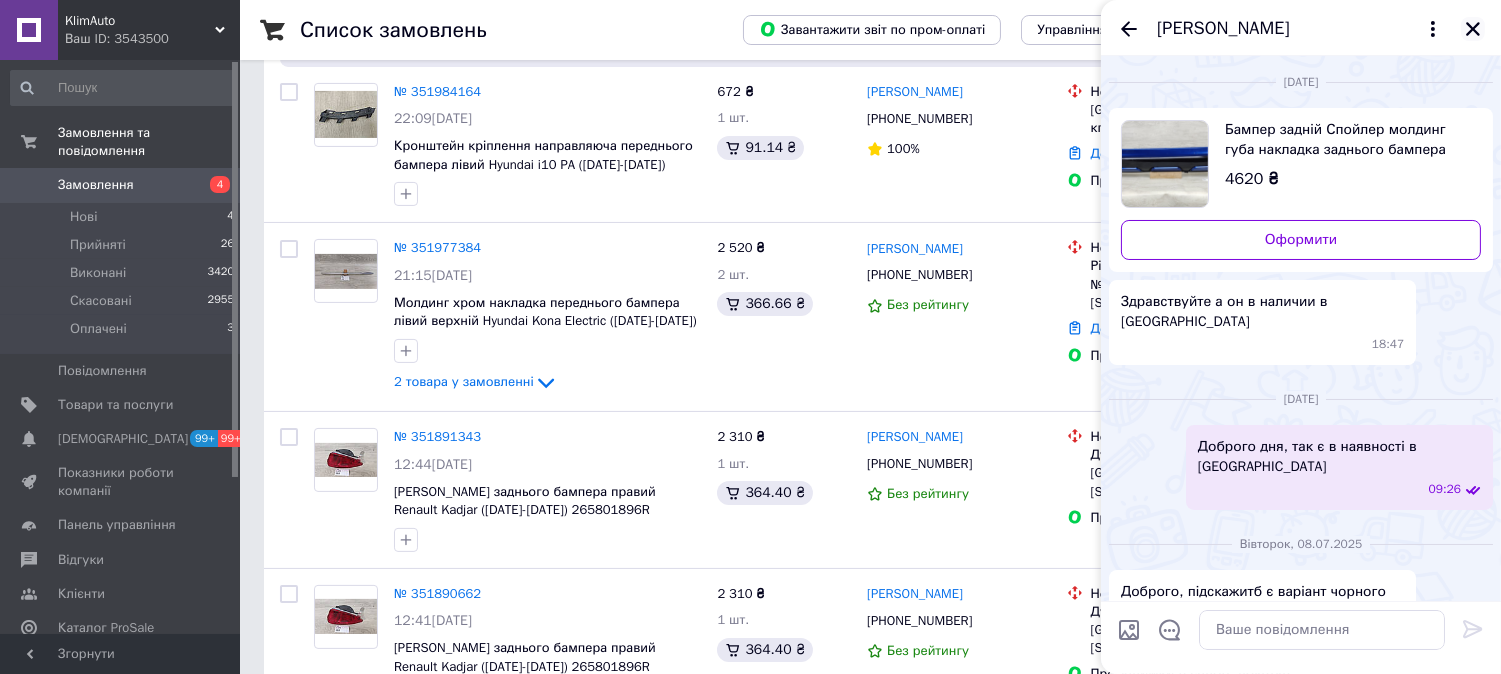 click 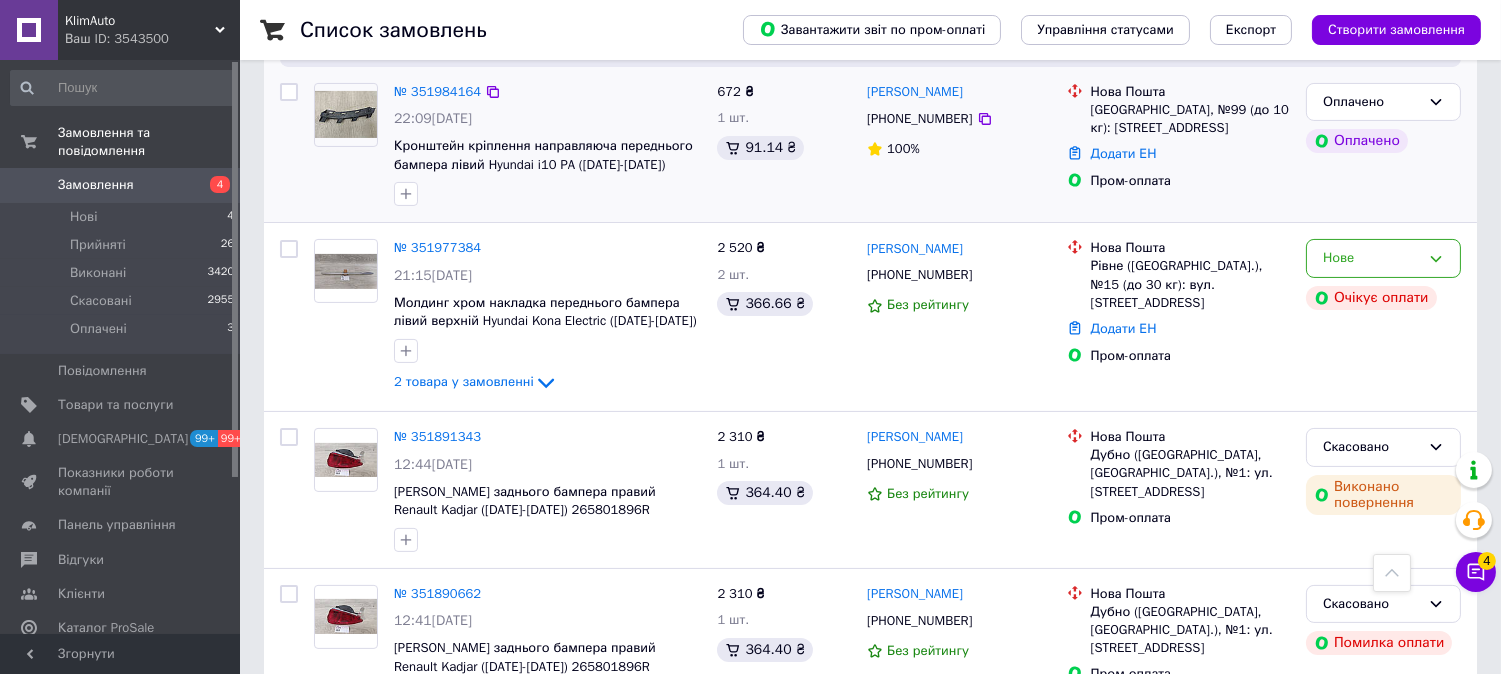 scroll, scrollTop: 518, scrollLeft: 0, axis: vertical 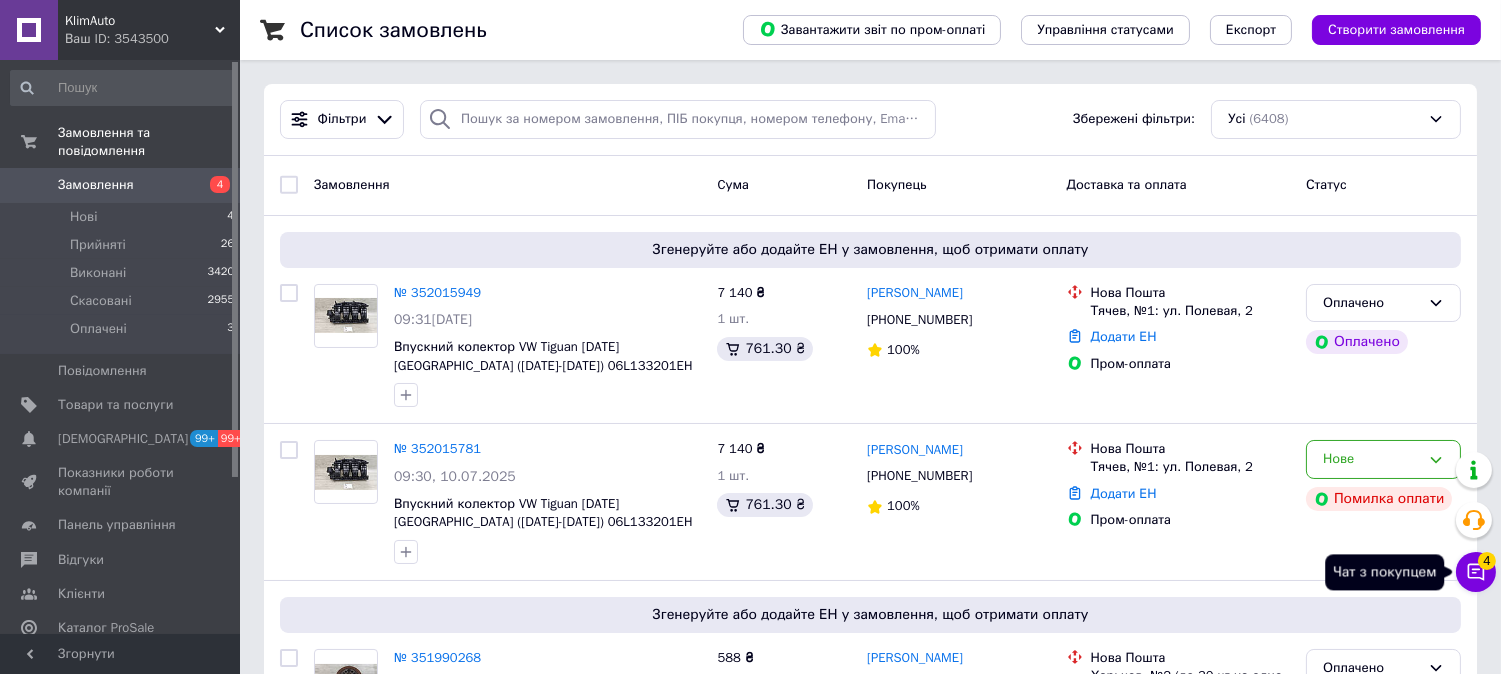 click on "4" at bounding box center (1487, 561) 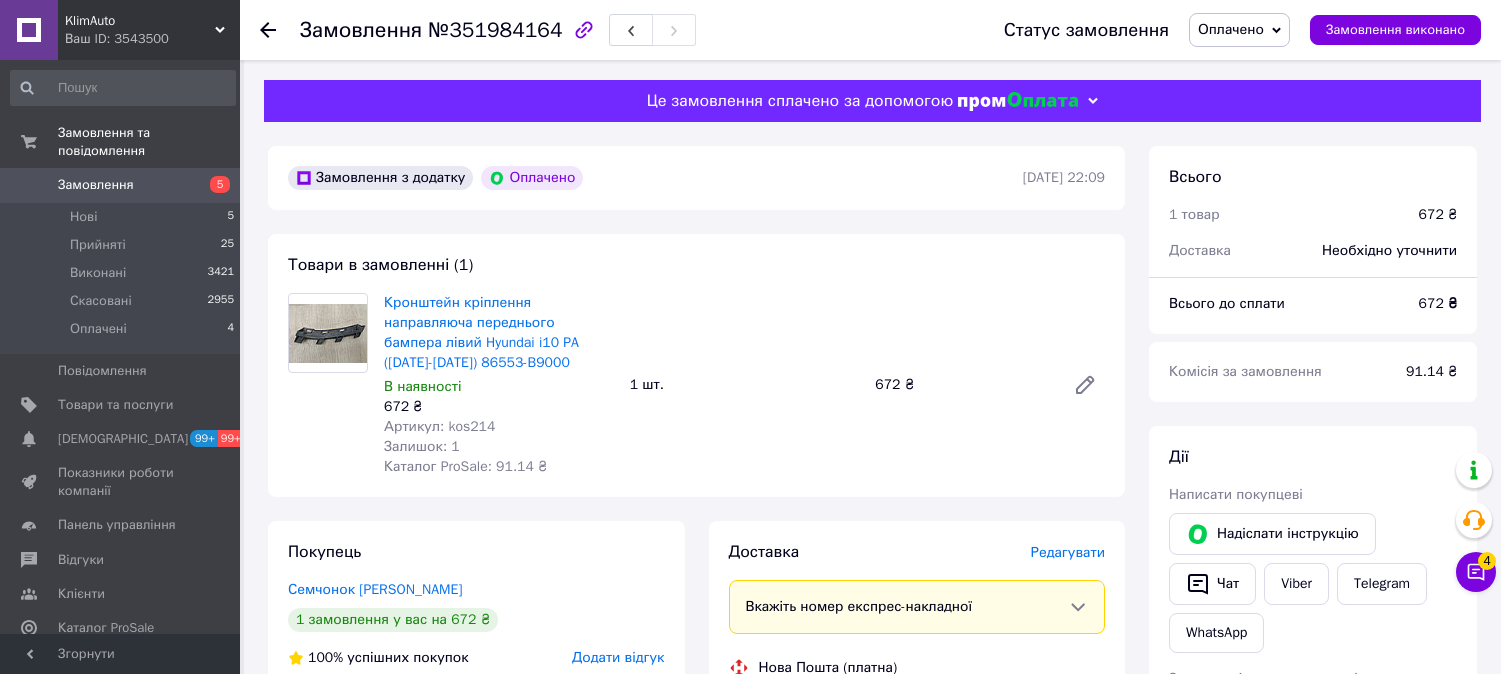 scroll, scrollTop: 0, scrollLeft: 0, axis: both 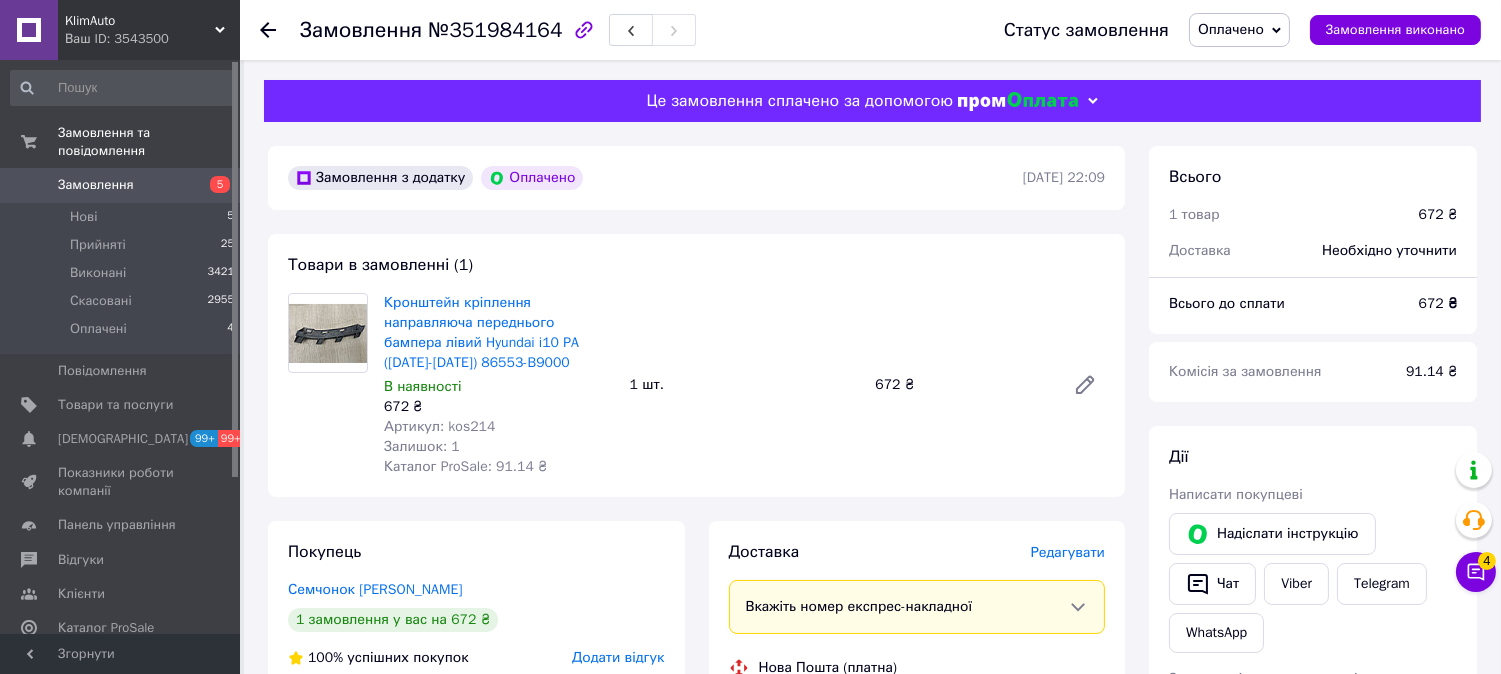 click on "Залишок: 1" at bounding box center [499, 447] 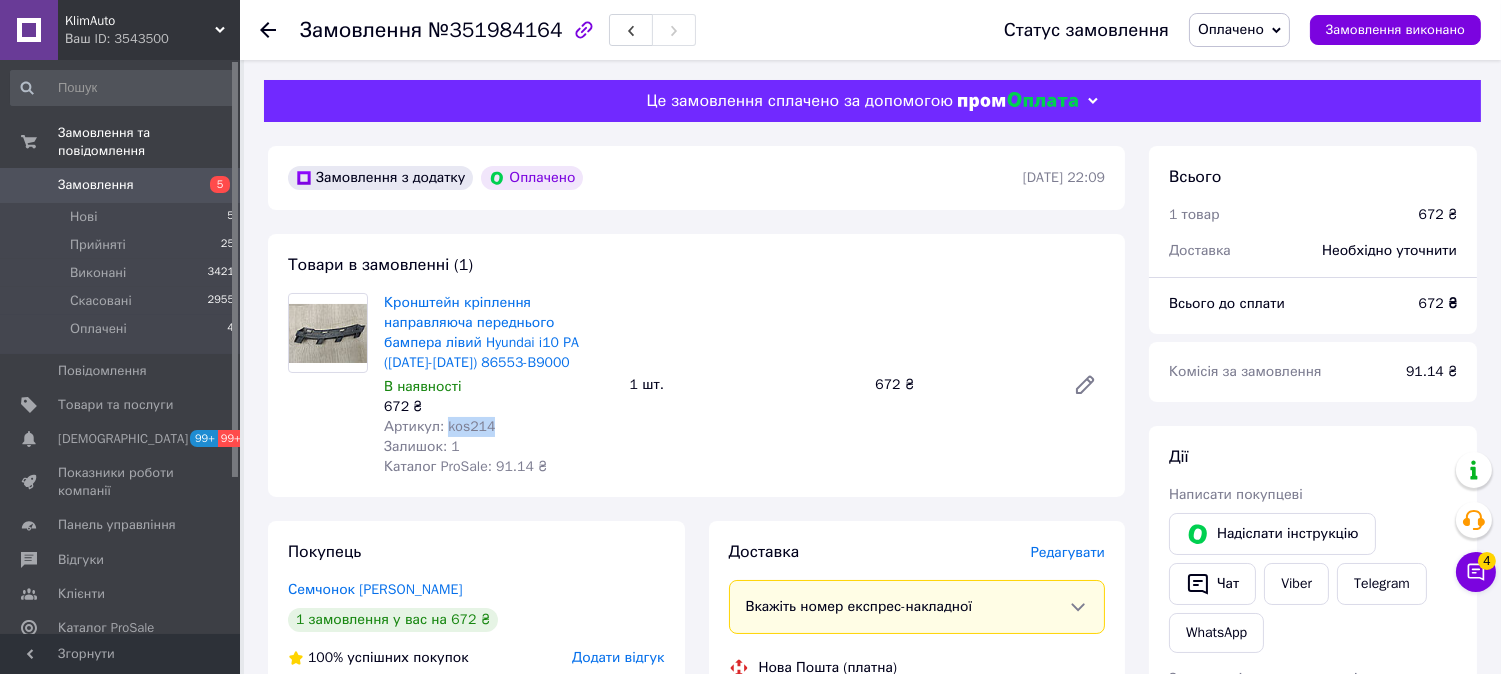 click on "Артикул: kos214" at bounding box center (439, 426) 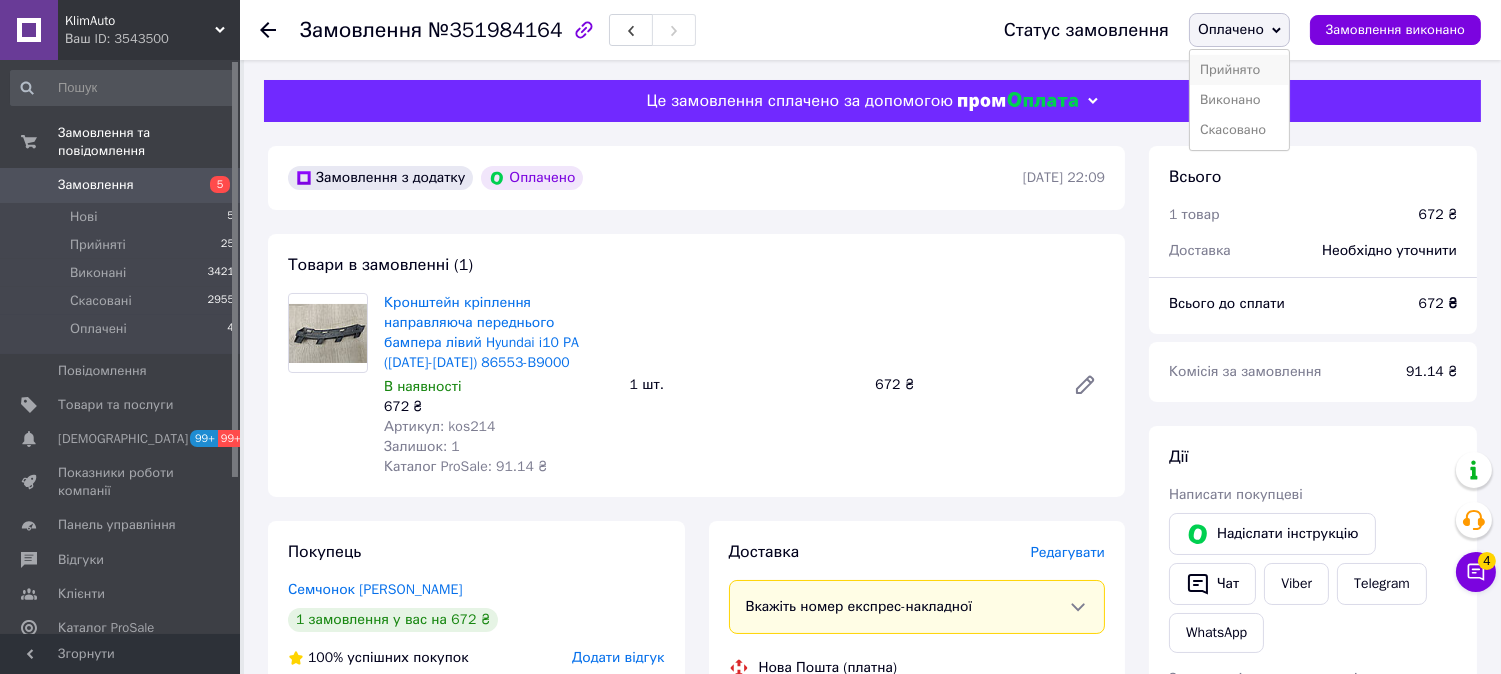 click on "Прийнято" at bounding box center [1239, 70] 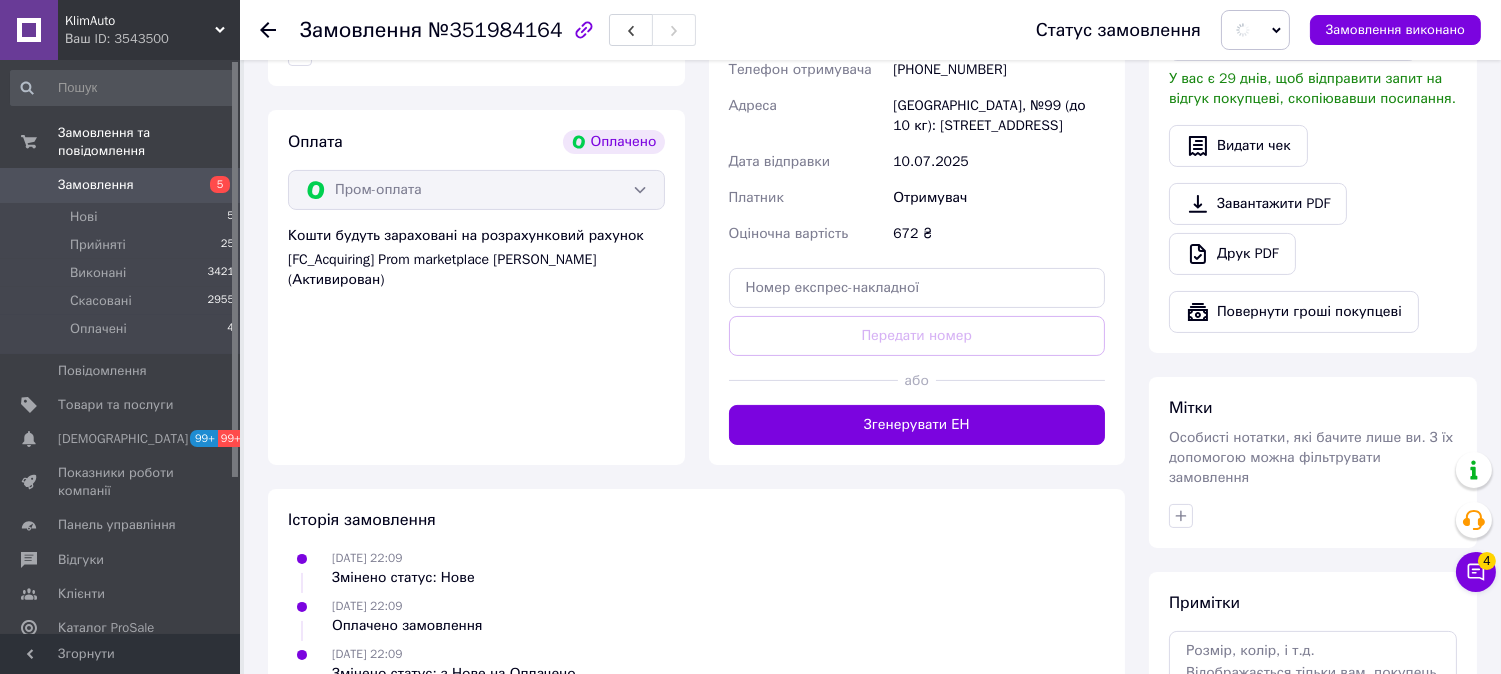 scroll, scrollTop: 846, scrollLeft: 0, axis: vertical 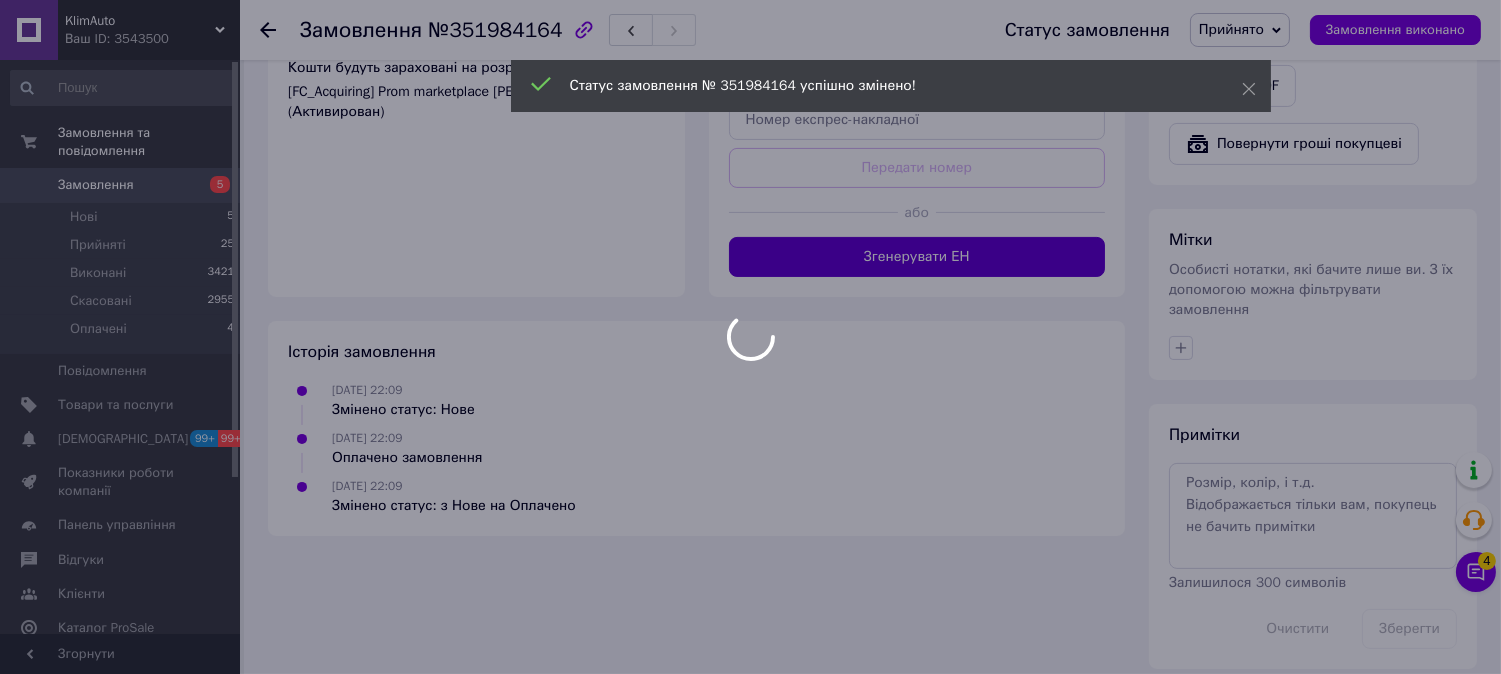 click on "Згенерувати ЕН" at bounding box center (917, 257) 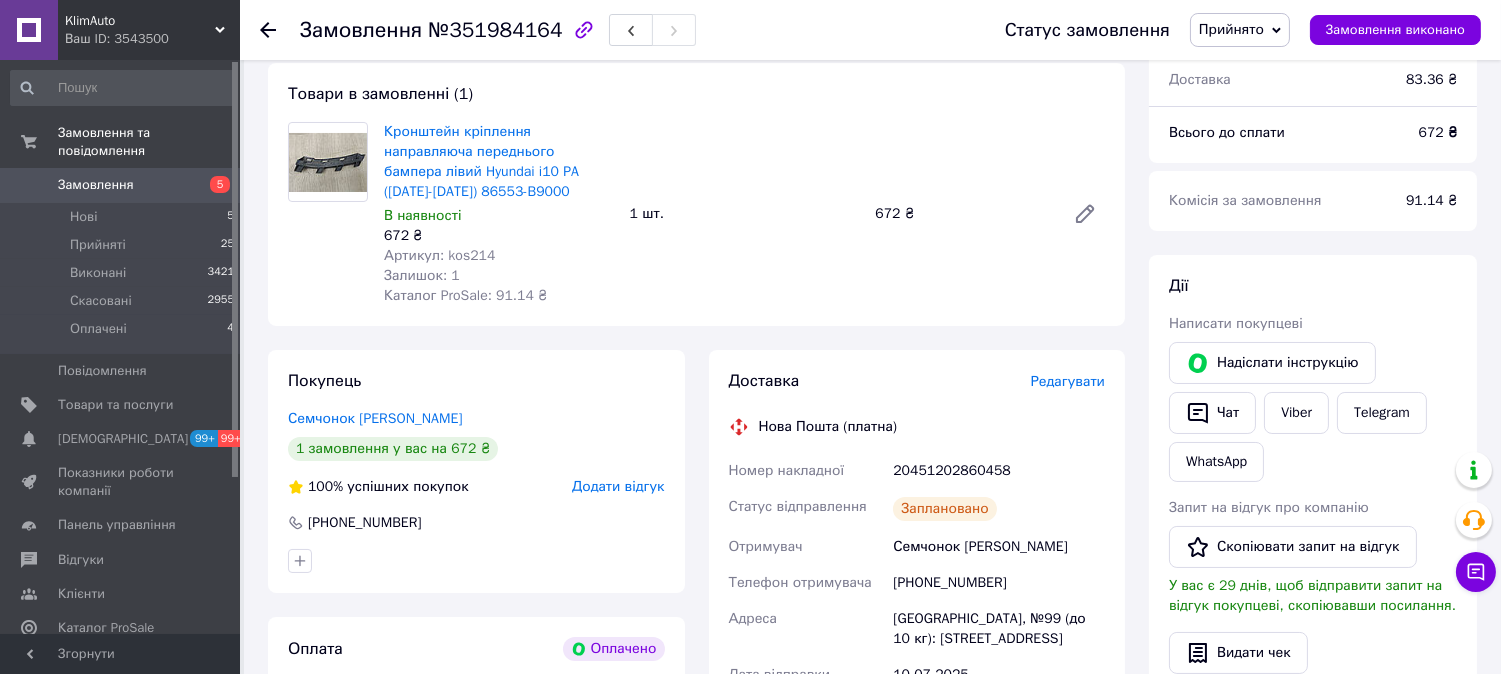 scroll, scrollTop: 0, scrollLeft: 0, axis: both 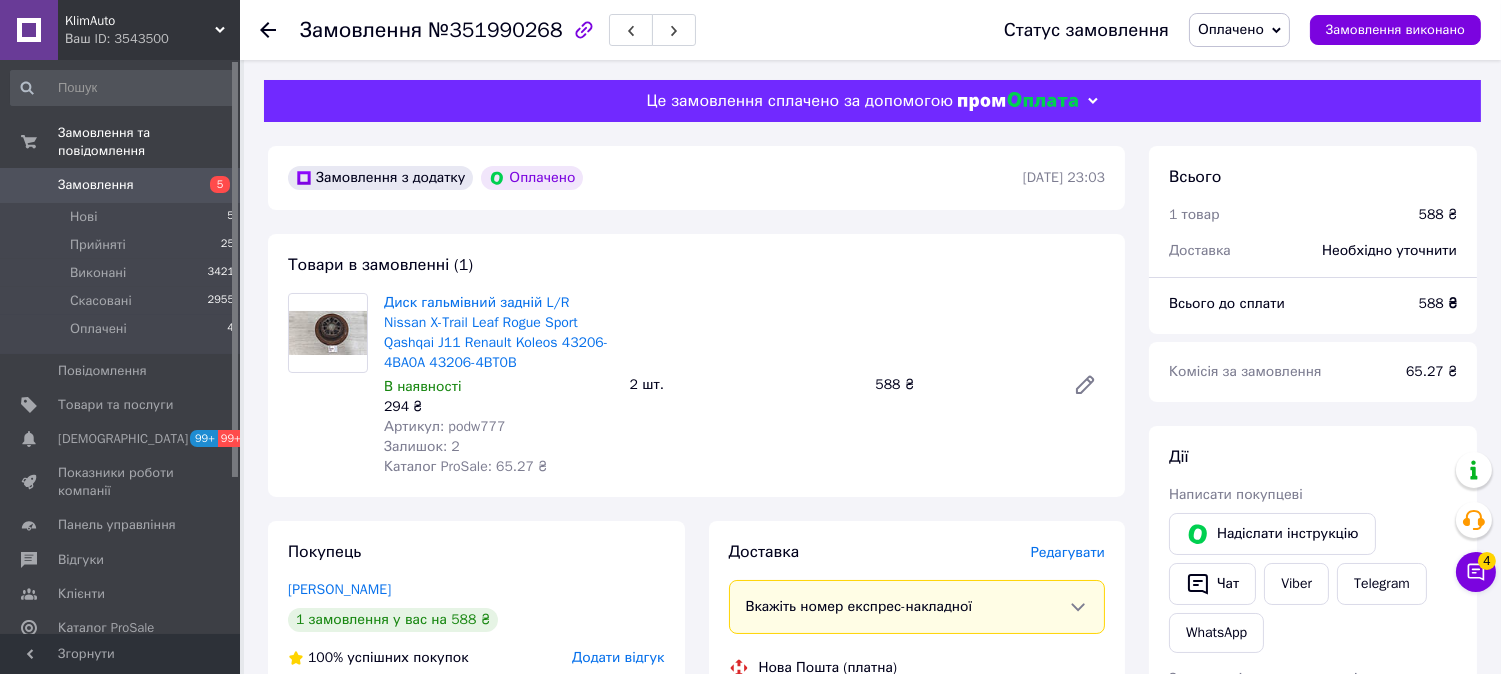 click on "Артикул: podw777" at bounding box center (444, 426) 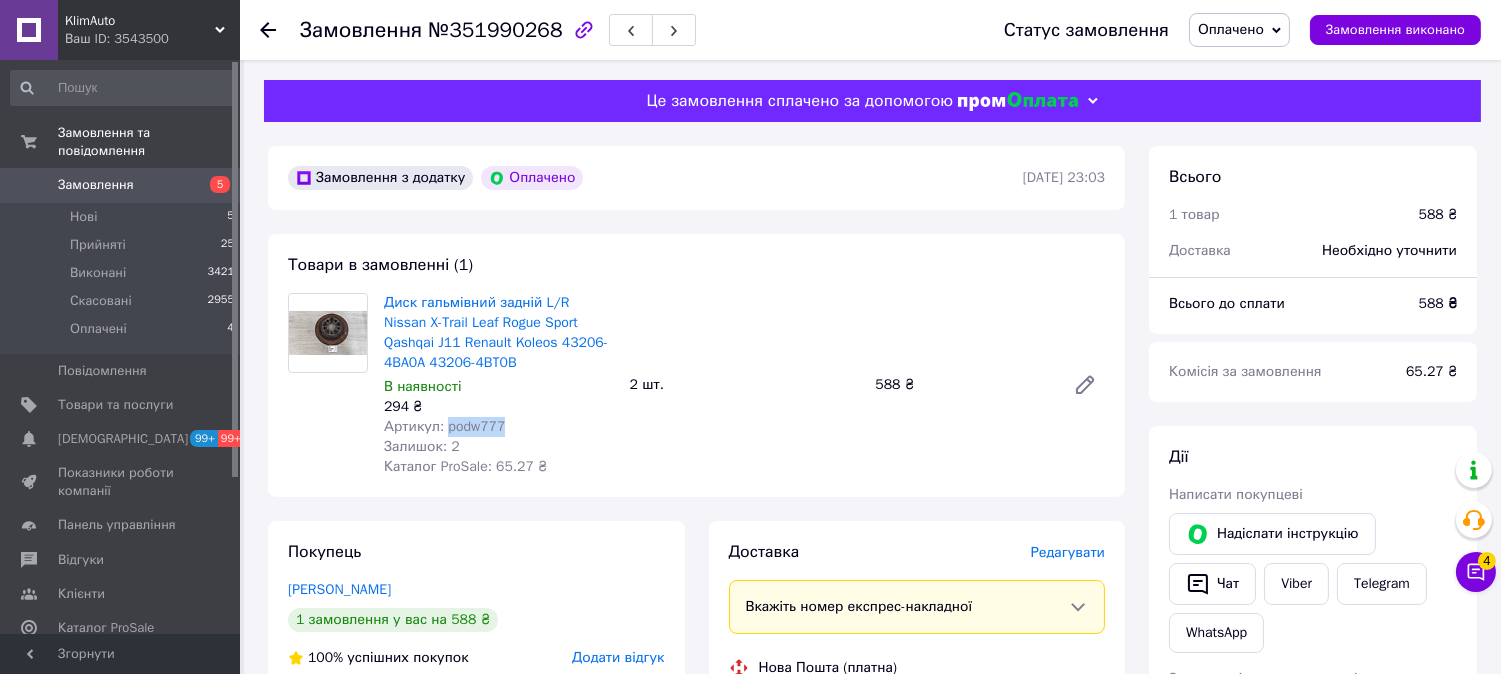 click on "Артикул: podw777" at bounding box center (444, 426) 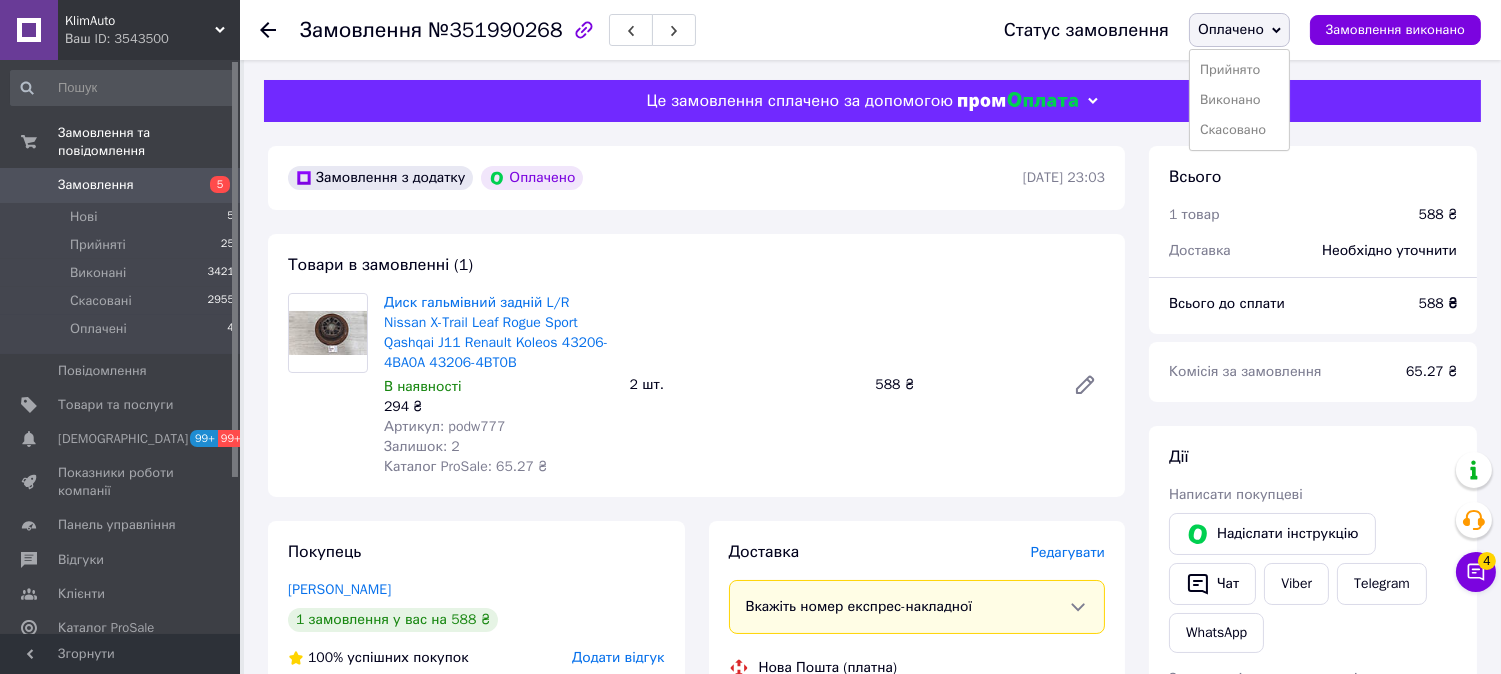 click on "Прийнято" at bounding box center [1239, 70] 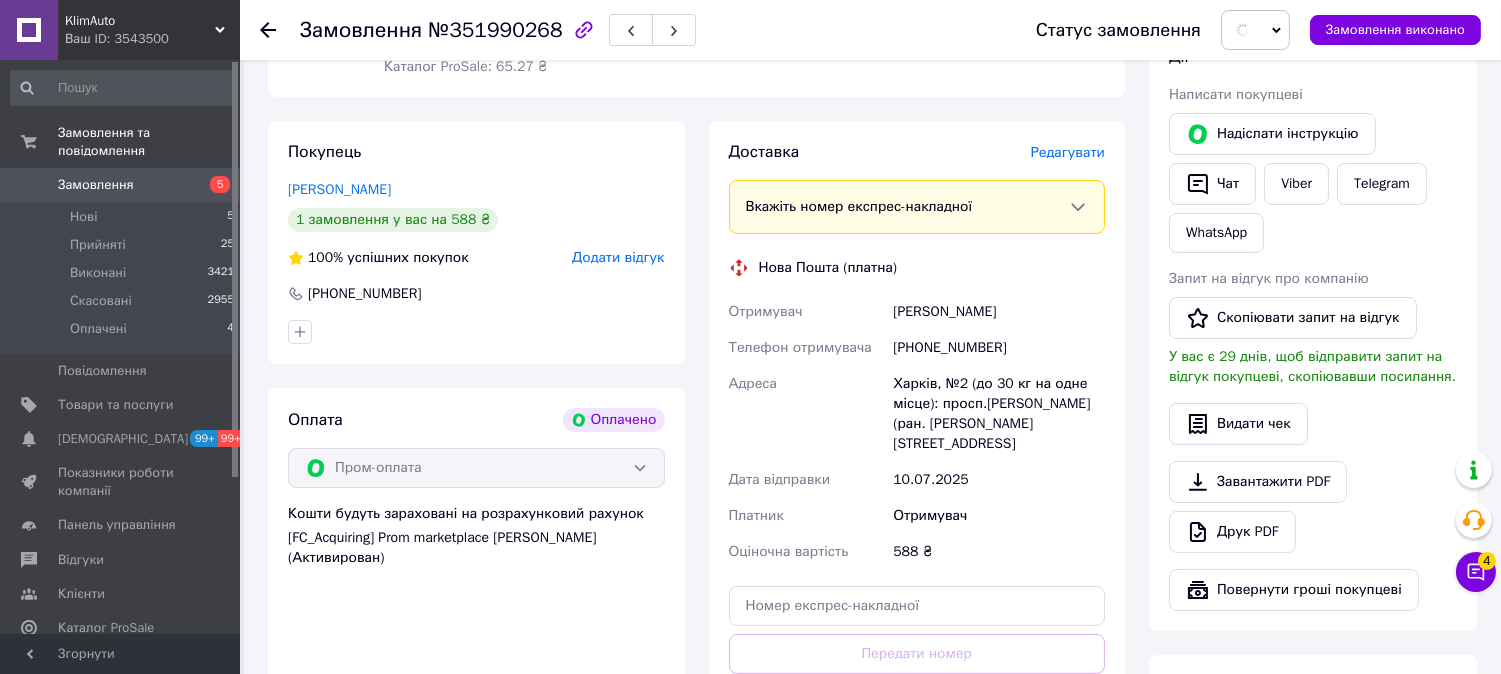 scroll, scrollTop: 777, scrollLeft: 0, axis: vertical 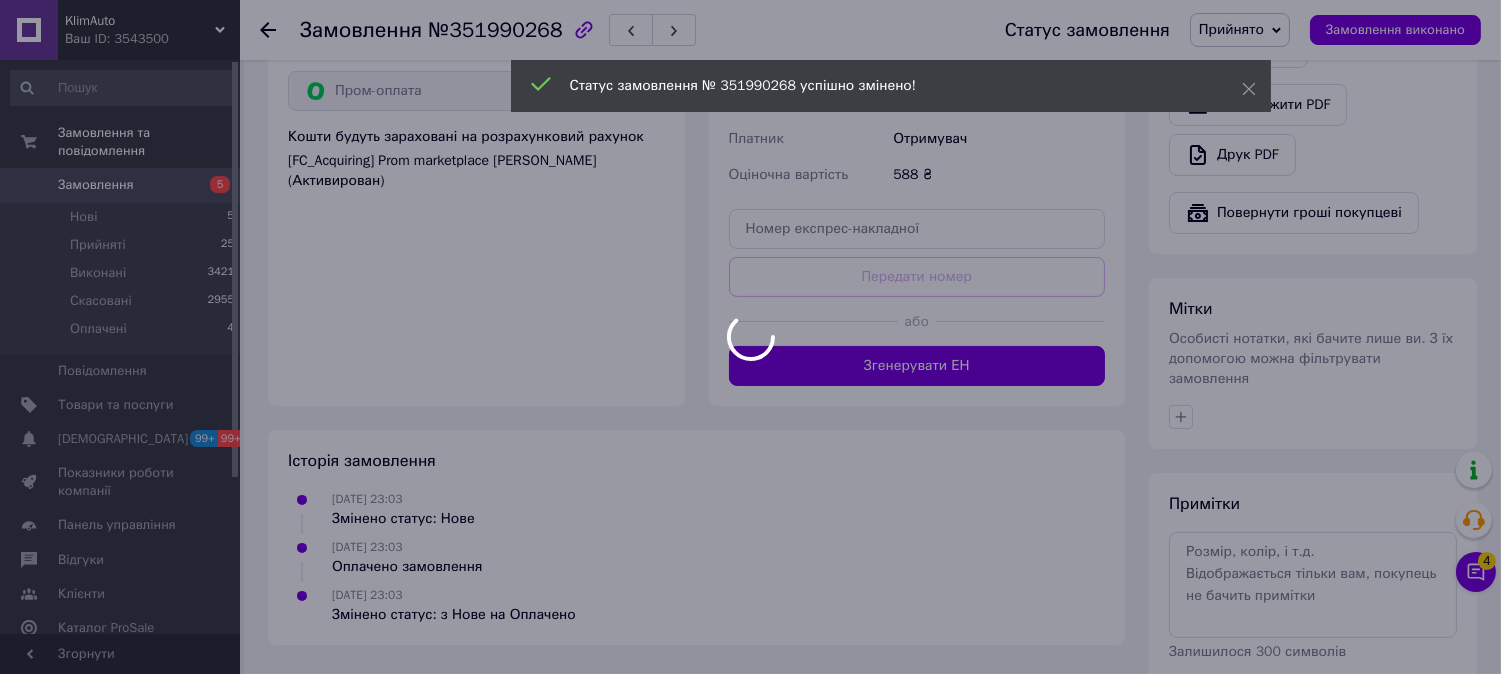 click at bounding box center [750, 337] 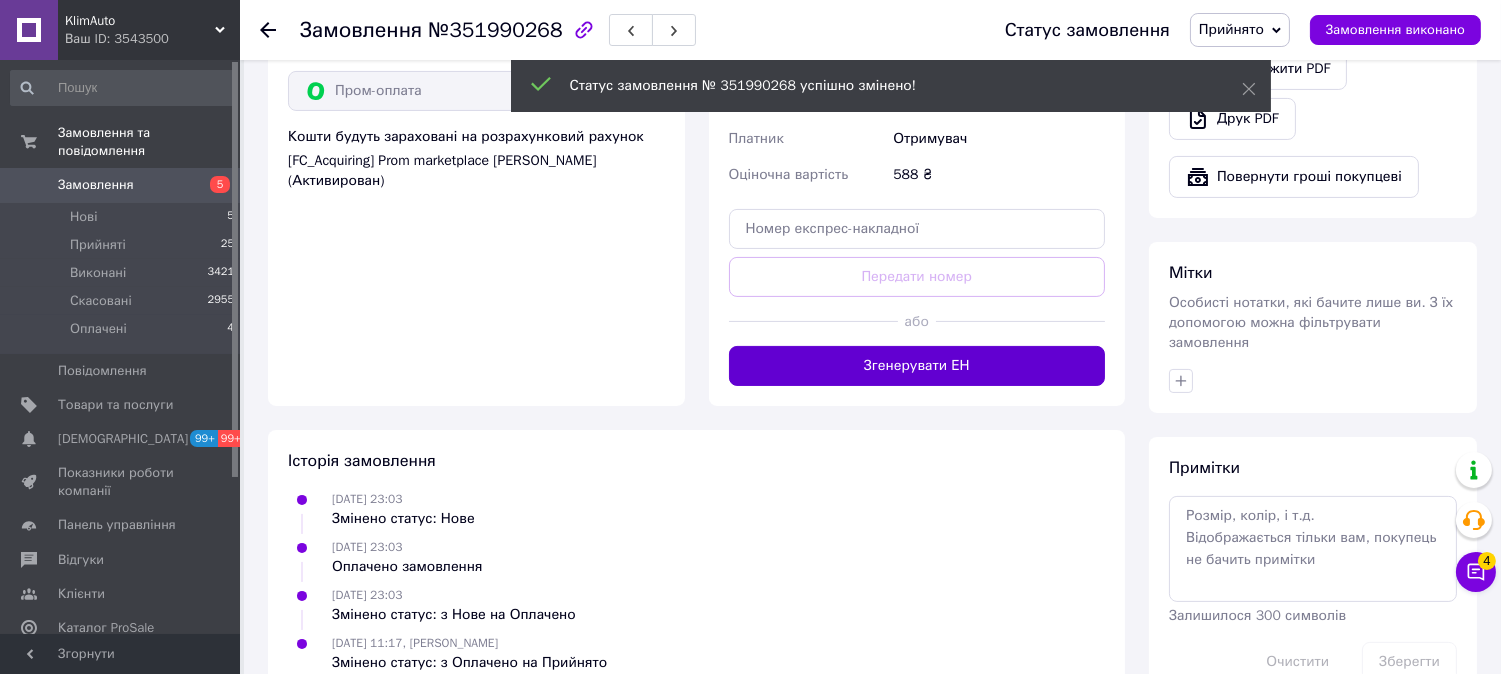 click on "Згенерувати ЕН" at bounding box center (917, 366) 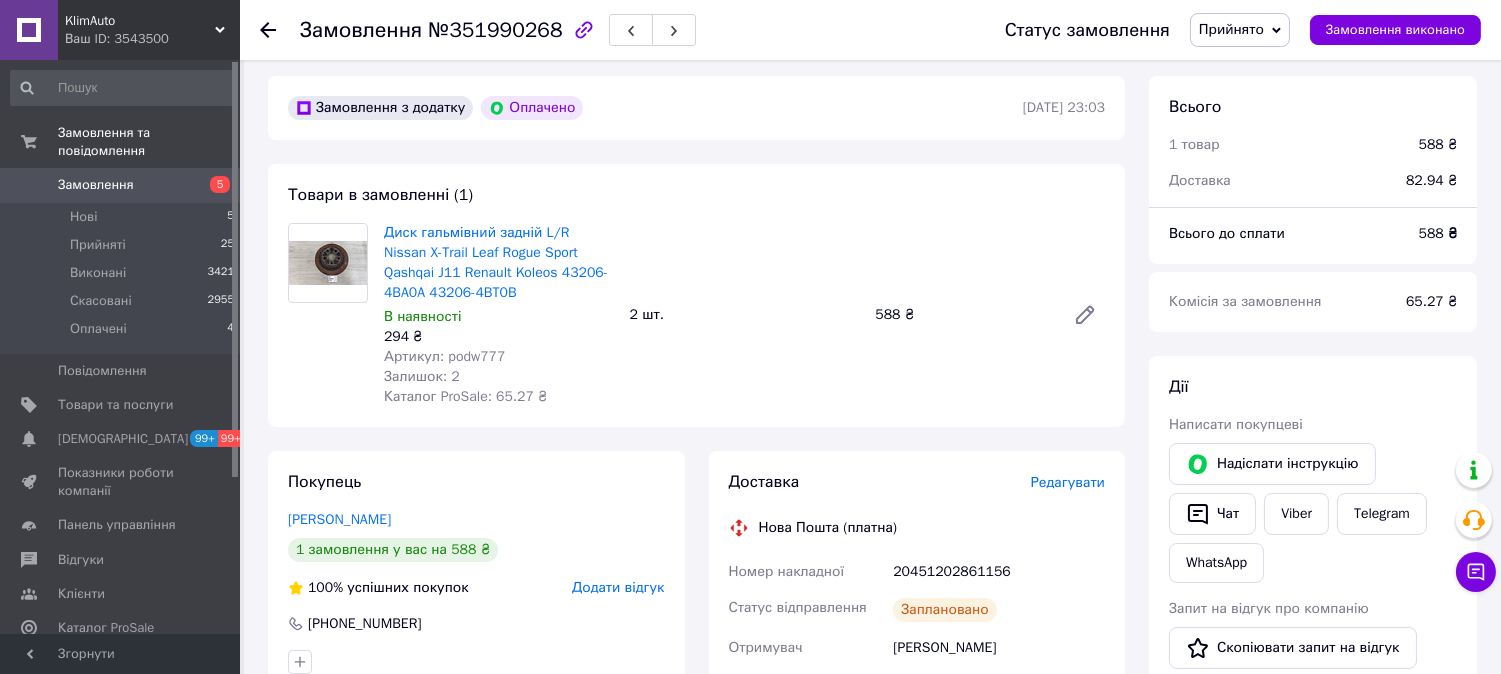 scroll, scrollTop: 0, scrollLeft: 0, axis: both 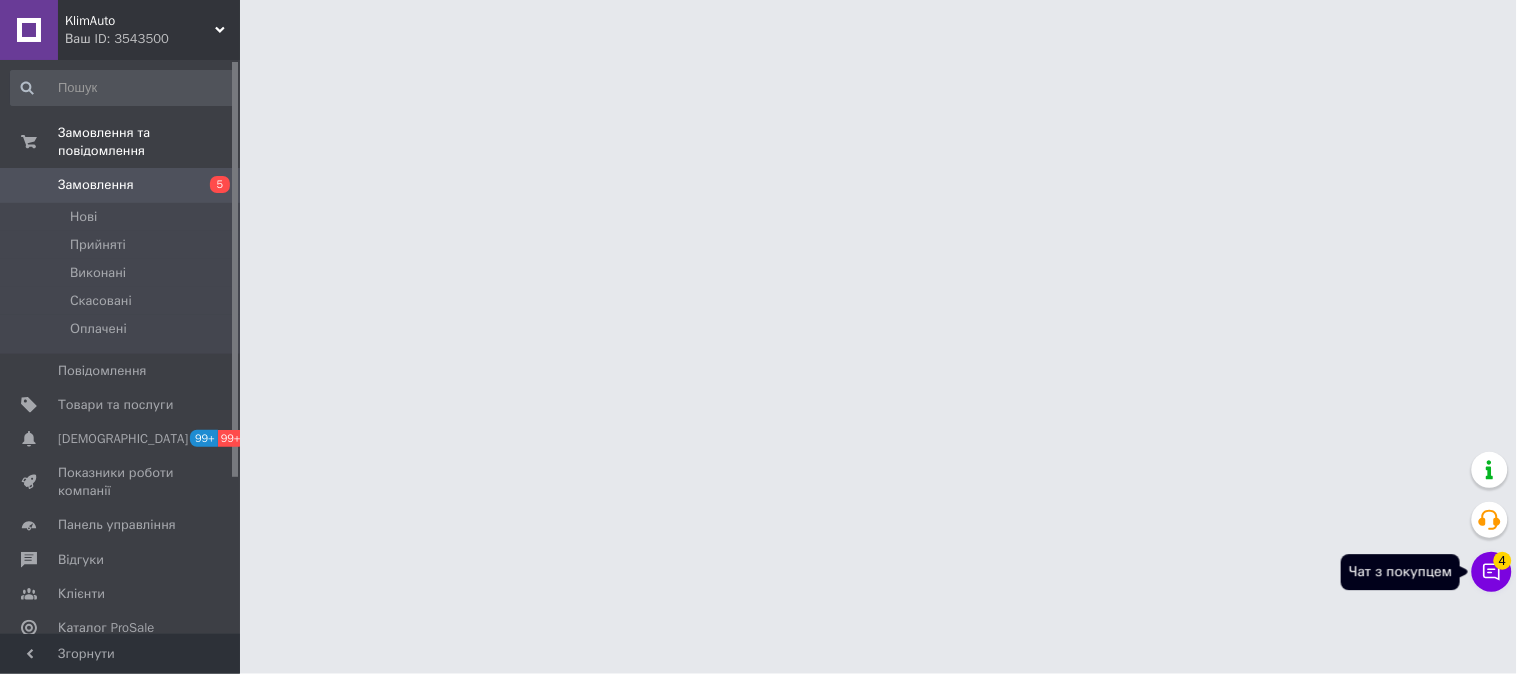 click 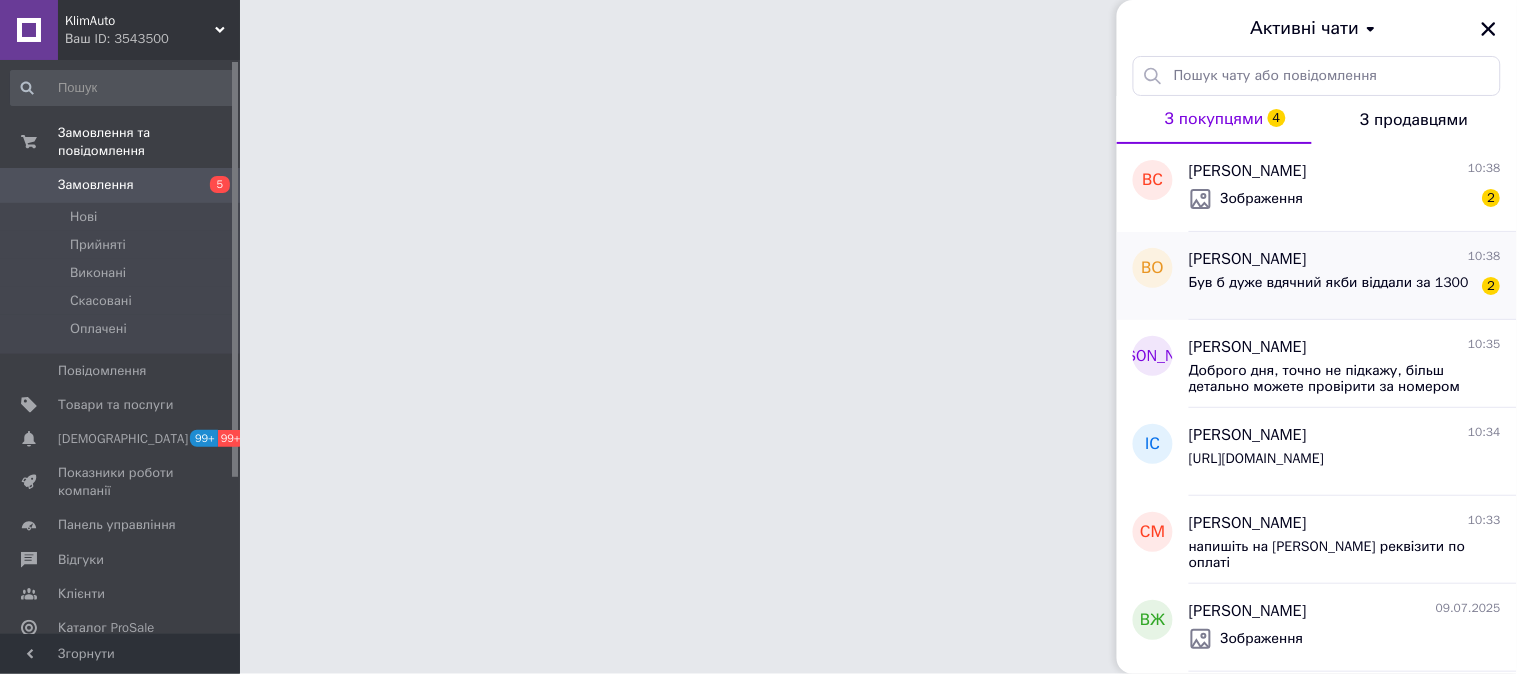 click on "Володимир Овчарук 10:38" at bounding box center (1345, 259) 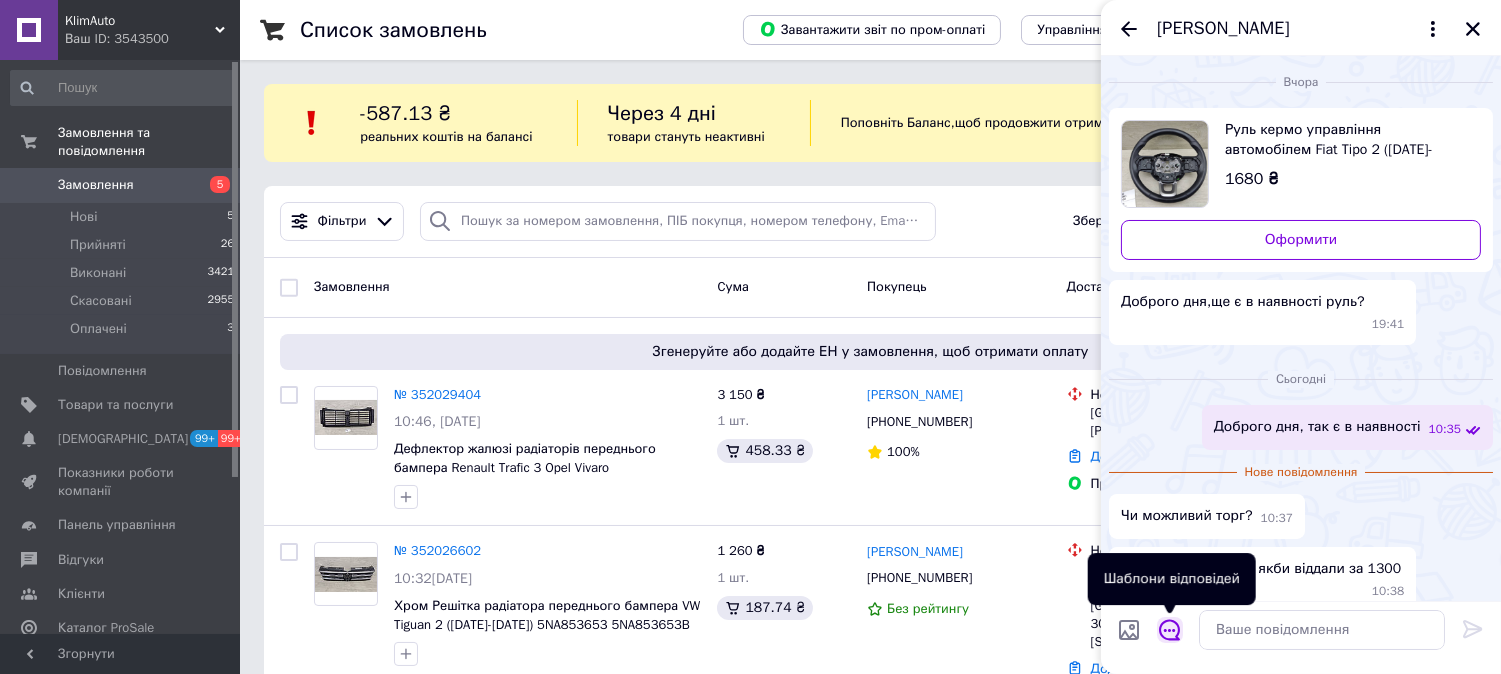 click 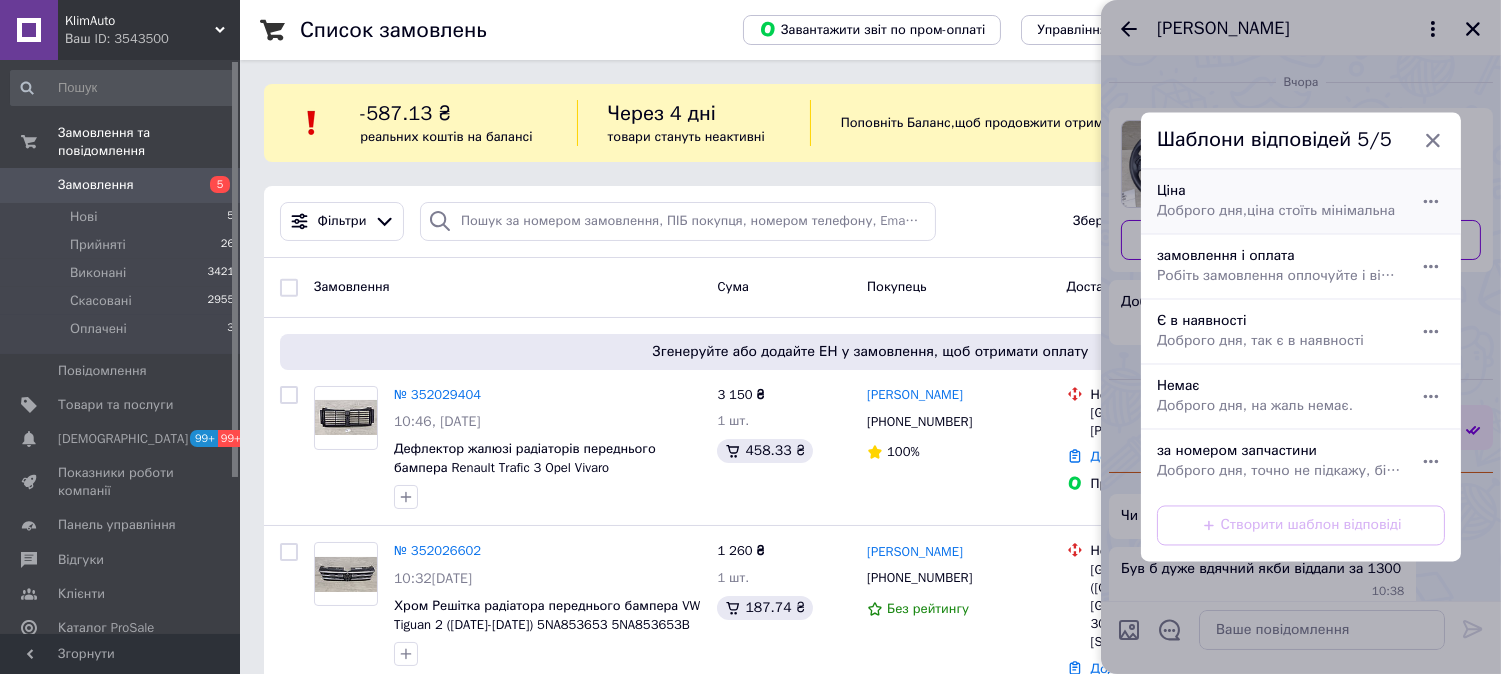 click on "Доброго дня,ціна стоїть мінімальна" at bounding box center (1279, 212) 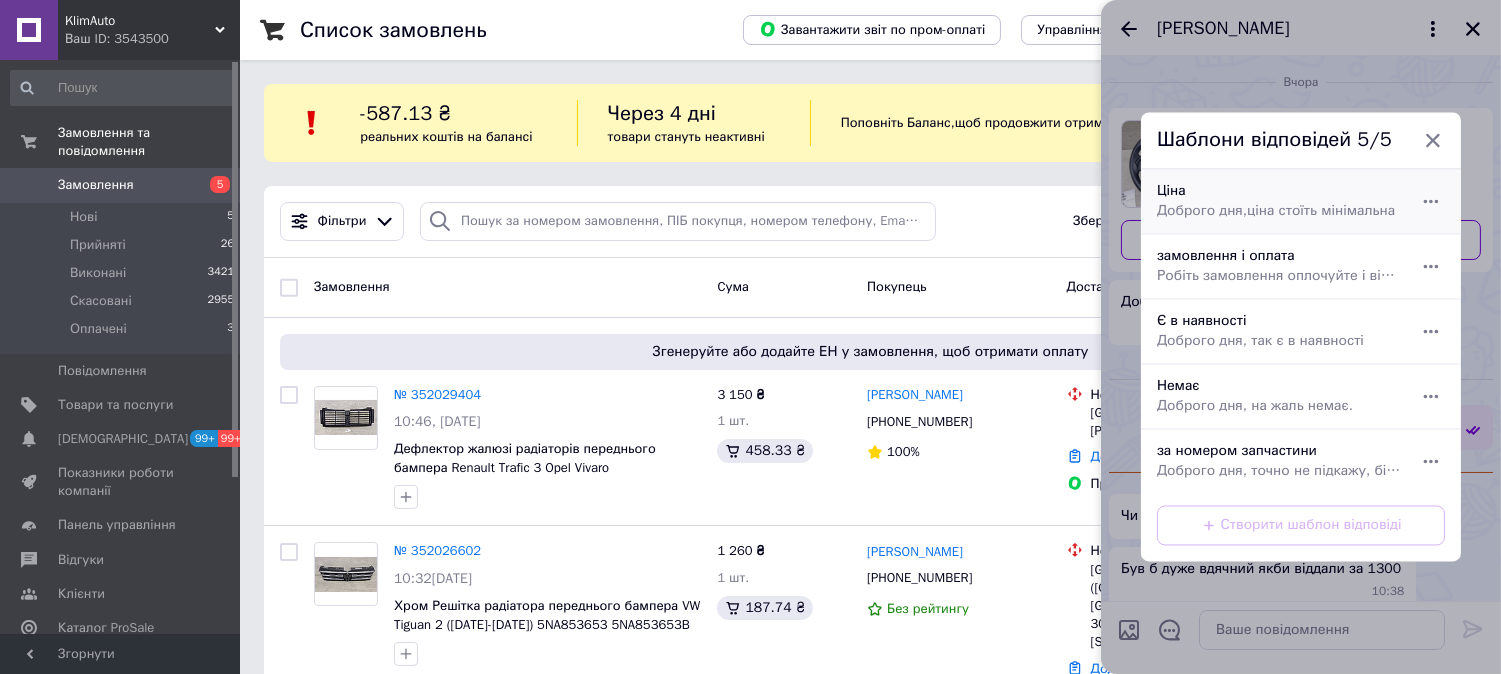 type on "Доброго дня,ціна стоїть мінімальна" 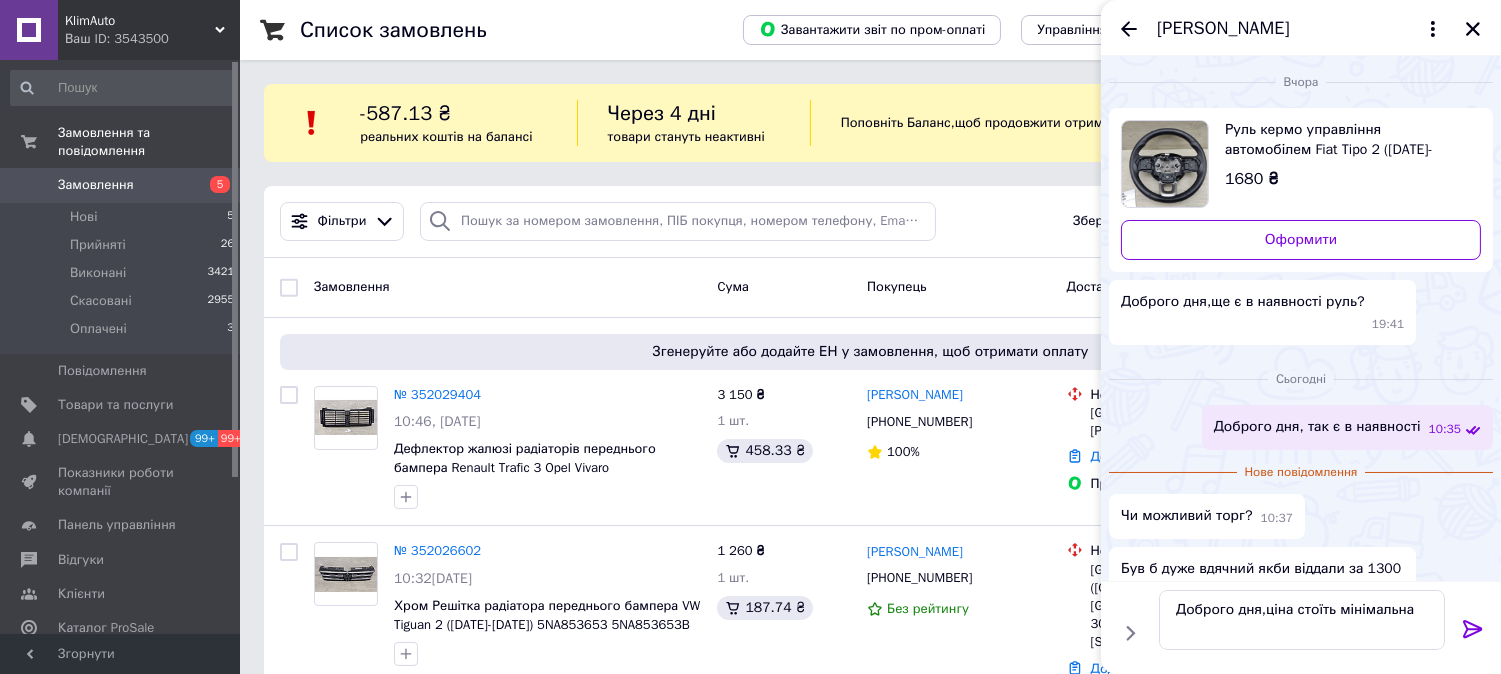 click 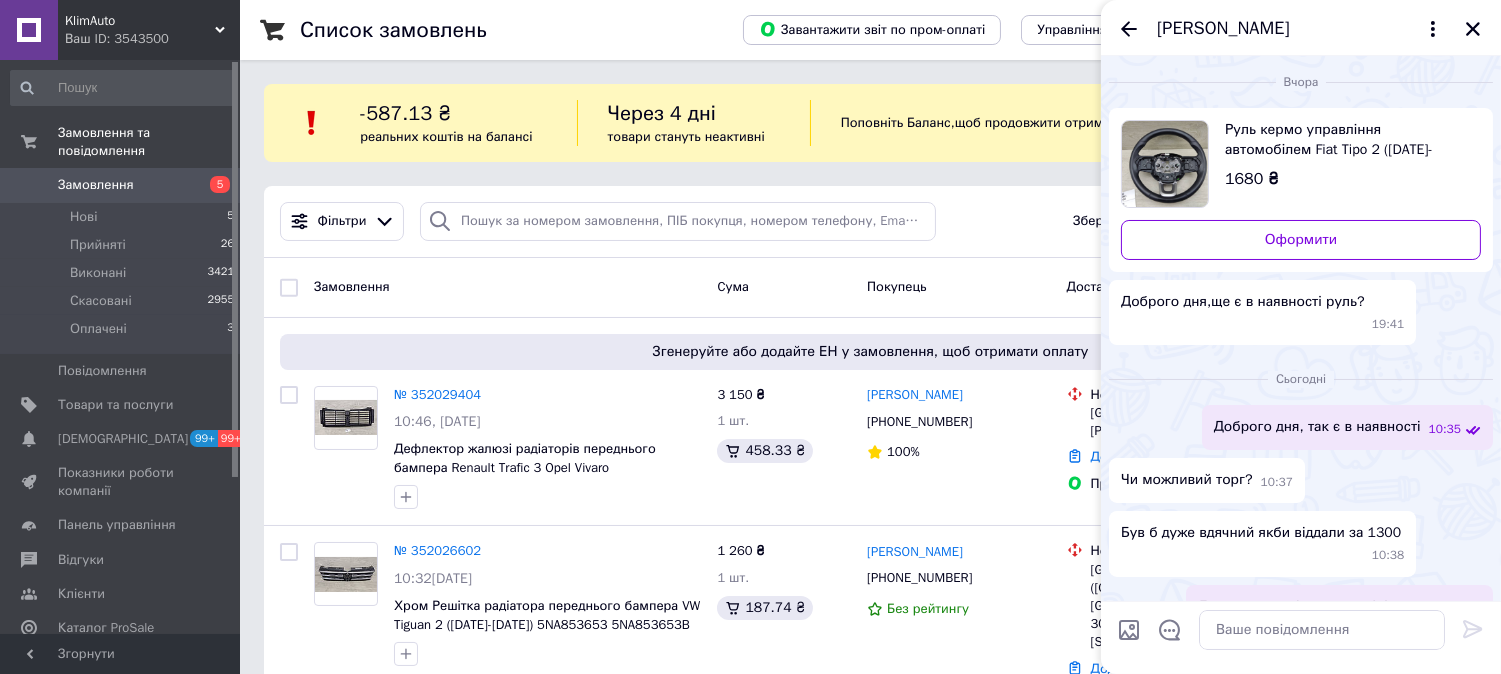 scroll, scrollTop: 35, scrollLeft: 0, axis: vertical 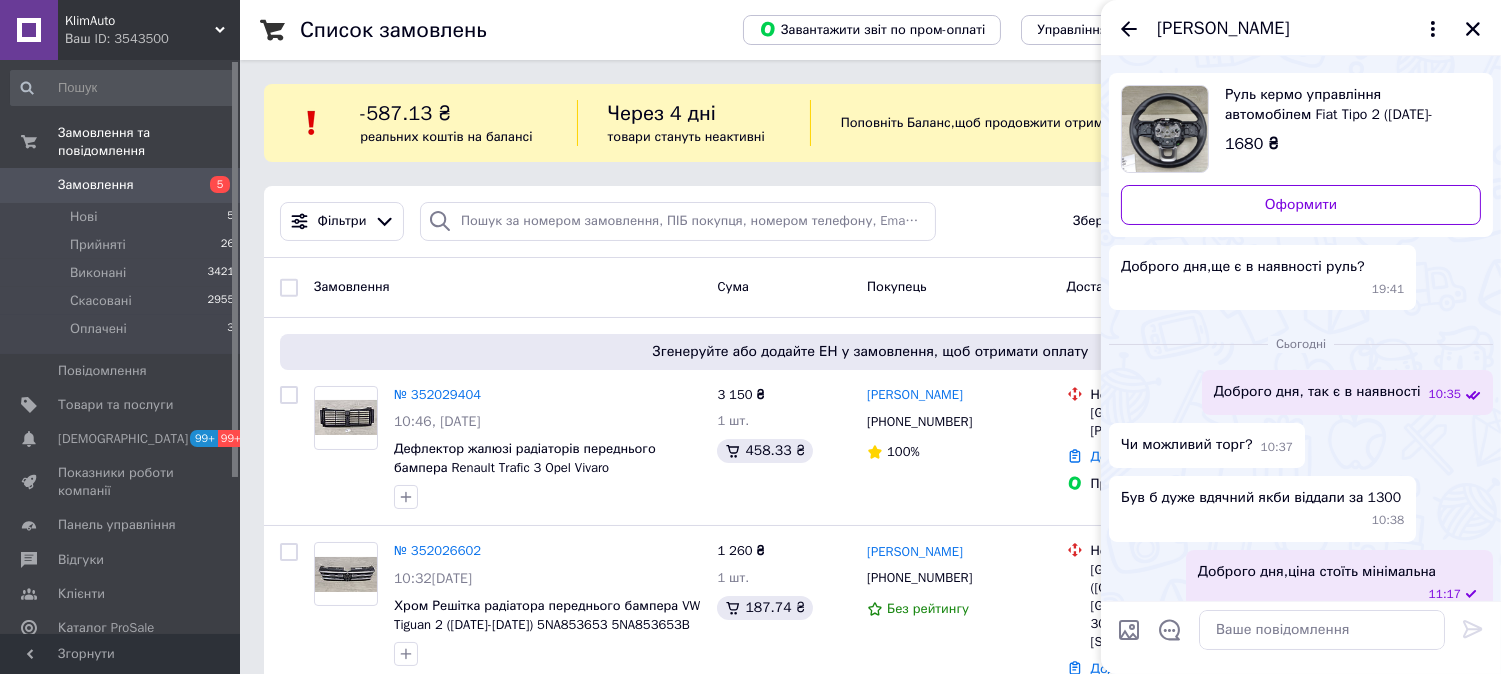 click on "Володимир Овчарук" at bounding box center (1301, 28) 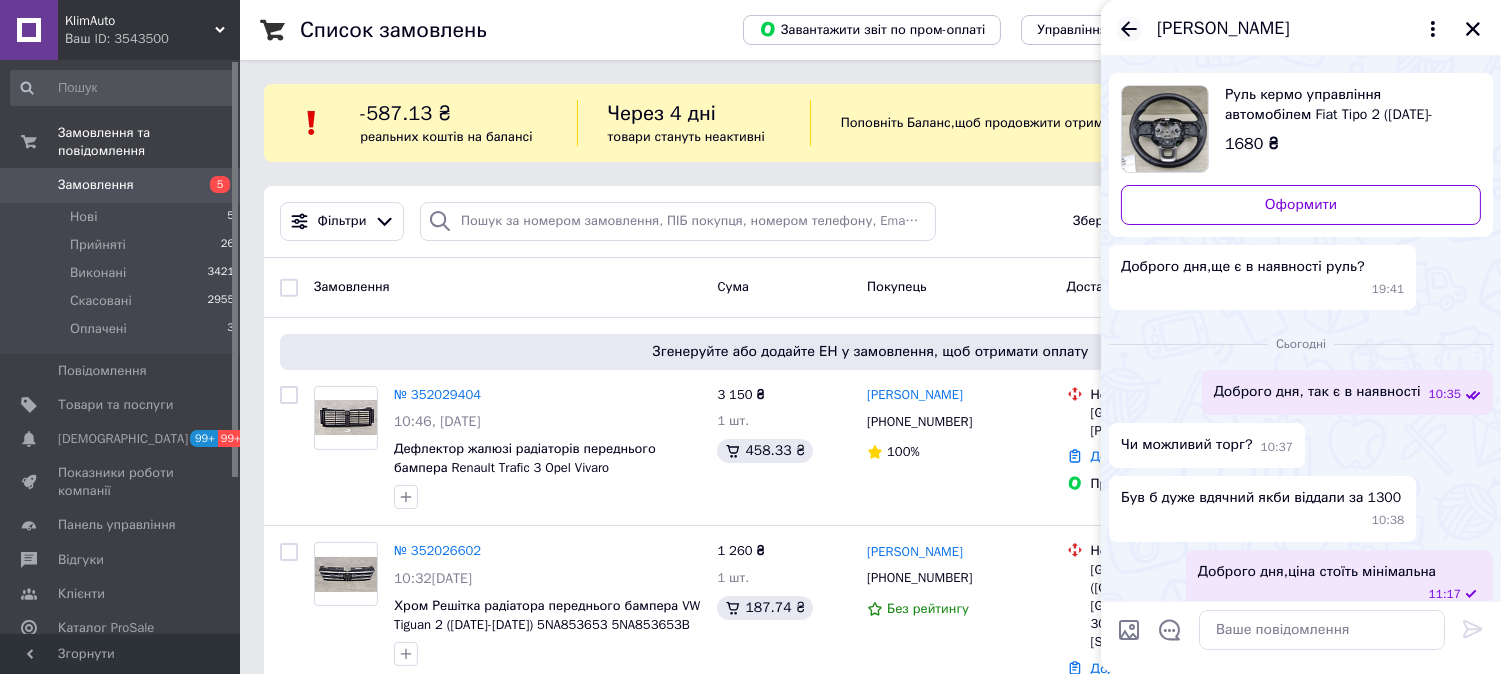click 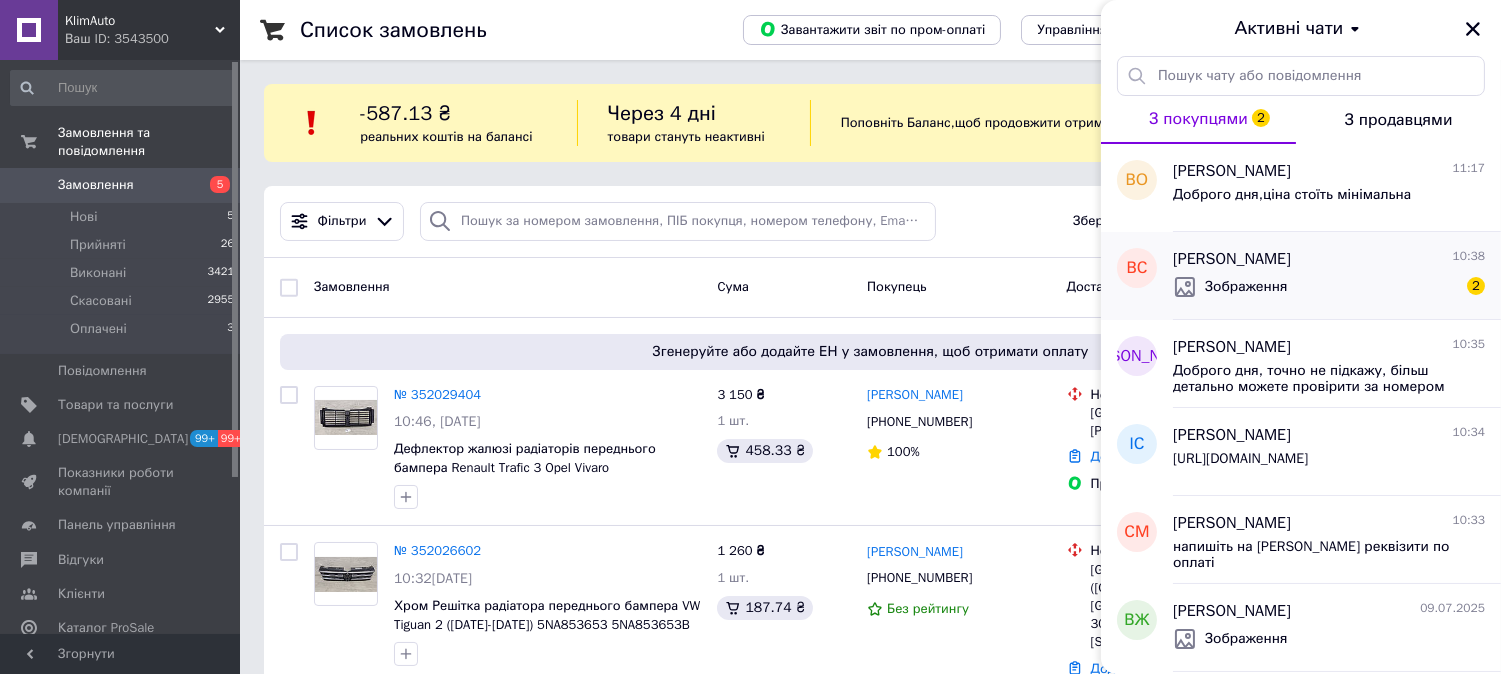 click on "Віктор Смерека 10:38" at bounding box center [1329, 259] 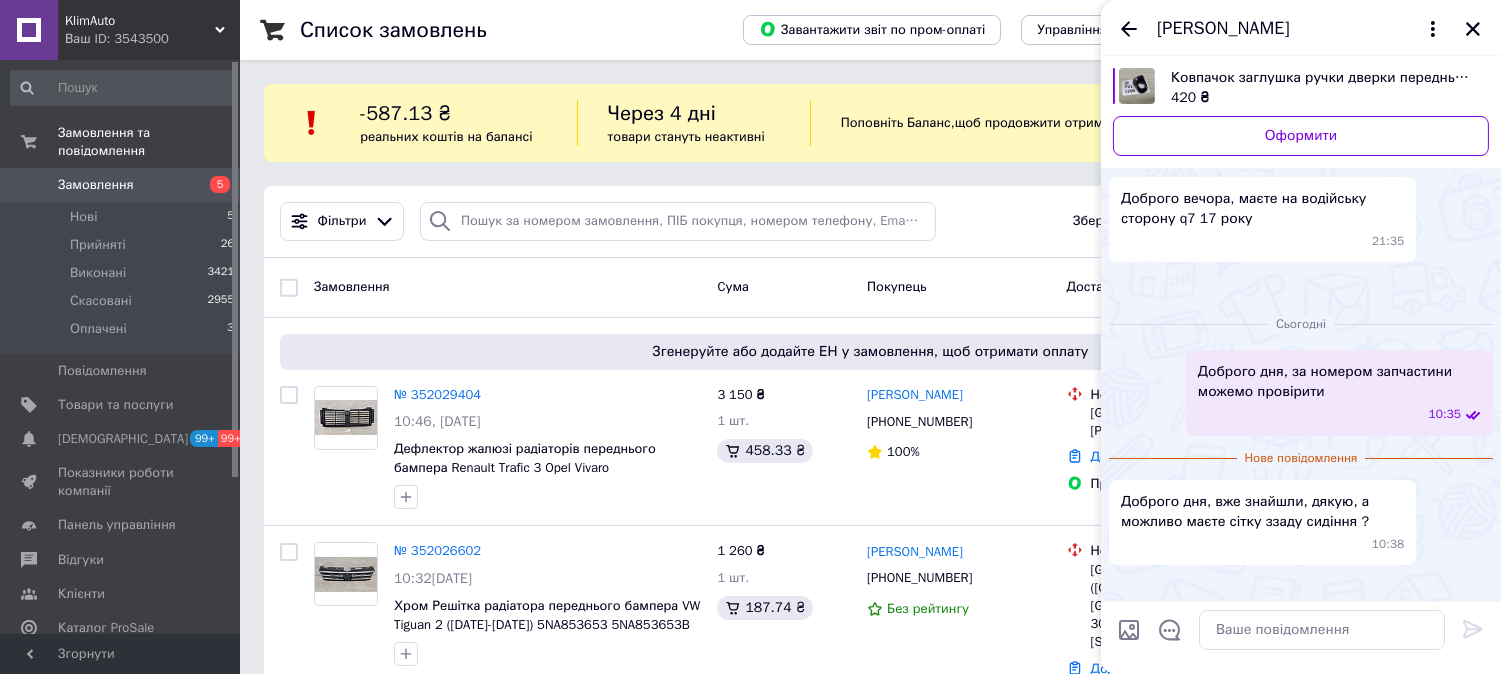 scroll, scrollTop: 611, scrollLeft: 0, axis: vertical 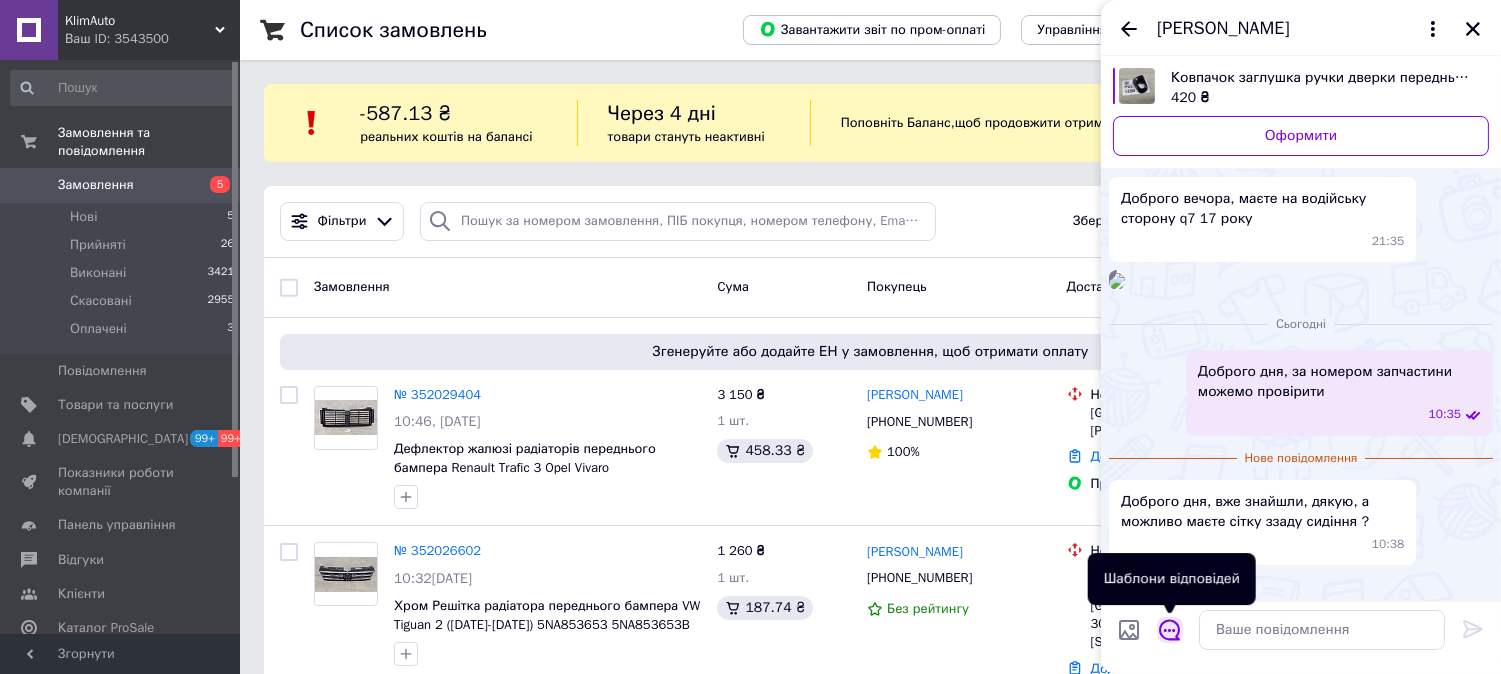 click 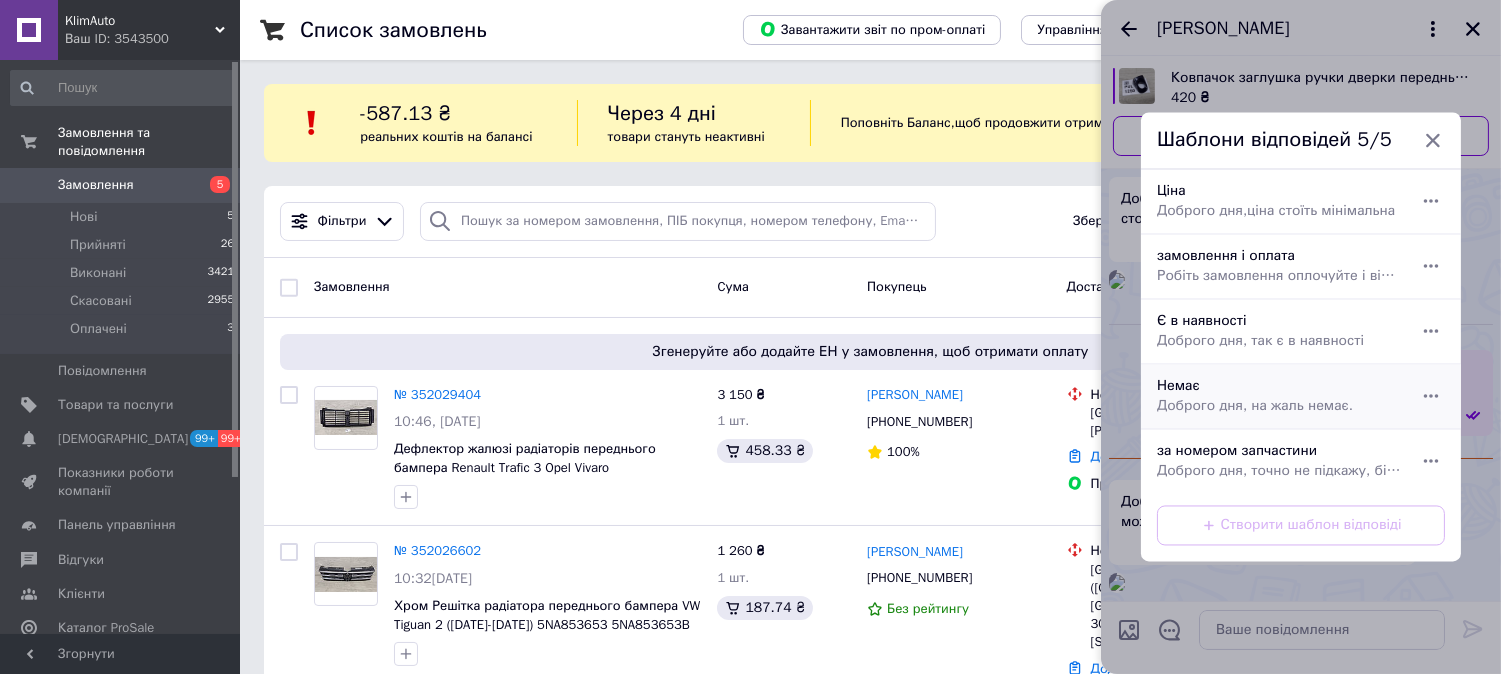 click on "Немає  Доброго дня, на жаль немає." at bounding box center (1279, 397) 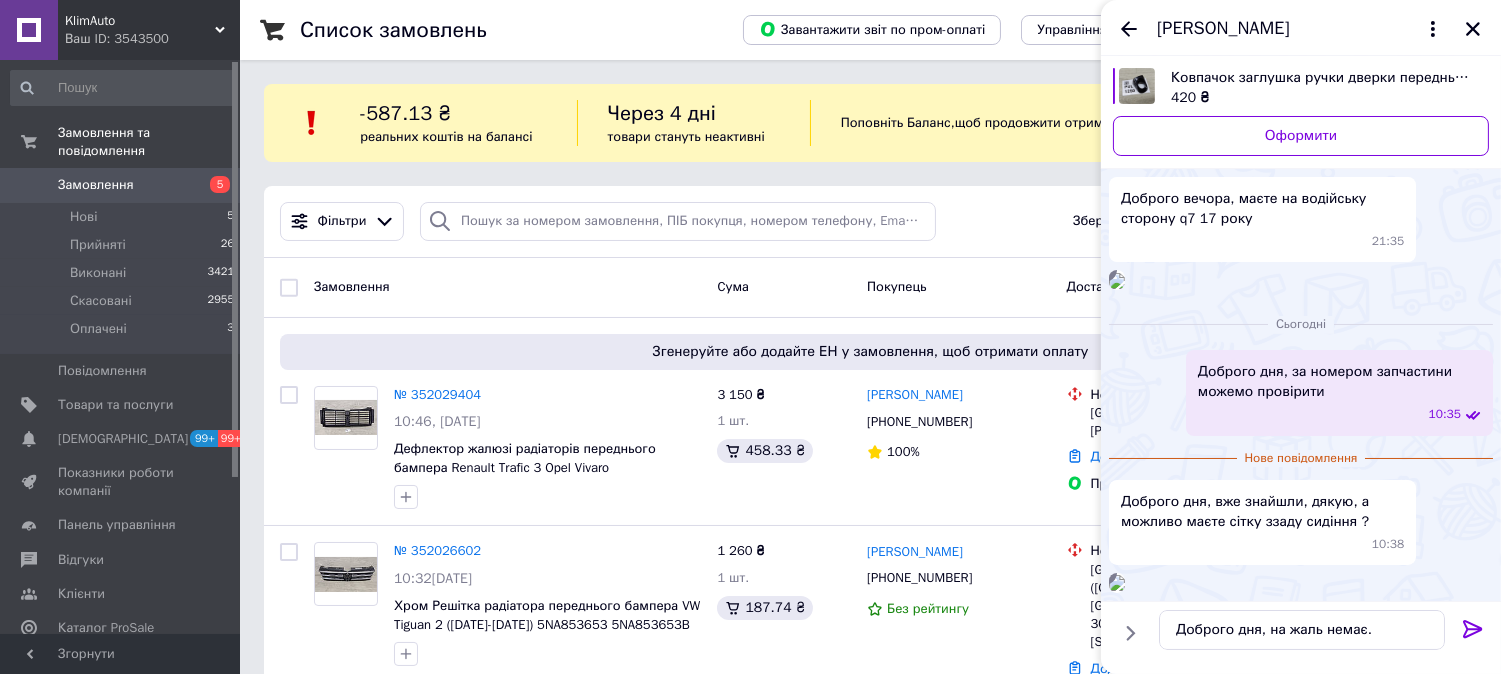 drag, startPoint x: 1485, startPoint y: 621, endPoint x: 1477, endPoint y: 630, distance: 12.0415945 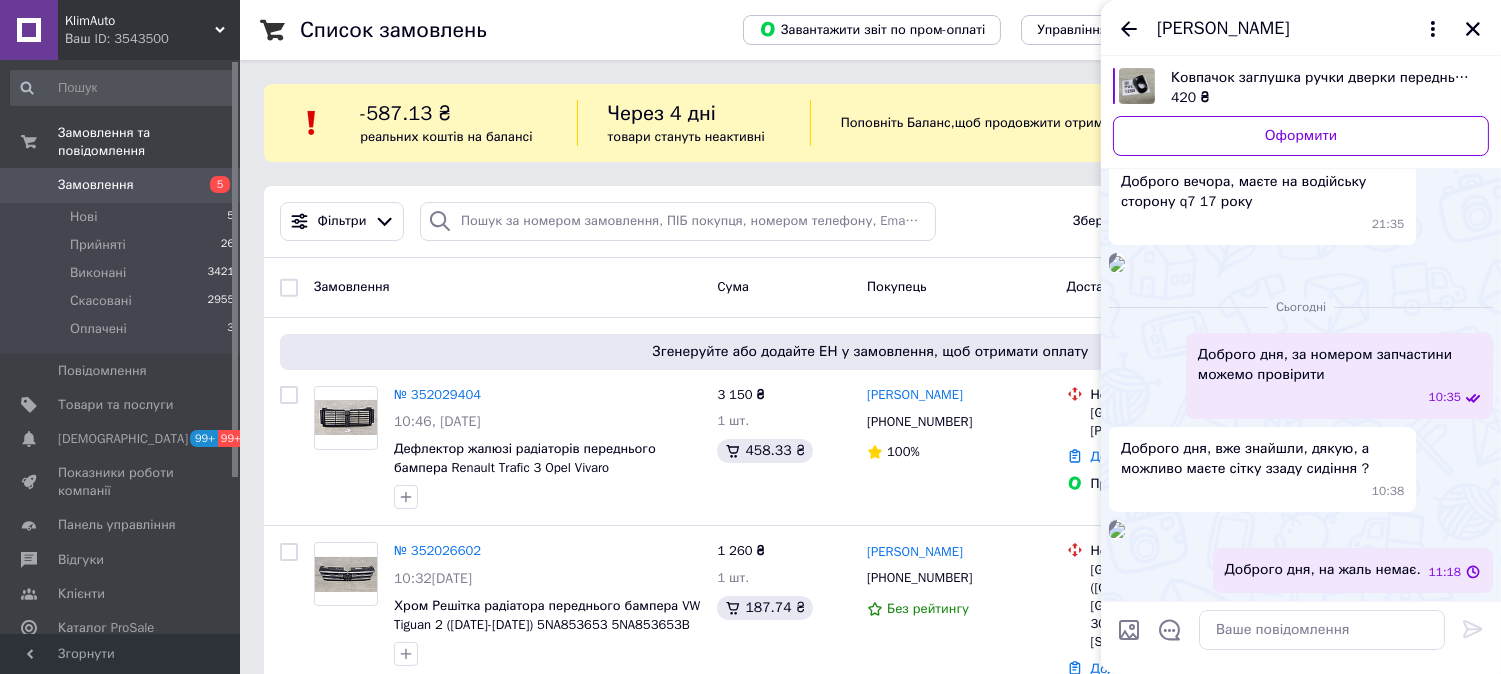 scroll, scrollTop: 627, scrollLeft: 0, axis: vertical 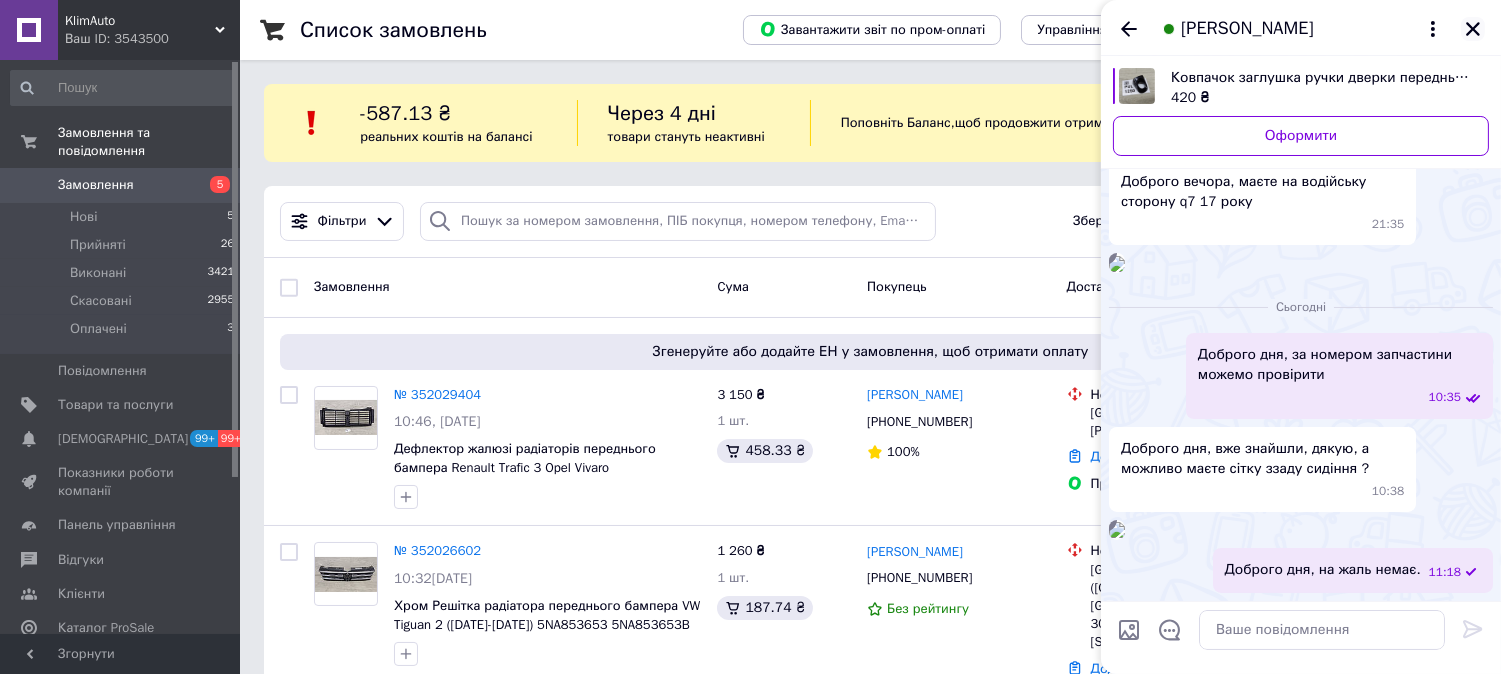 click 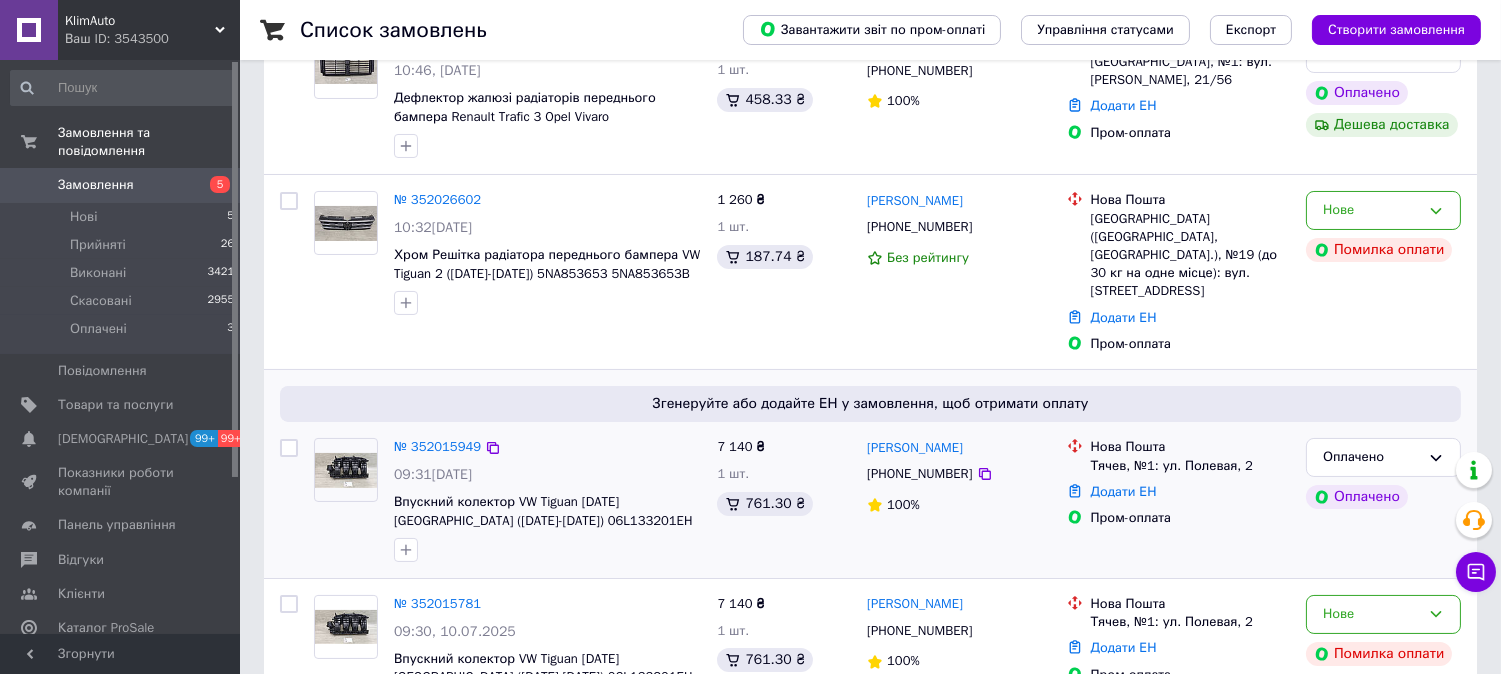 scroll, scrollTop: 518, scrollLeft: 0, axis: vertical 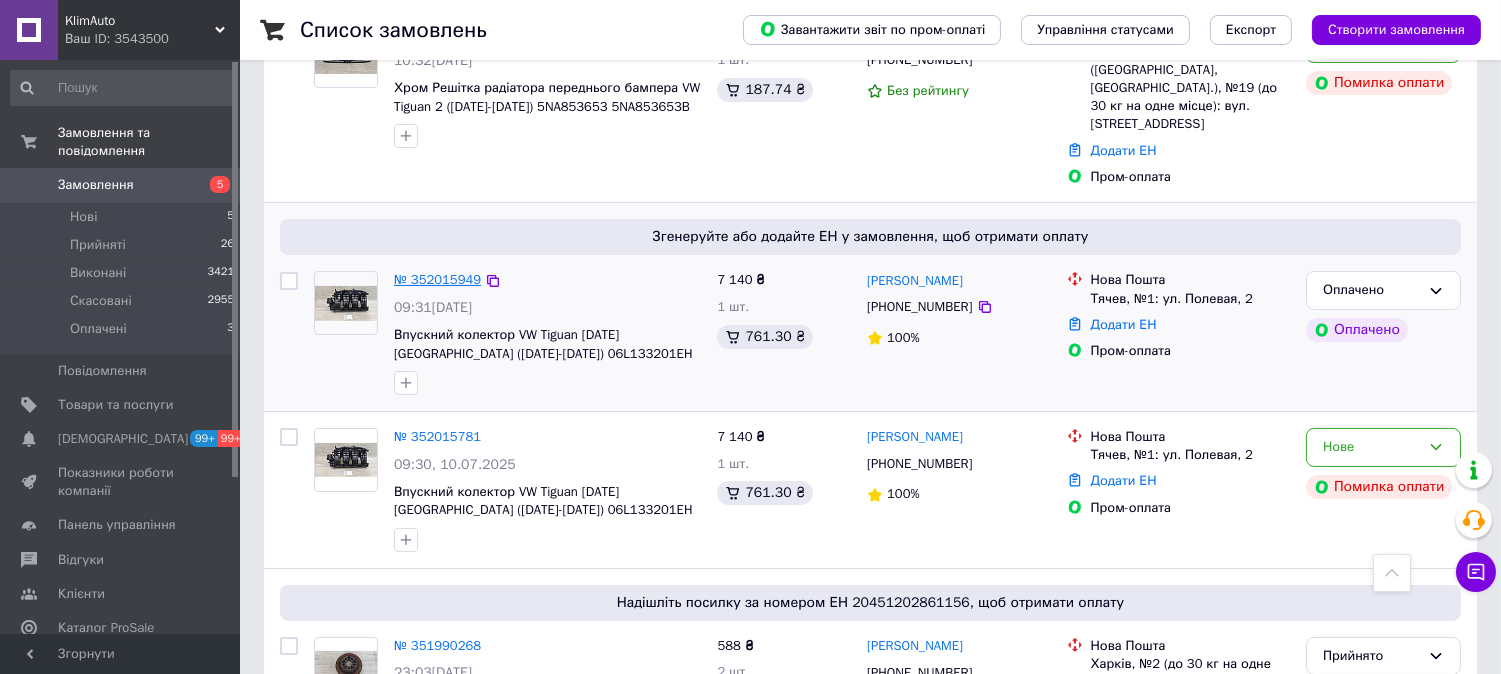 click on "№ 352015949" at bounding box center [437, 279] 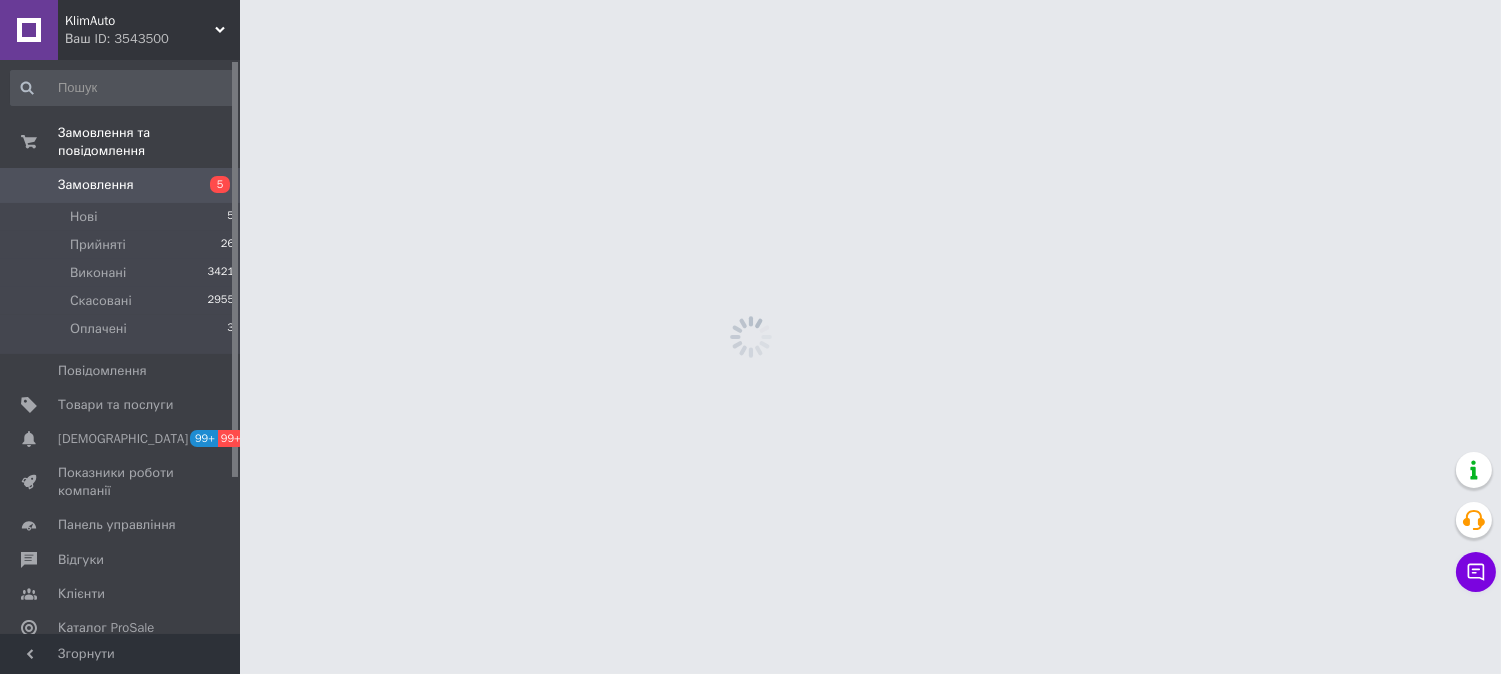 scroll, scrollTop: 0, scrollLeft: 0, axis: both 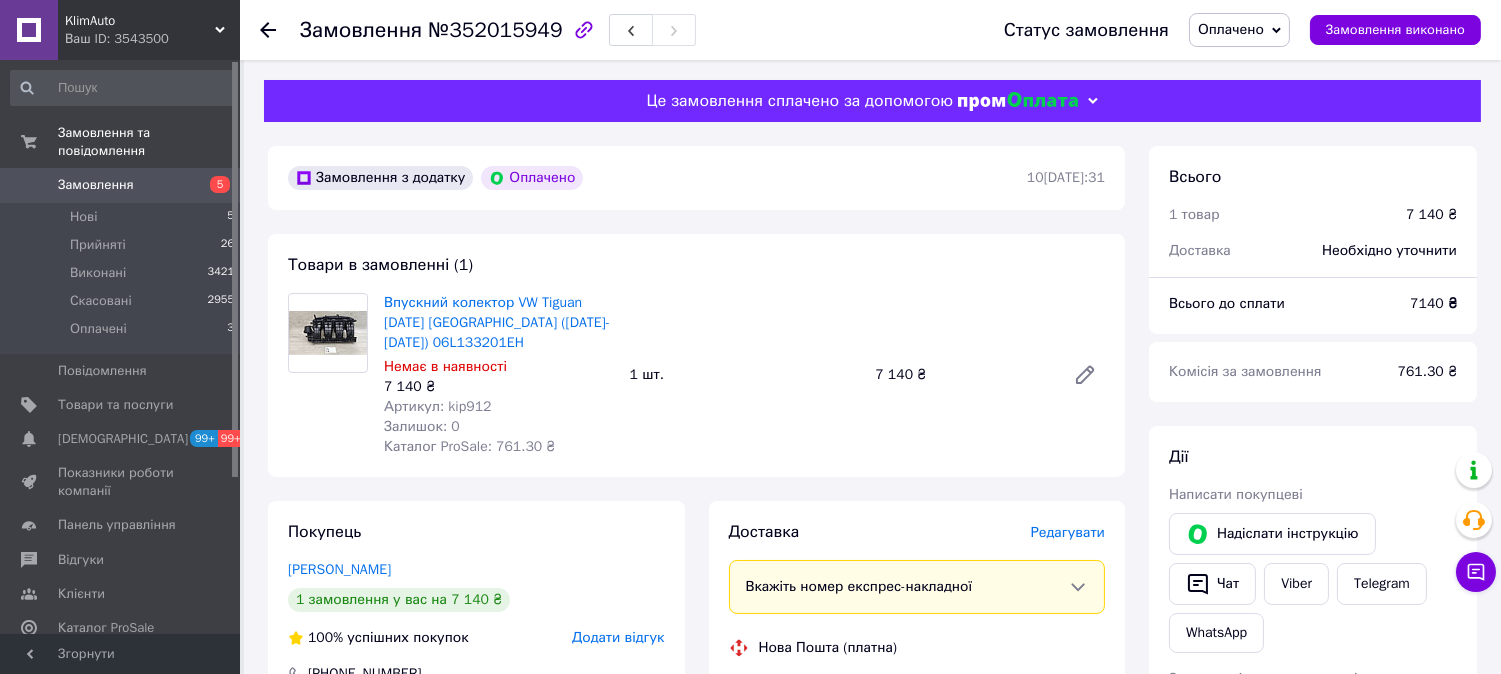 click on "Артикул: kip912" at bounding box center [437, 406] 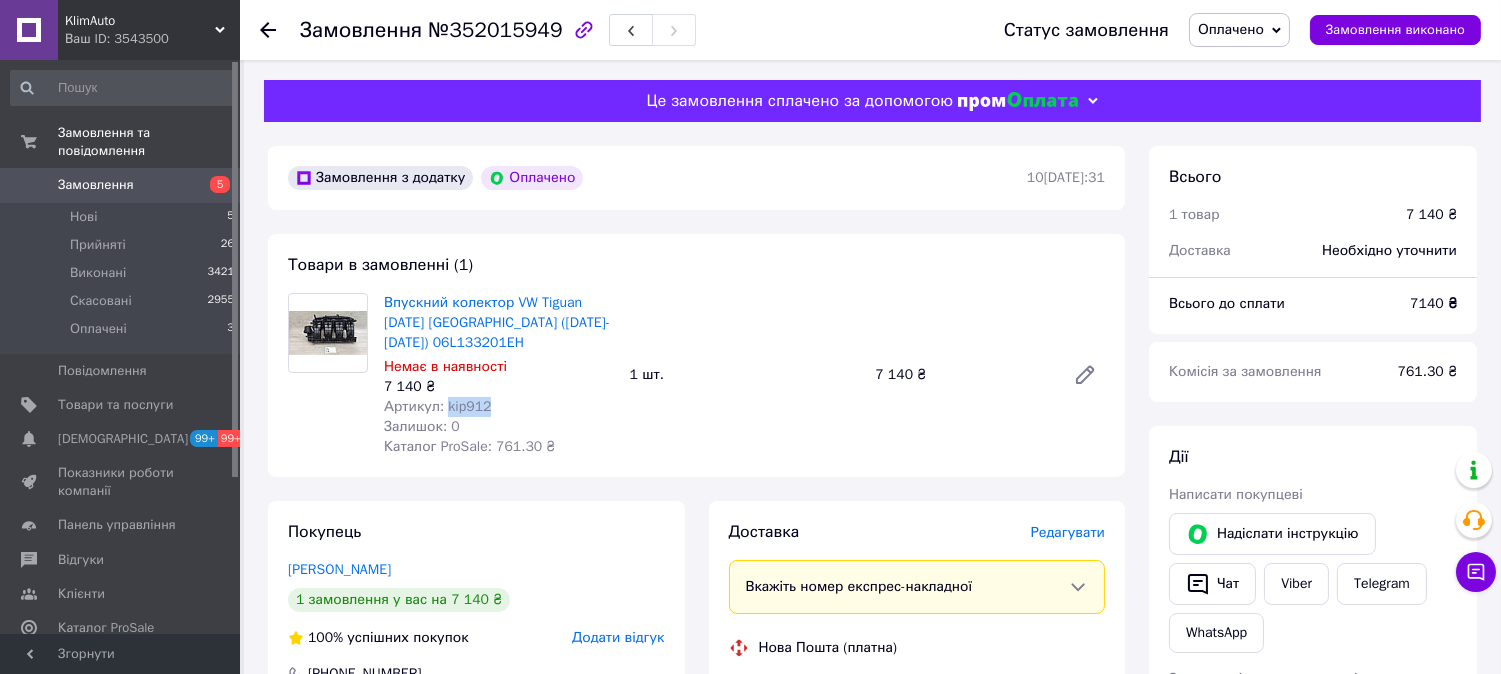 click on "Артикул: kip912" at bounding box center (437, 406) 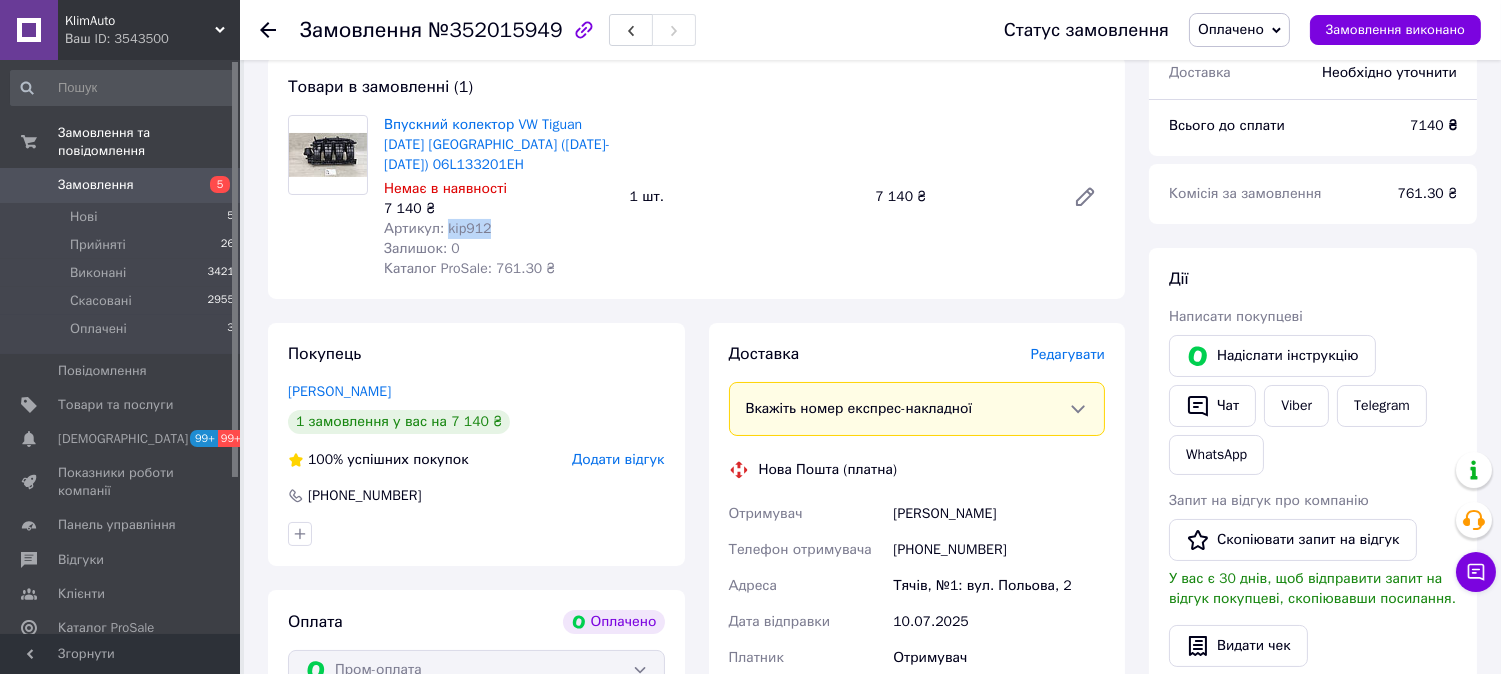 scroll, scrollTop: 258, scrollLeft: 0, axis: vertical 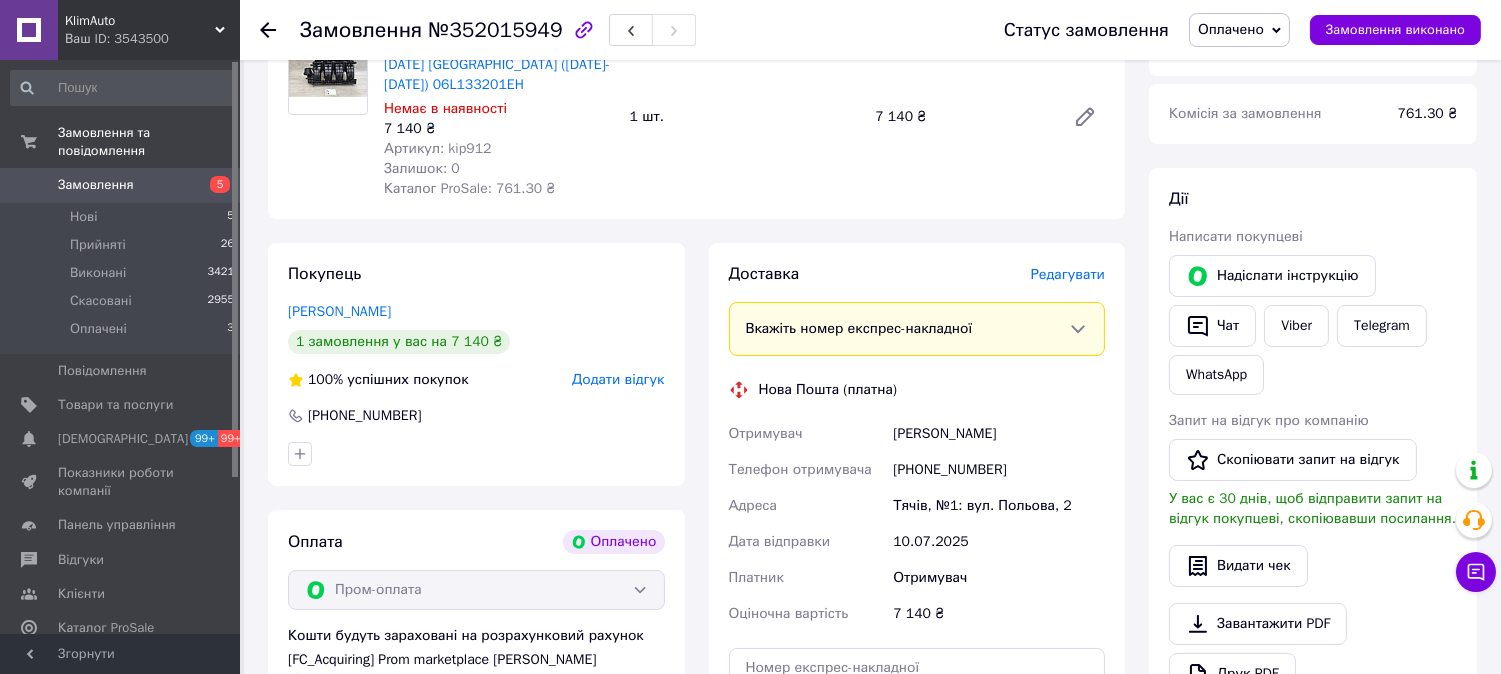 click on "+380966723322" at bounding box center (999, 470) 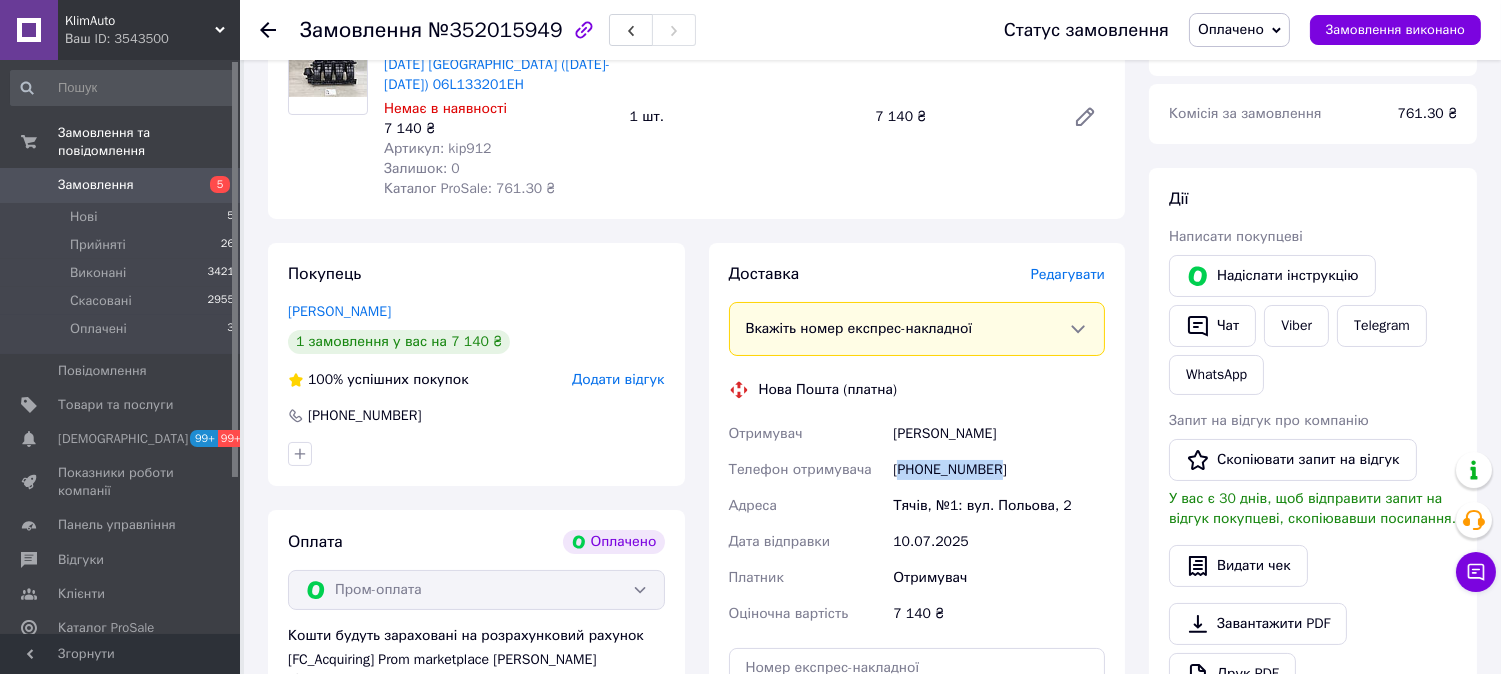 click on "+380966723322" at bounding box center [999, 470] 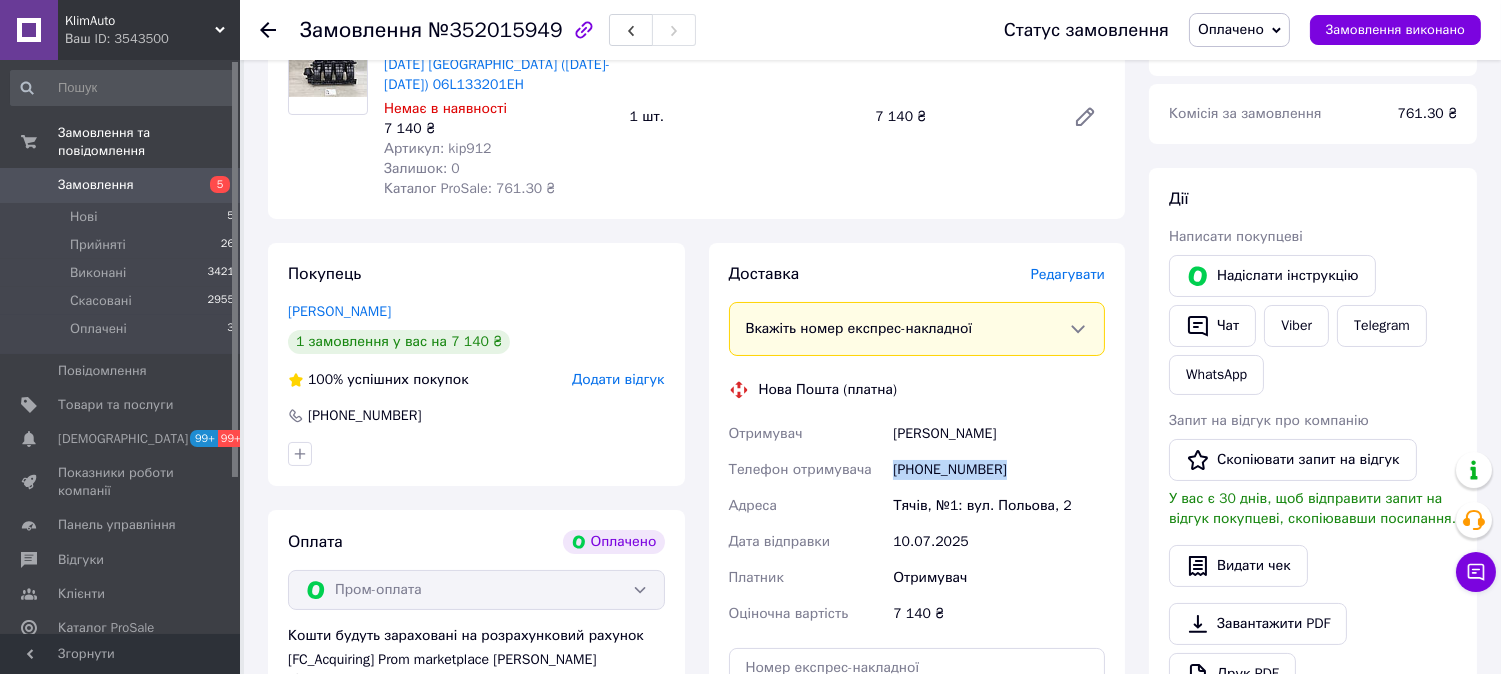 click on "+380966723322" at bounding box center [999, 470] 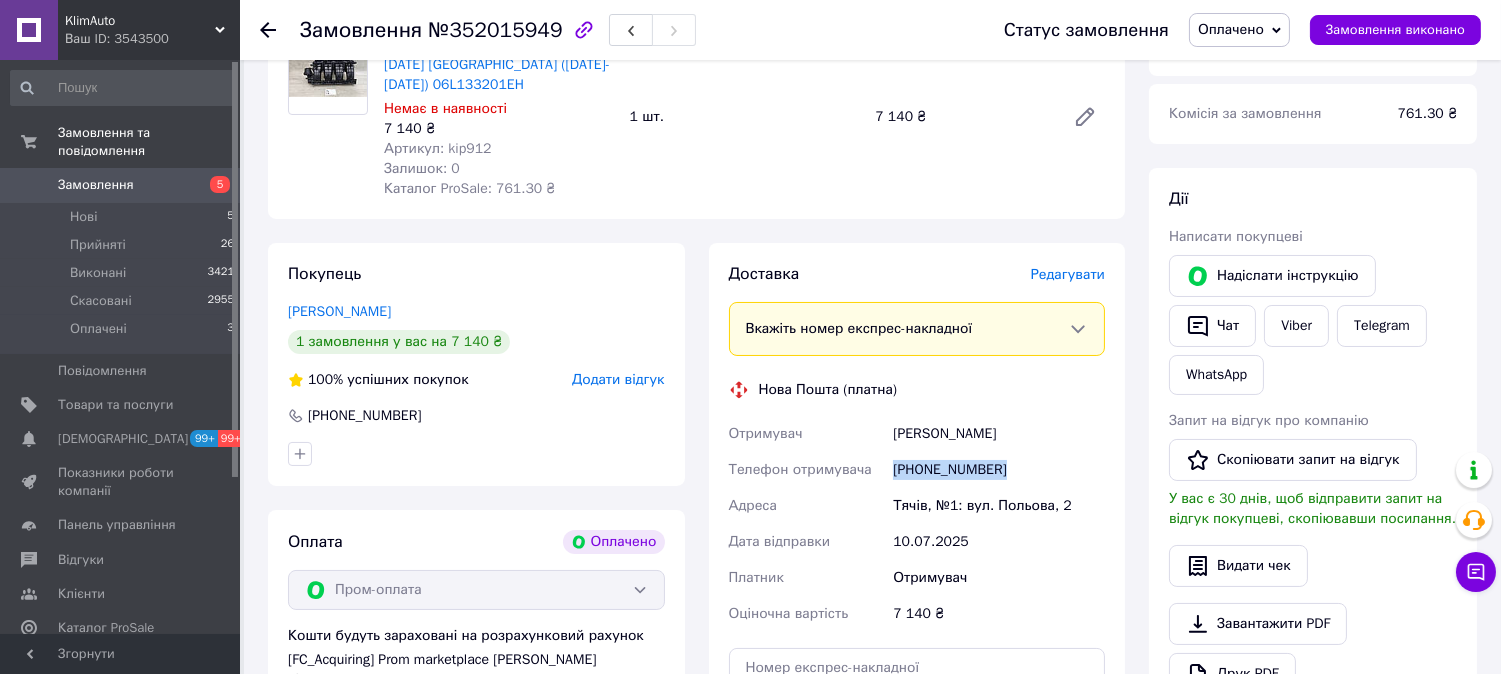 click 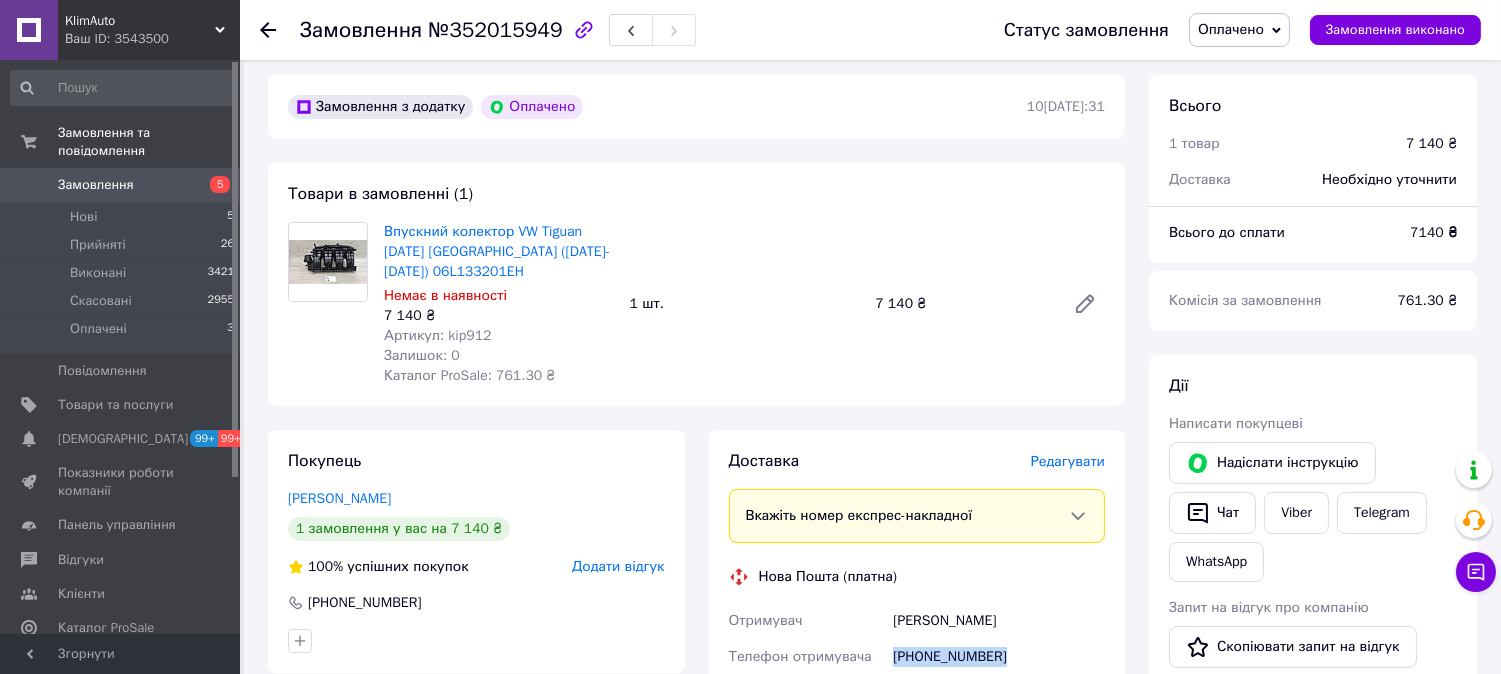 scroll, scrollTop: 0, scrollLeft: 0, axis: both 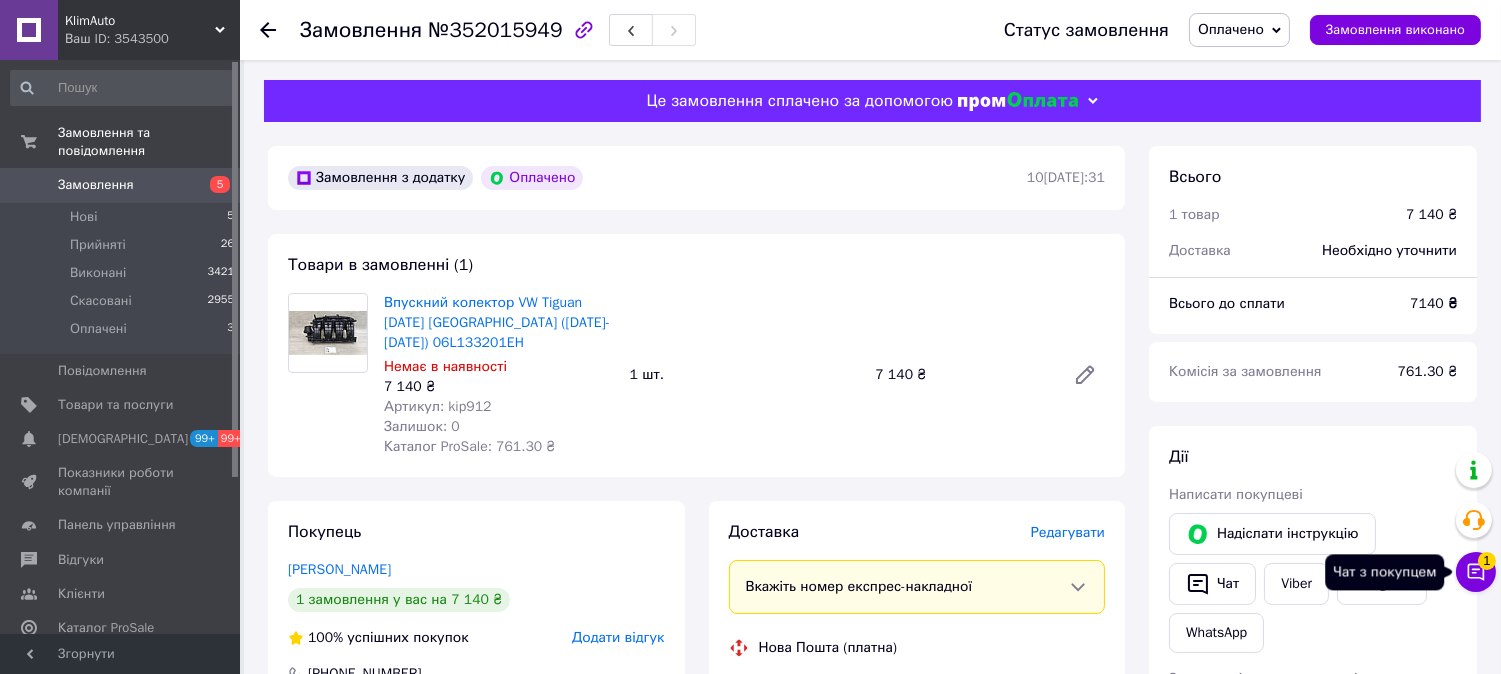 click 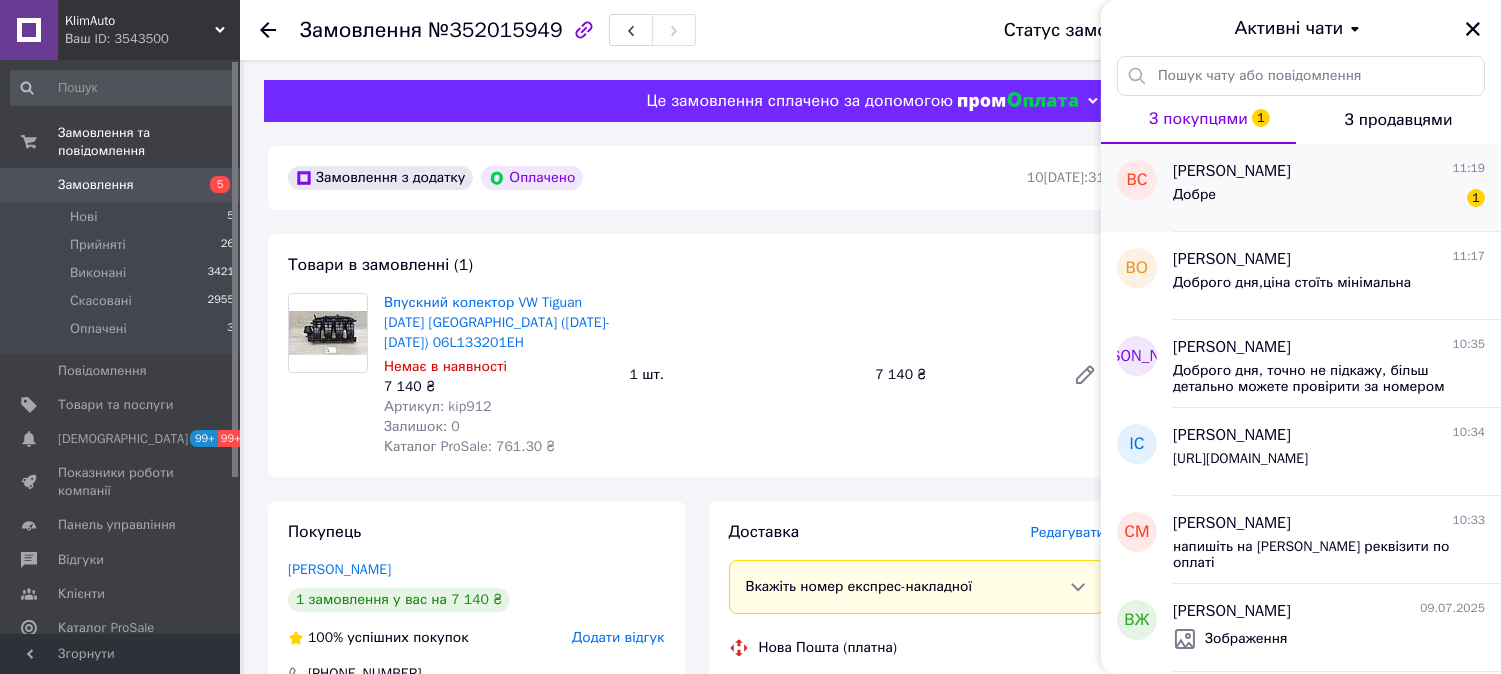 click on "Добре 1" at bounding box center [1329, 199] 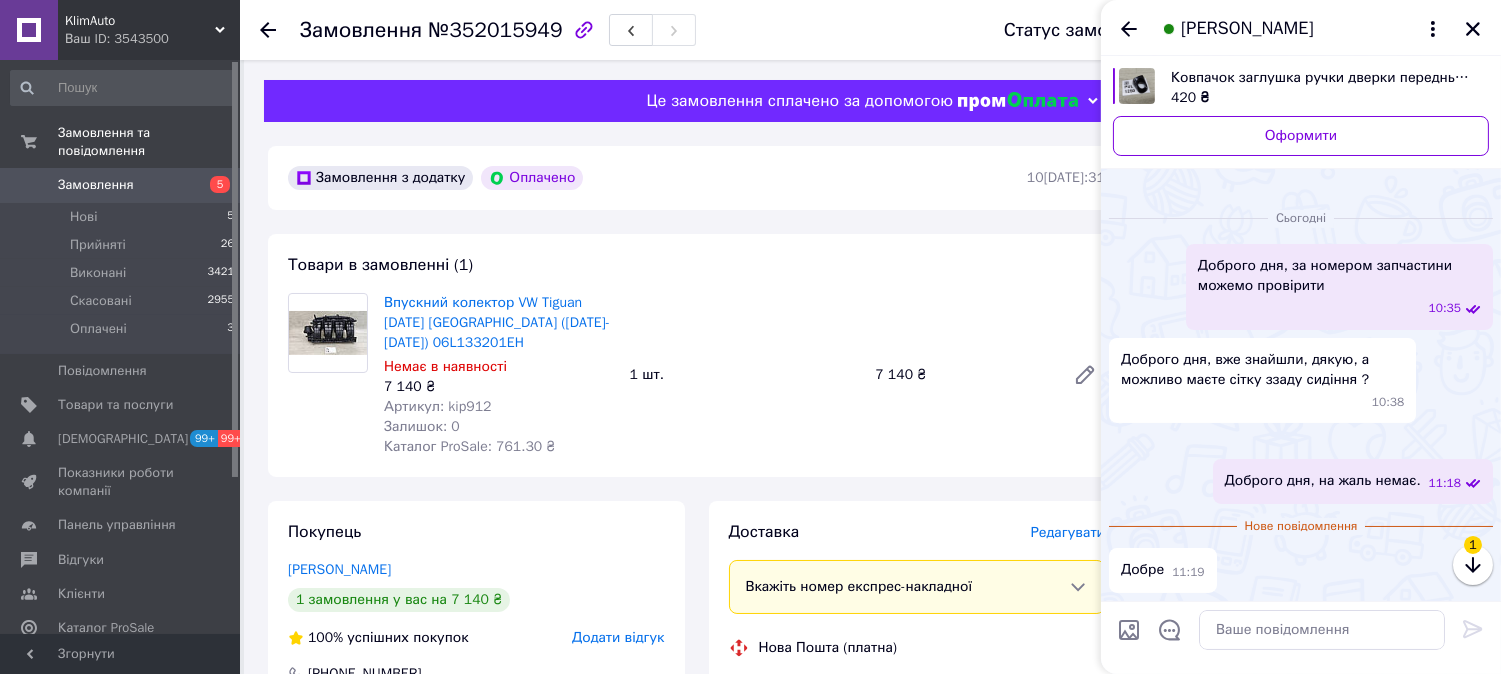 scroll, scrollTop: 716, scrollLeft: 0, axis: vertical 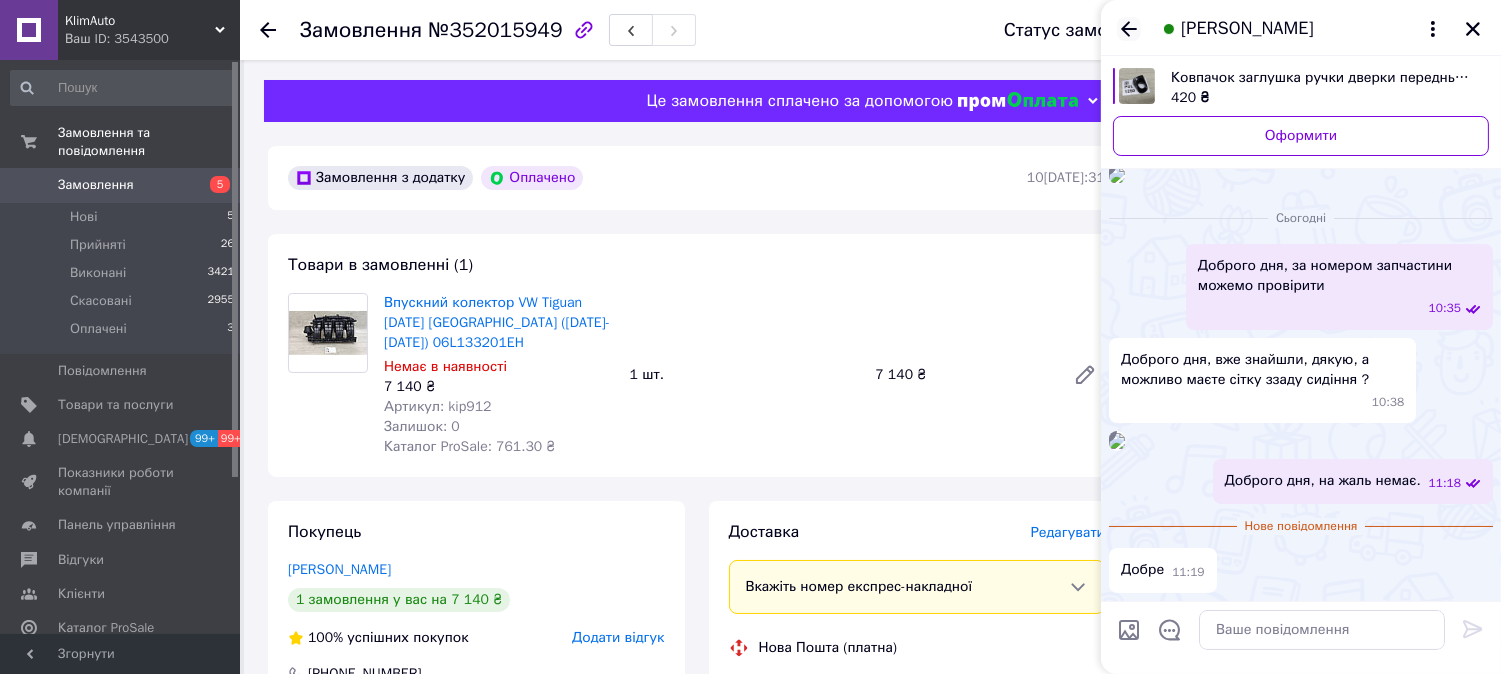 click 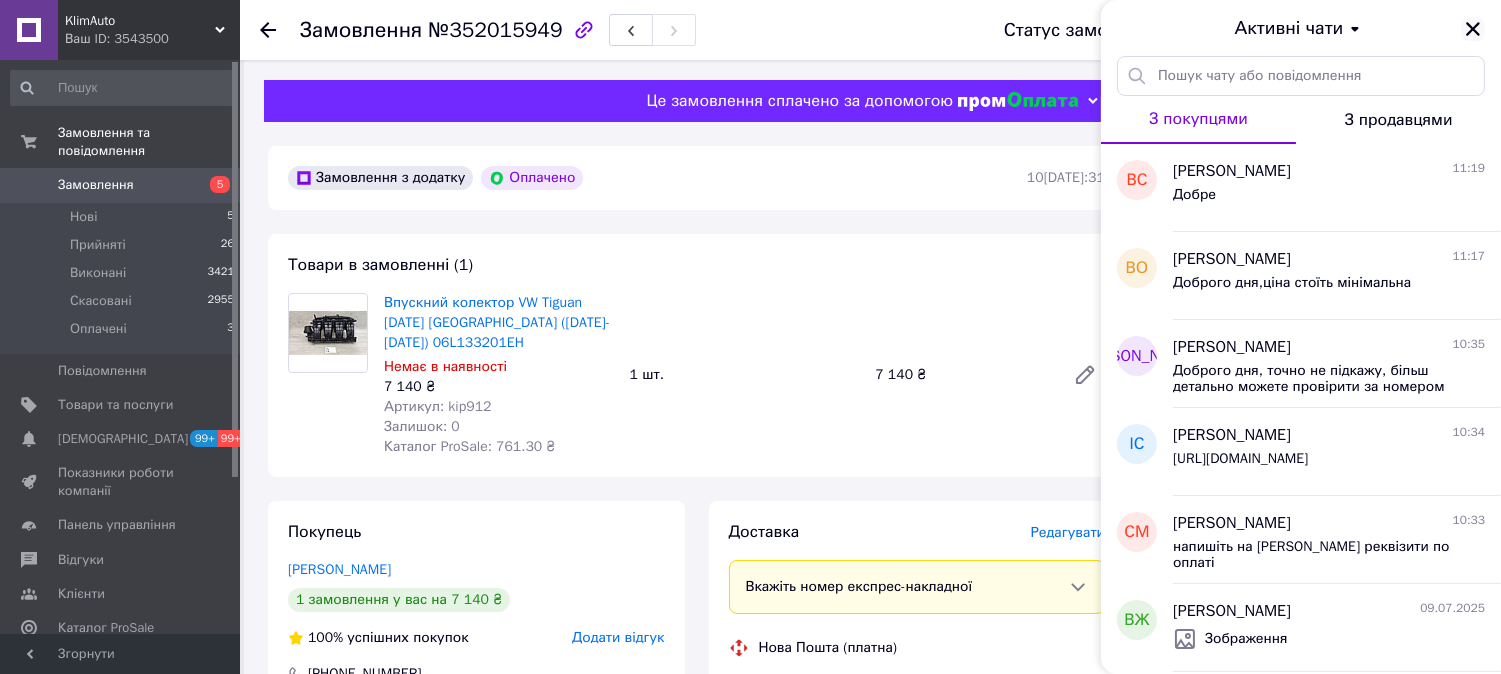 click 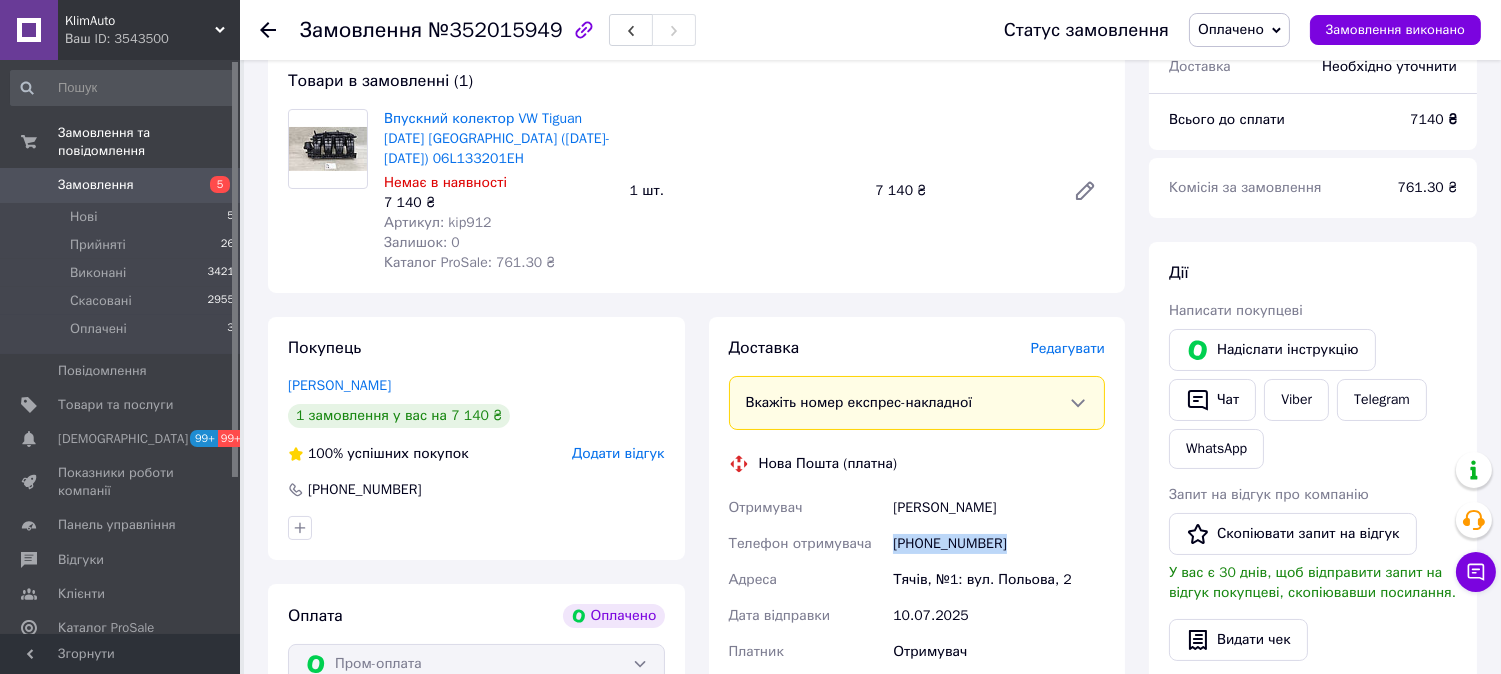 scroll, scrollTop: 258, scrollLeft: 0, axis: vertical 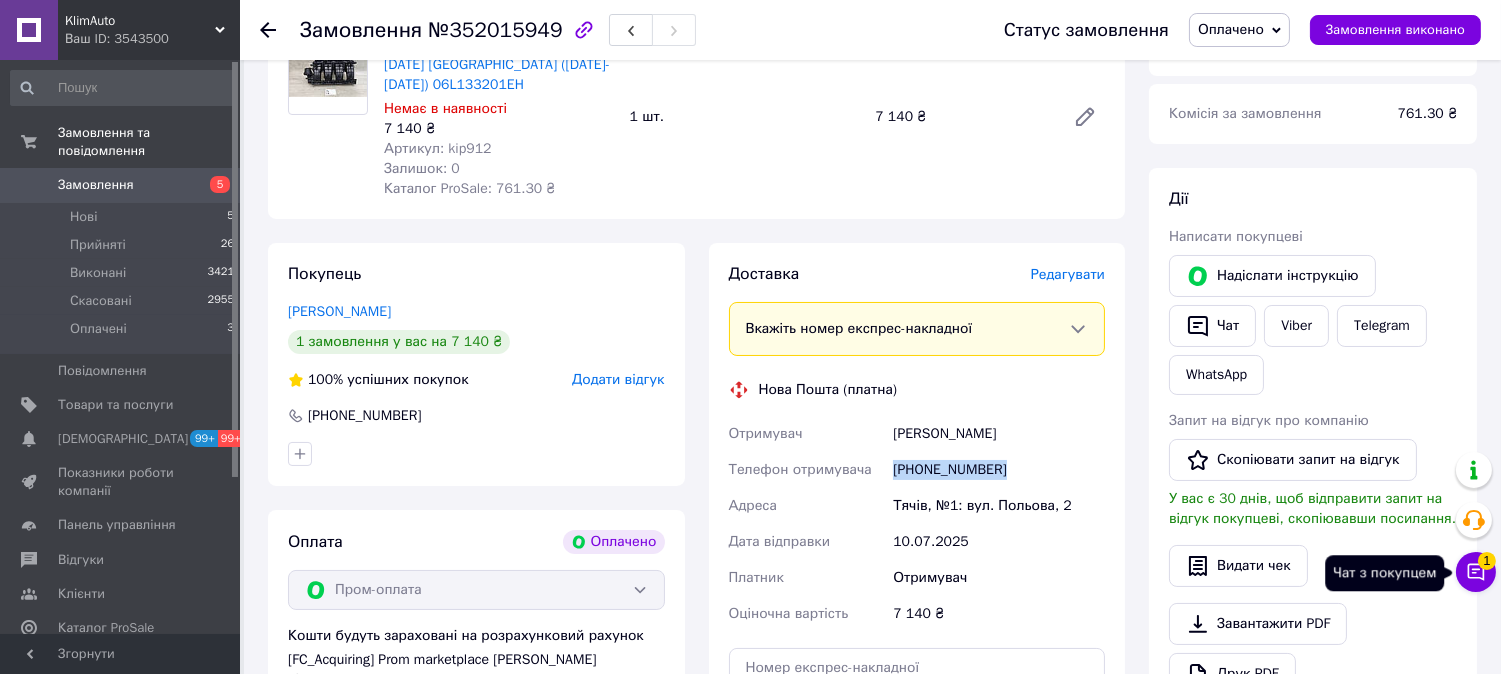 drag, startPoint x: 1471, startPoint y: 577, endPoint x: 1432, endPoint y: 567, distance: 40.261642 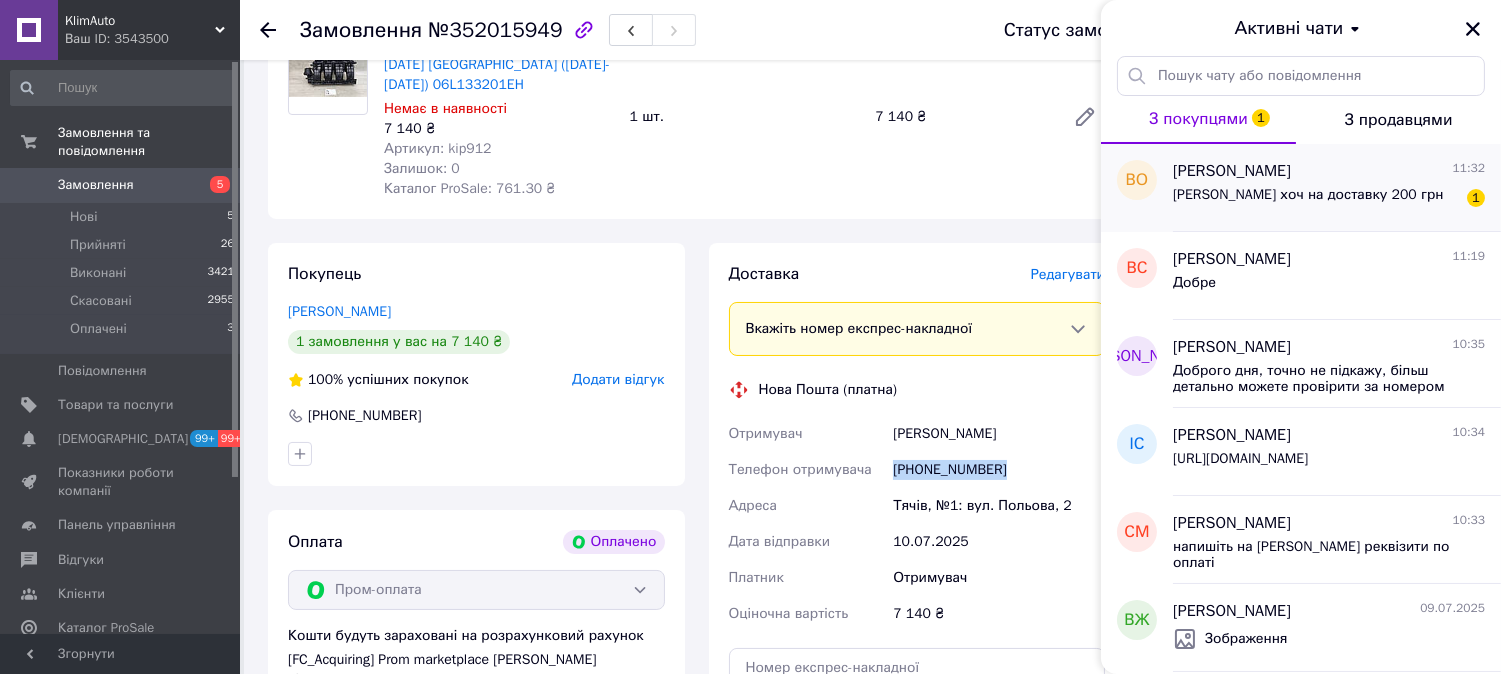 click on "То скиньте хоч на доставку 200 грн" at bounding box center (1308, 195) 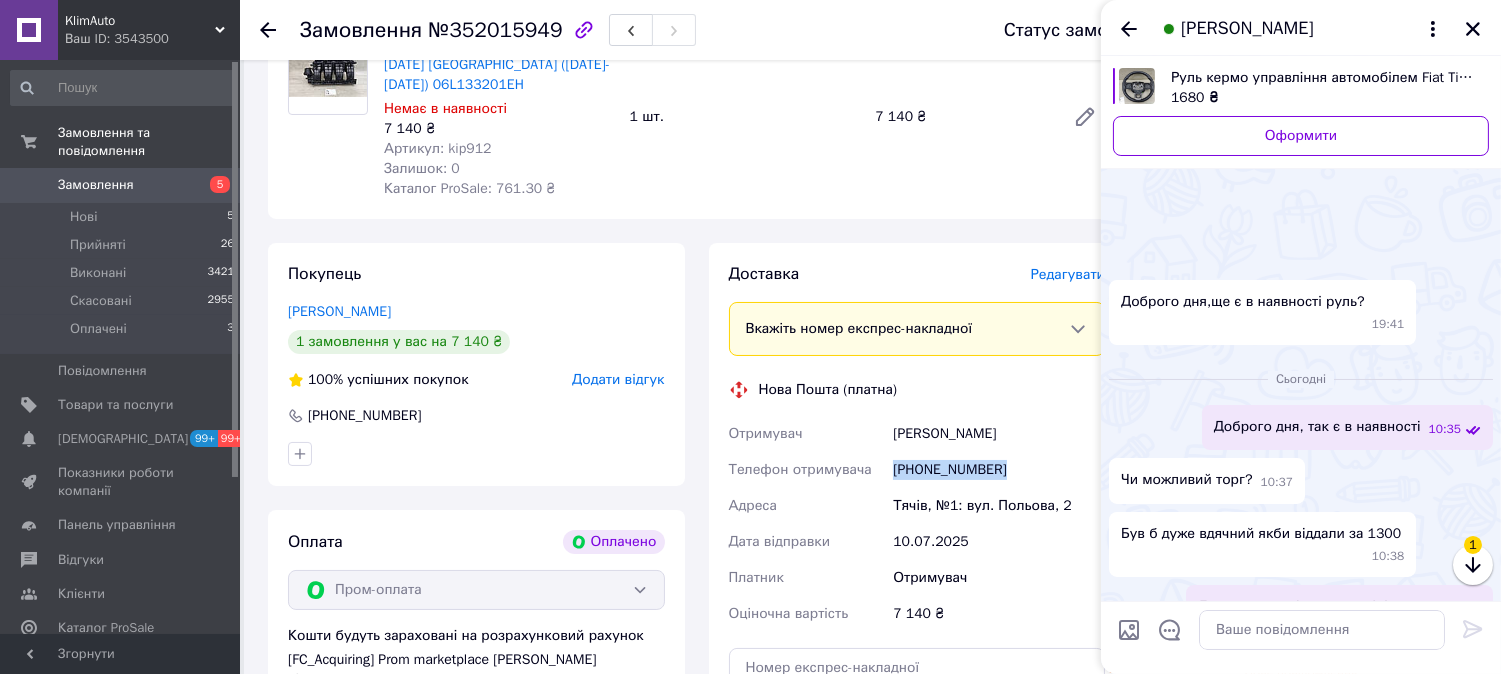 scroll, scrollTop: 125, scrollLeft: 0, axis: vertical 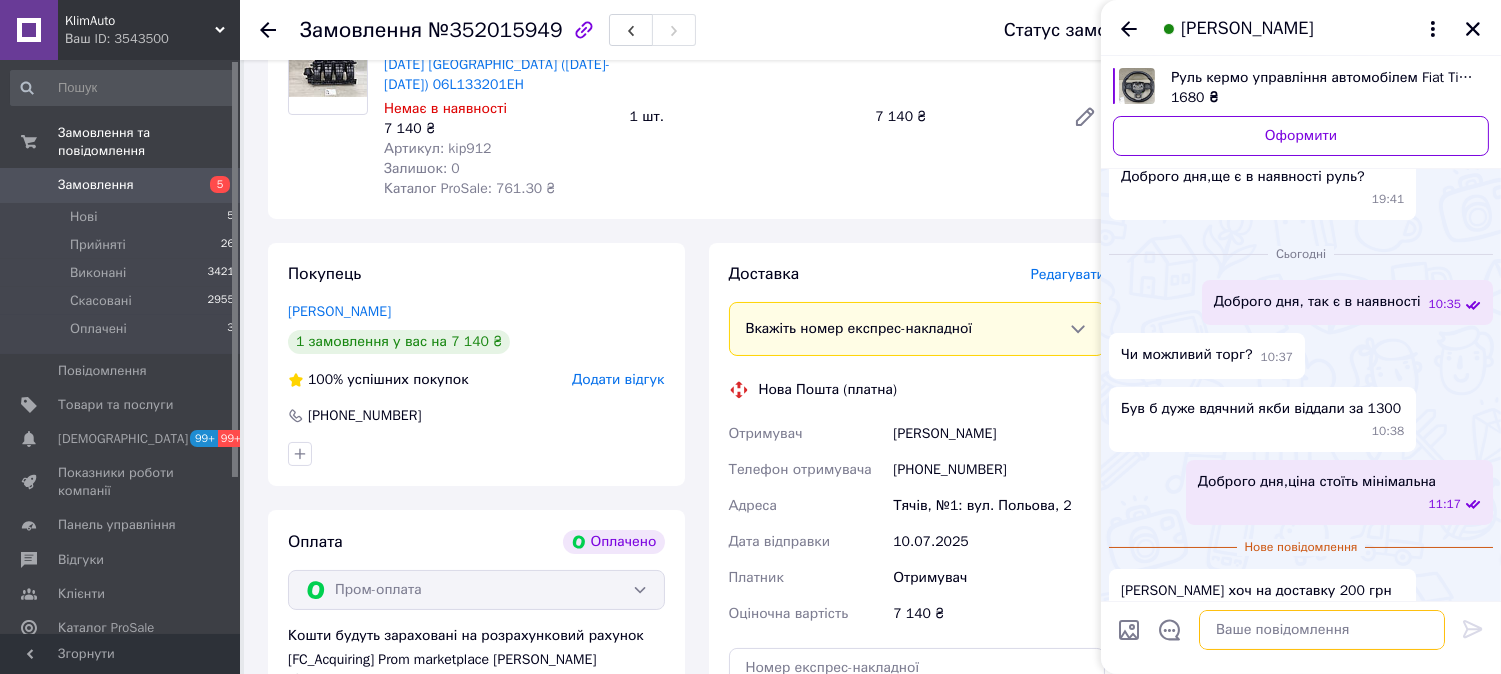 click at bounding box center [1322, 630] 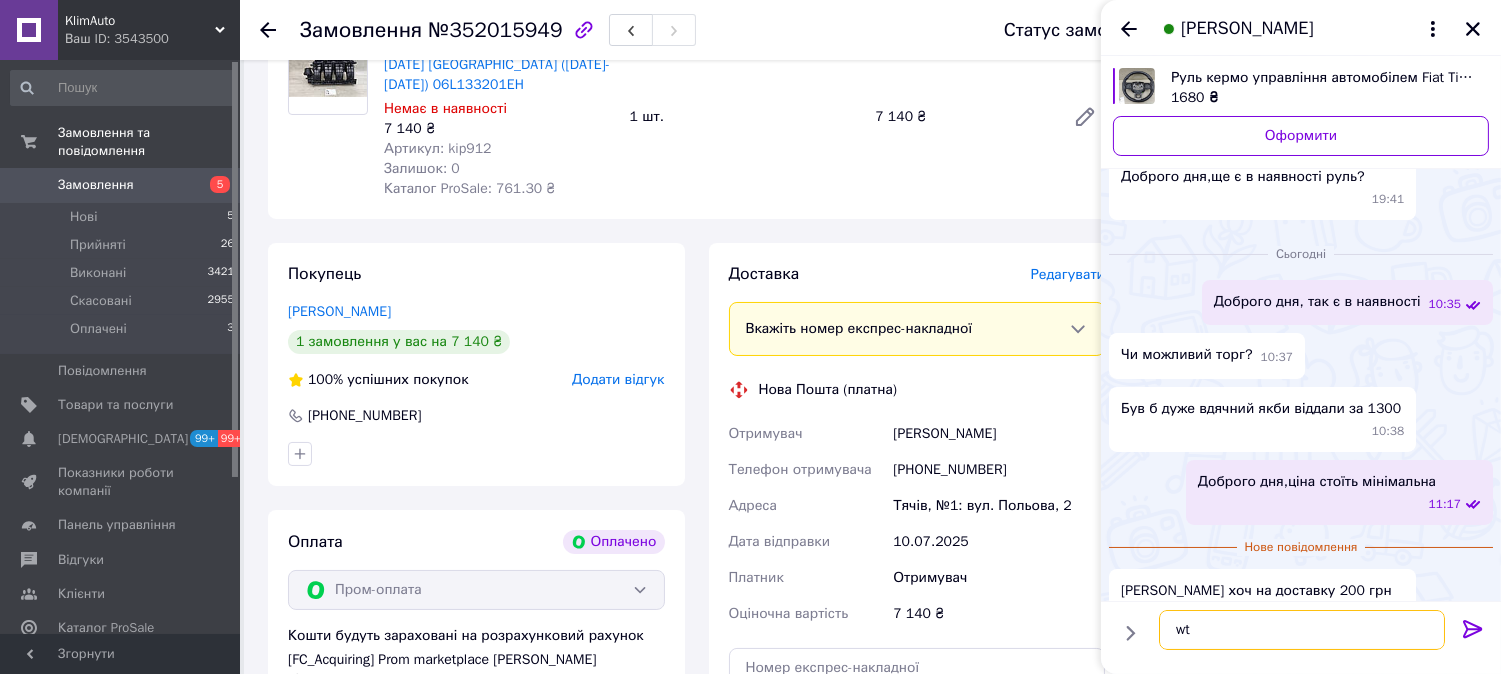 type on "w" 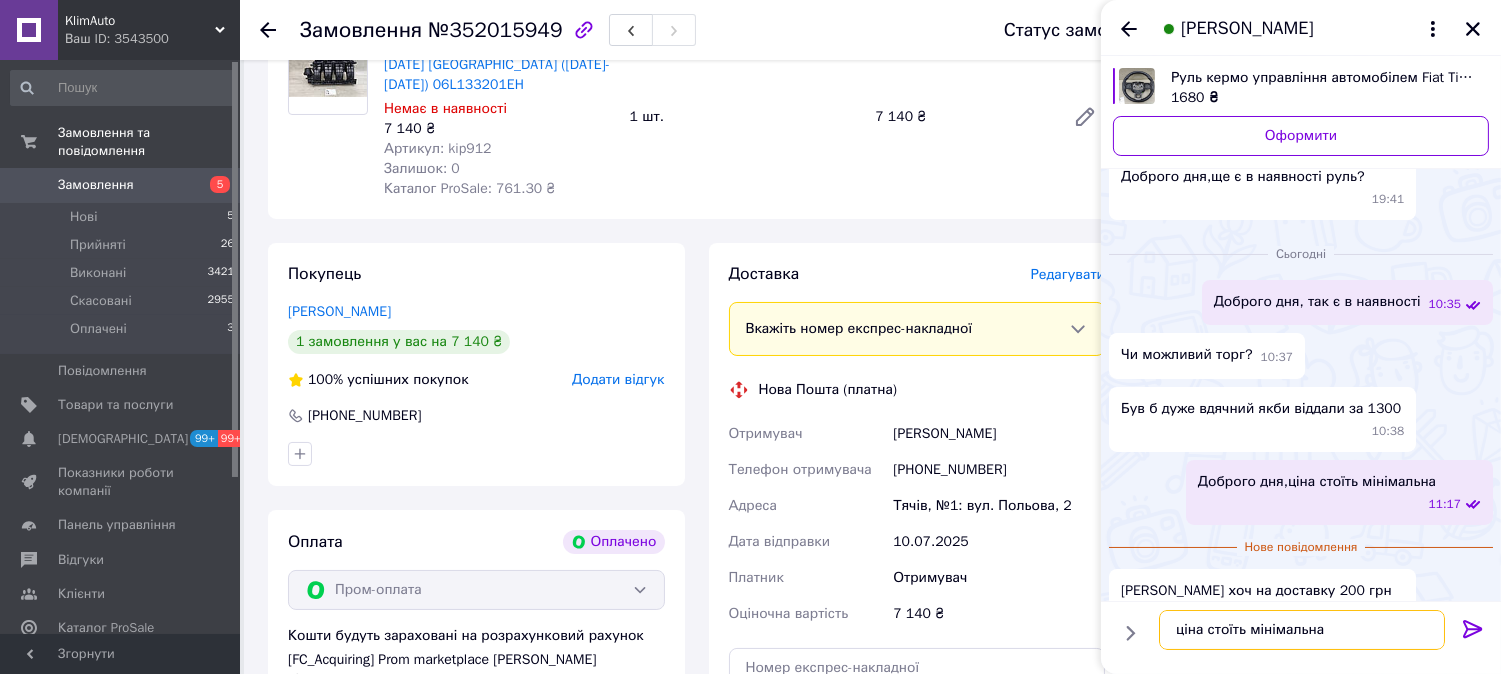 type on "ціна стоїть мінімальна" 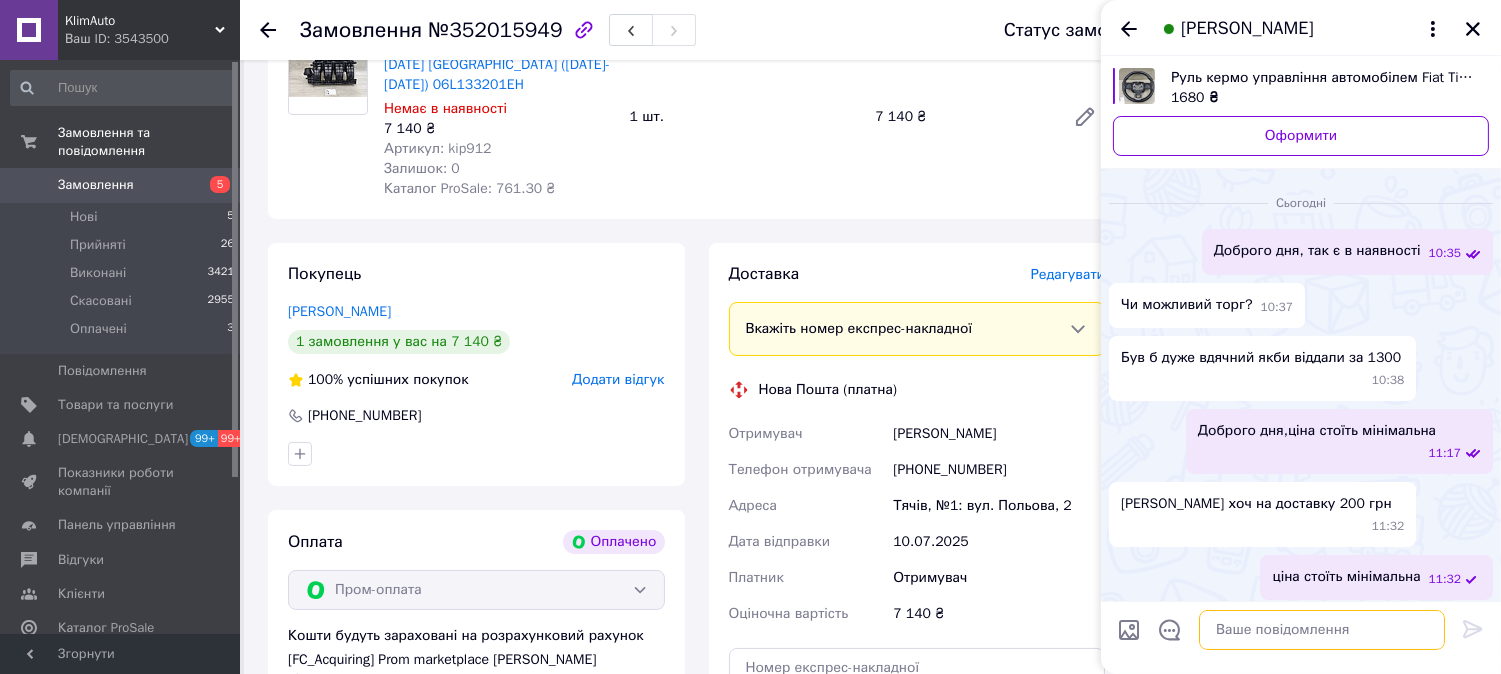 scroll, scrollTop: 91, scrollLeft: 0, axis: vertical 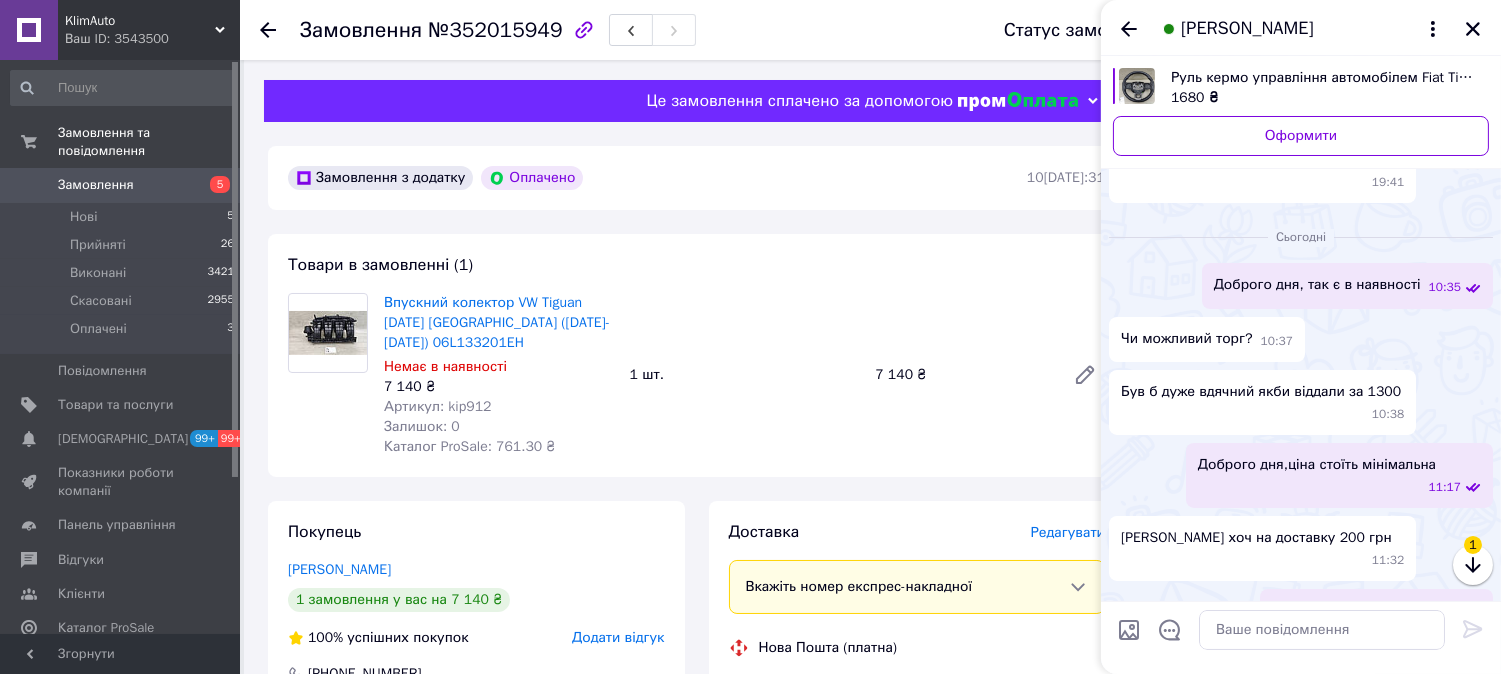 click on "Замовлення з додатку Оплачено 10.07.2025 | 09:31 Товари в замовленні (1) Впускний колектор VW Tiguan 2 AD USA (2018-2024) 06L133201EH Немає в наявності 7 140 ₴ Артикул: kip912 Залишок: 0 Каталог ProSale: 761.30 ₴  1 шт. 7 140 ₴ Покупець Петечела Сергій 1 замовлення у вас на 7 140 ₴ 100%   успішних покупок Додати відгук +380966723322 Оплата Оплачено Пром-оплата Кошти будуть зараховані на розрахунковий рахунок [FC_Acquiring] Prom marketplace Клімчук Віктор Петрович (Активирован) Доставка Редагувати Вкажіть номер експрес-накладної Мобільний номер покупця (із замовлення) повинен відповідати номеру отримувача за накладною <" at bounding box center [696, 830] 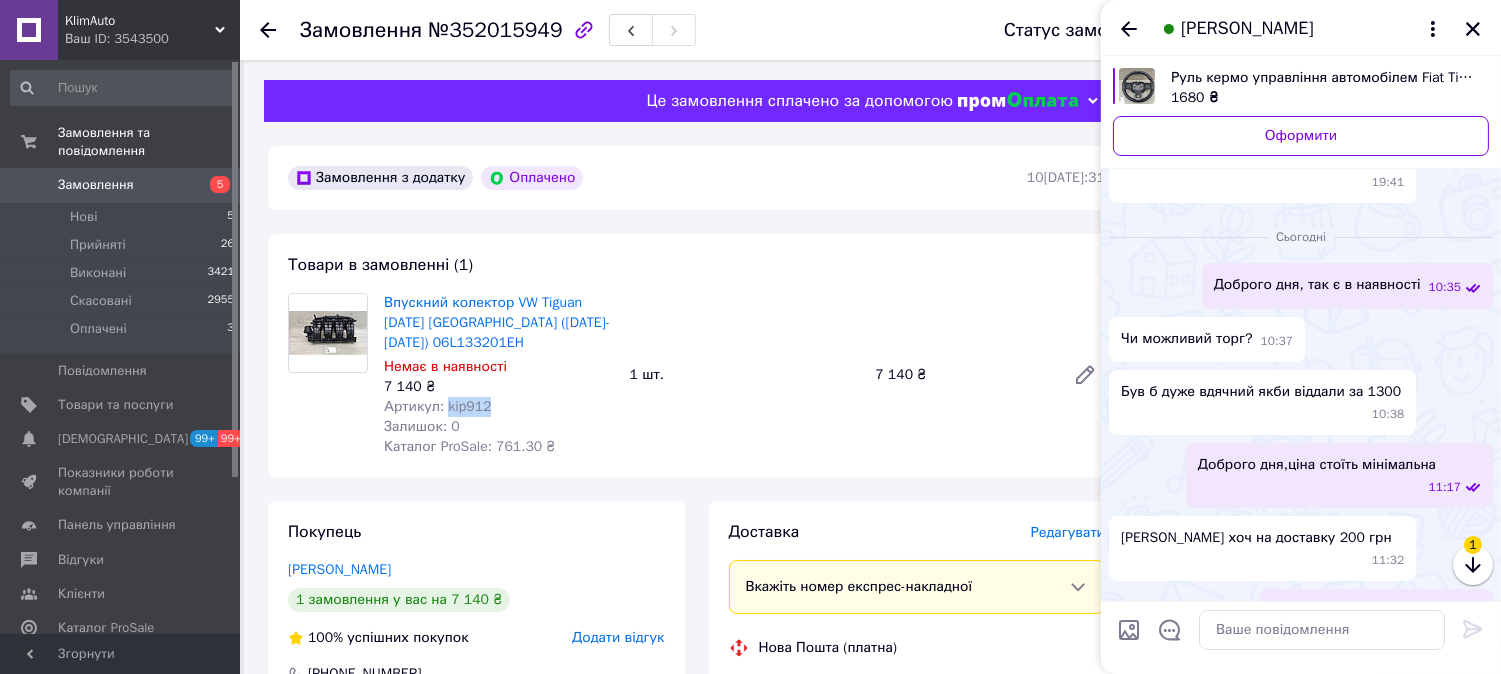 click on "Артикул: kip912" at bounding box center (437, 406) 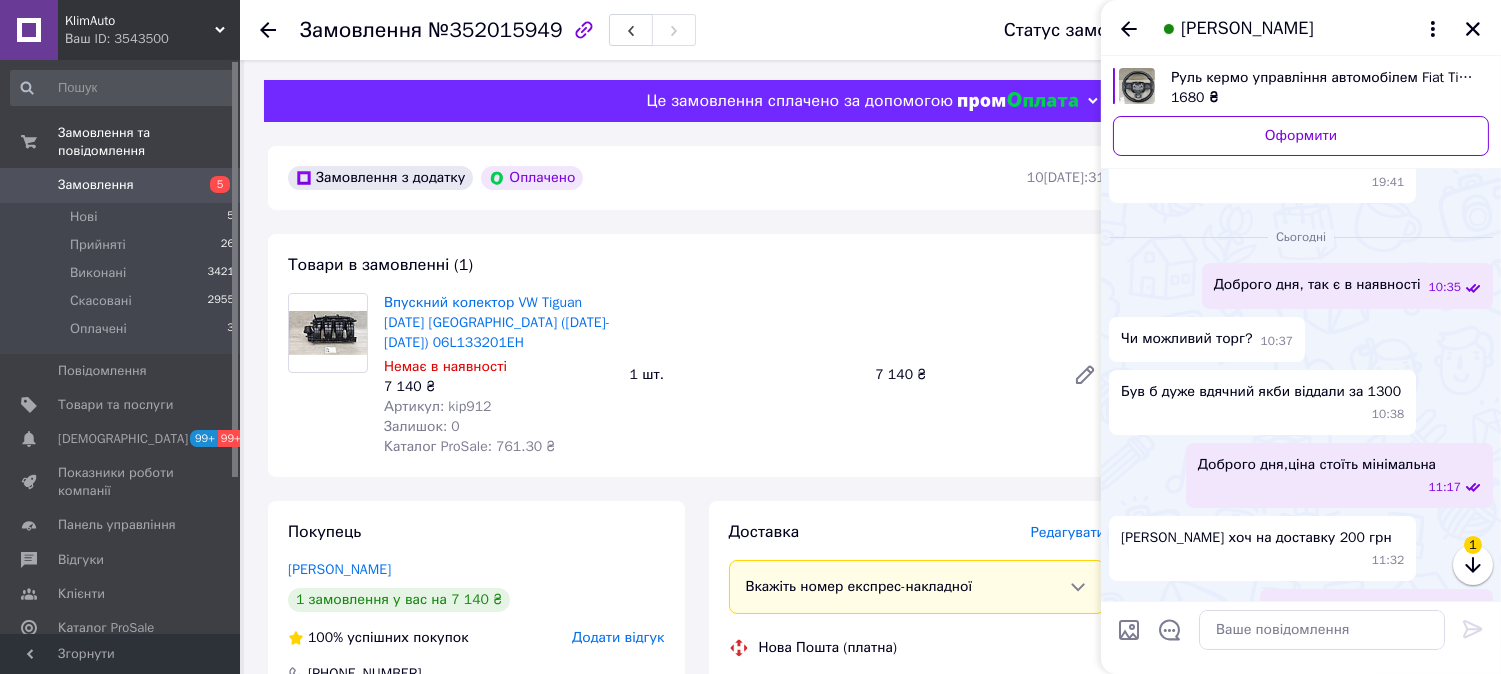 click on "Впускний колектор VW Tiguan 2 AD USA (2018-2024) 06L133201EH Немає в наявності 7 140 ₴ Артикул: kip912 Залишок: 0 Каталог ProSale: 761.30 ₴  1 шт. 7 140 ₴" at bounding box center [744, 375] 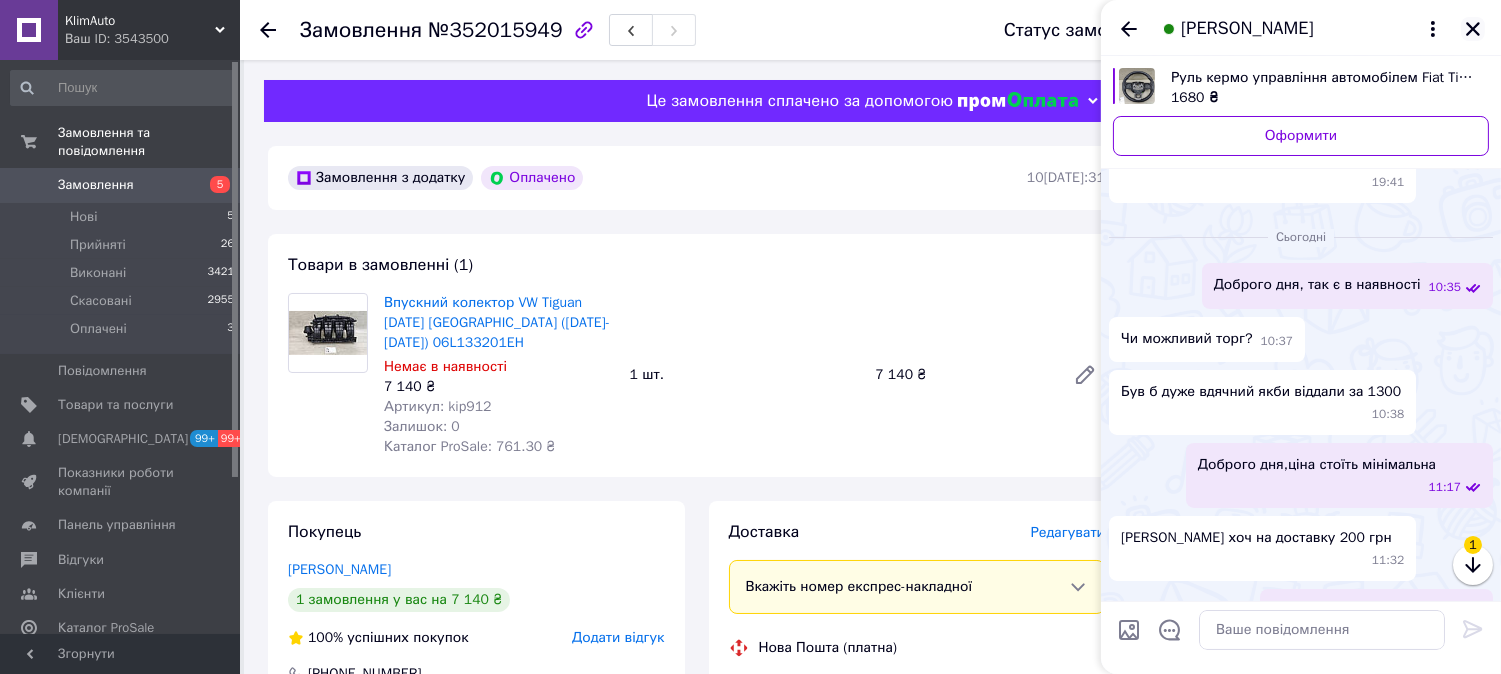 click 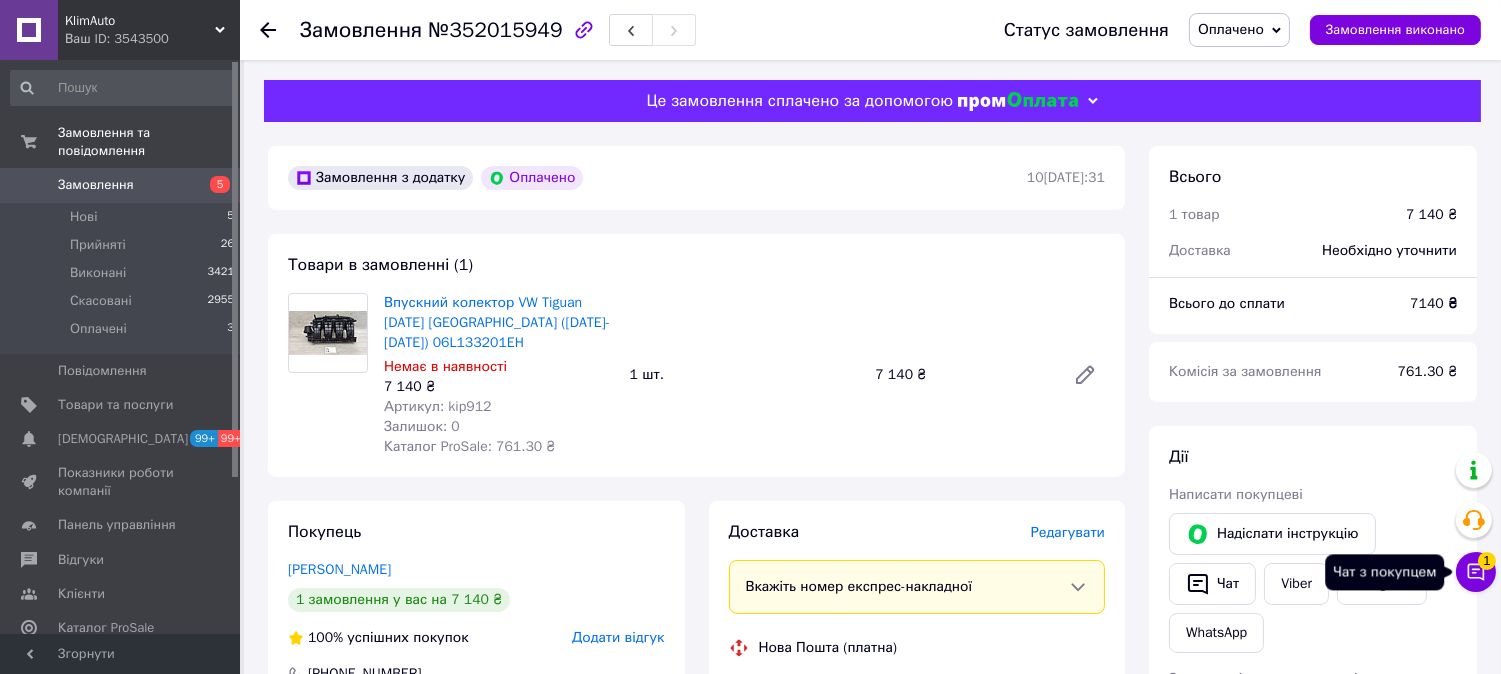 click 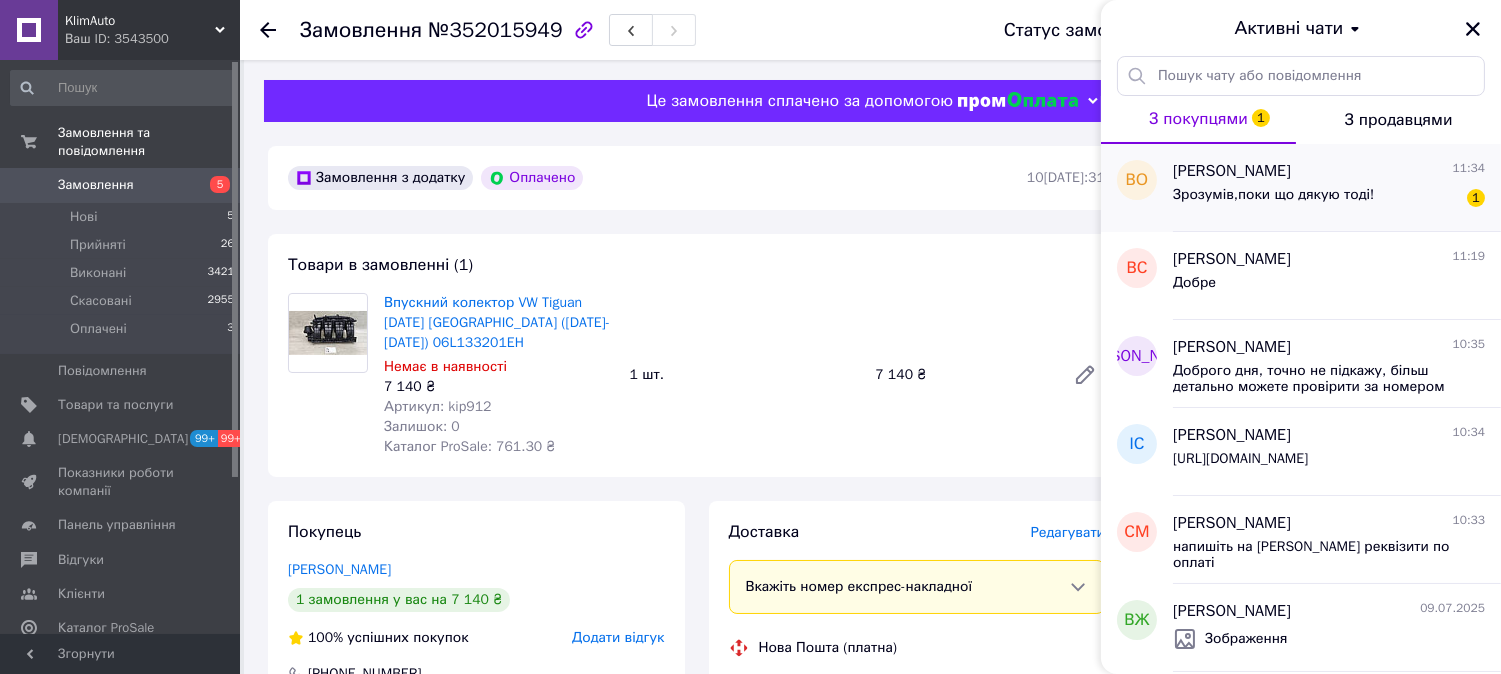 click on "Зрозумів,поки що дякую тоді! 1" at bounding box center [1329, 199] 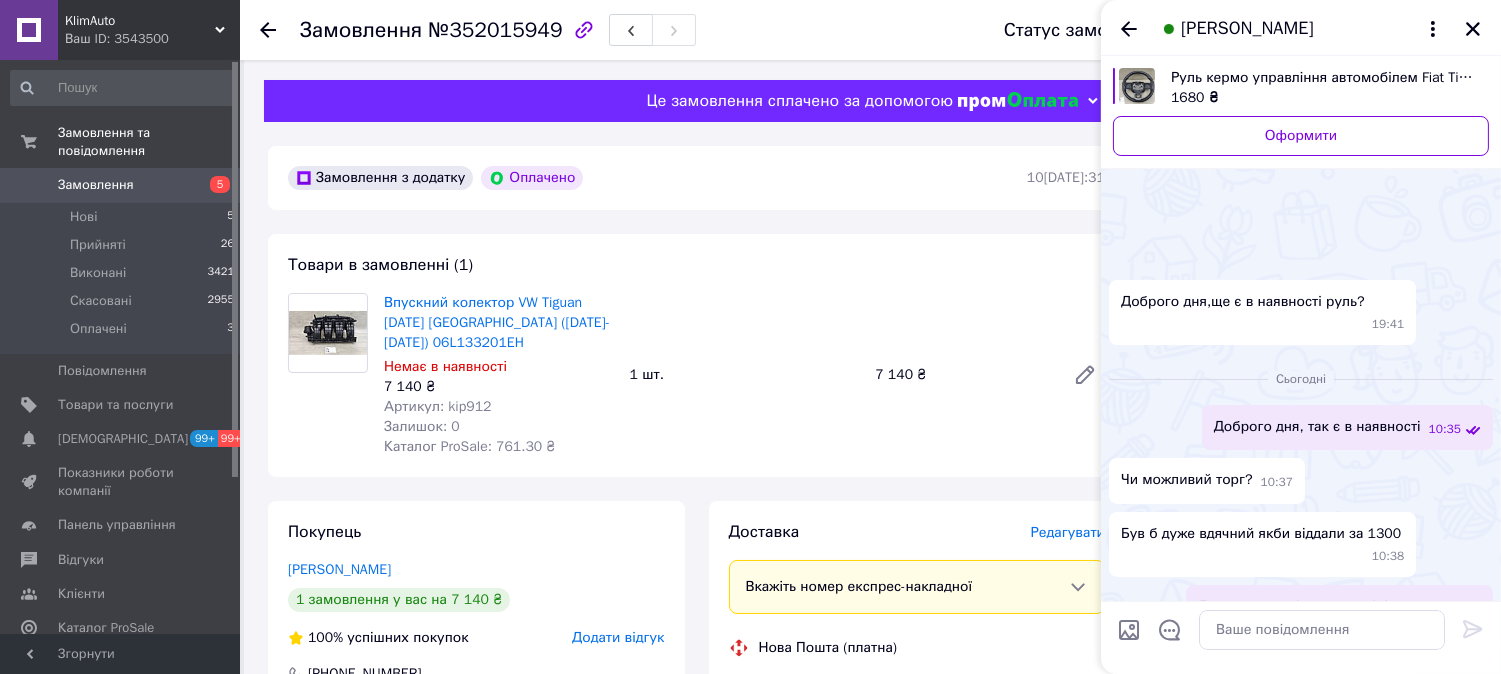 scroll, scrollTop: 231, scrollLeft: 0, axis: vertical 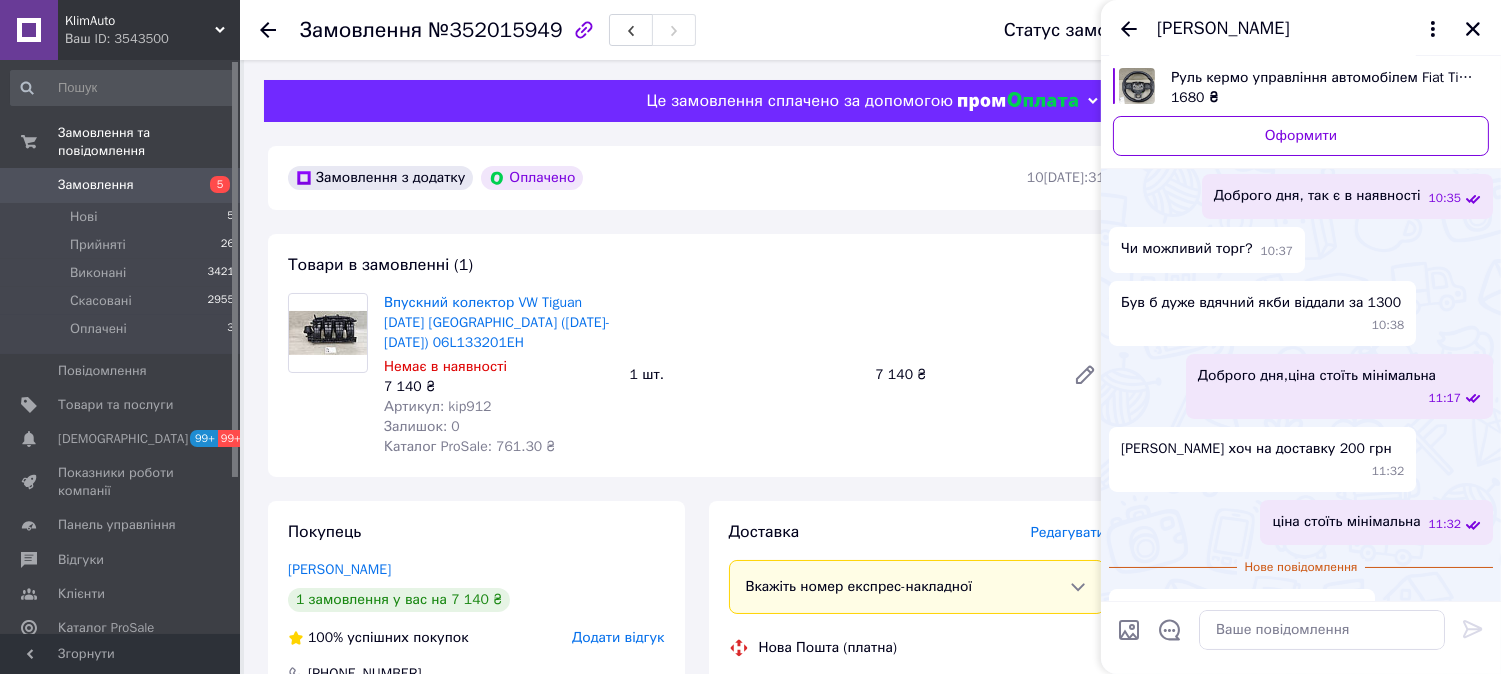 click on "Артикул: kip912" at bounding box center (437, 406) 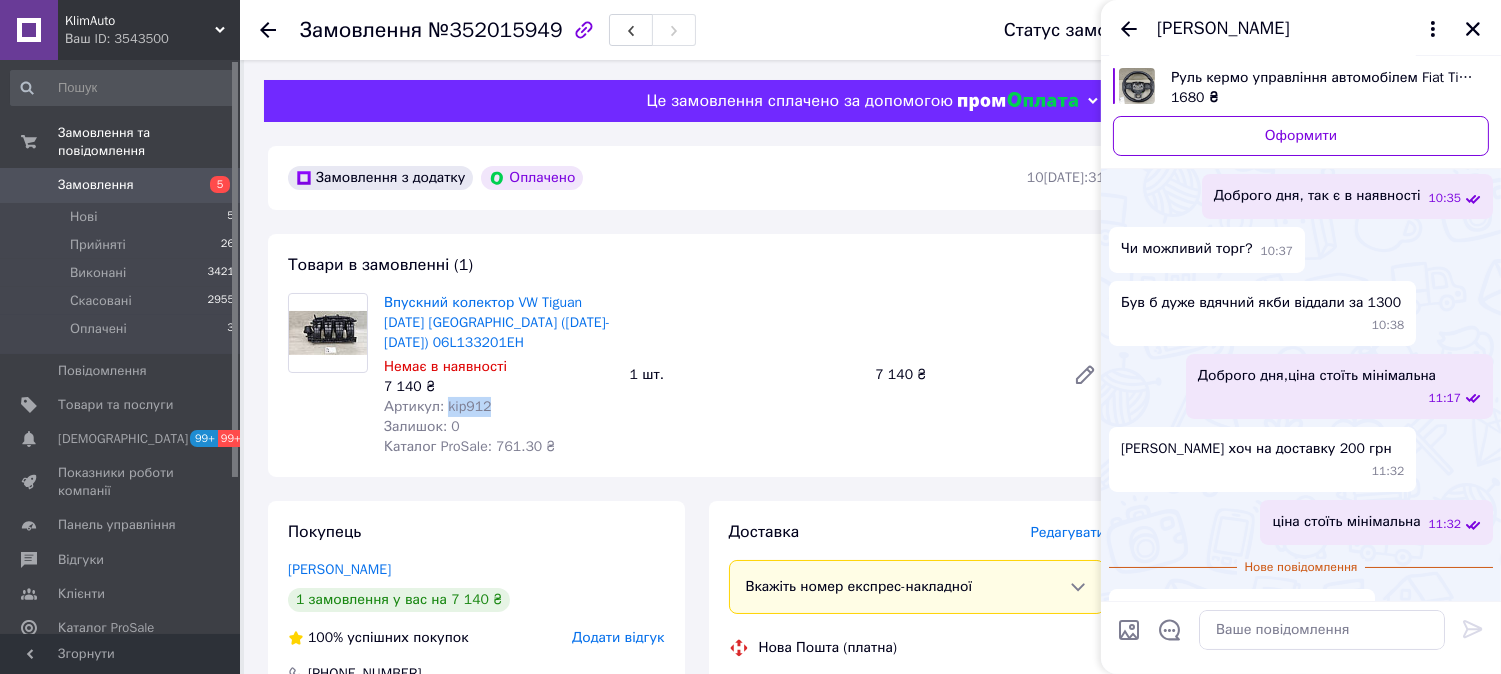 click on "Артикул: kip912" at bounding box center (437, 406) 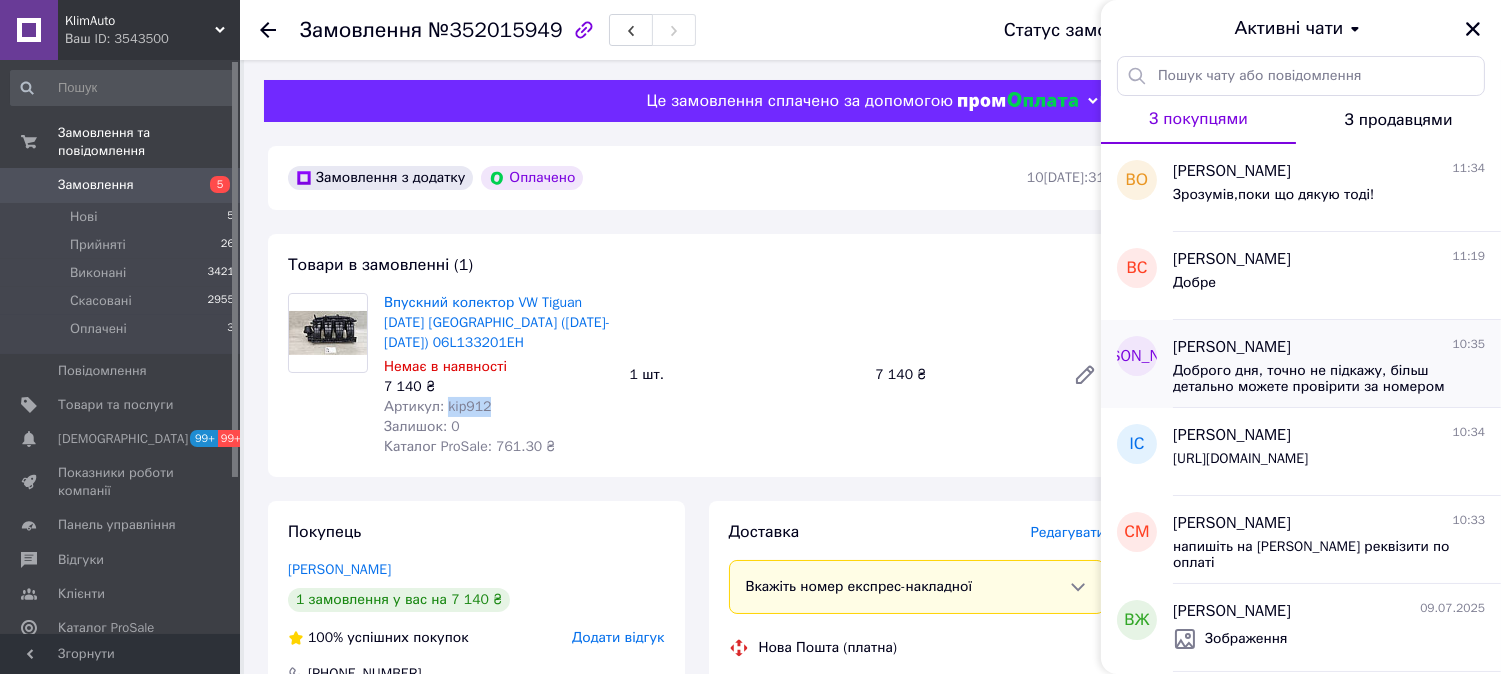 click on "Олександр Лиходід" at bounding box center (1232, 347) 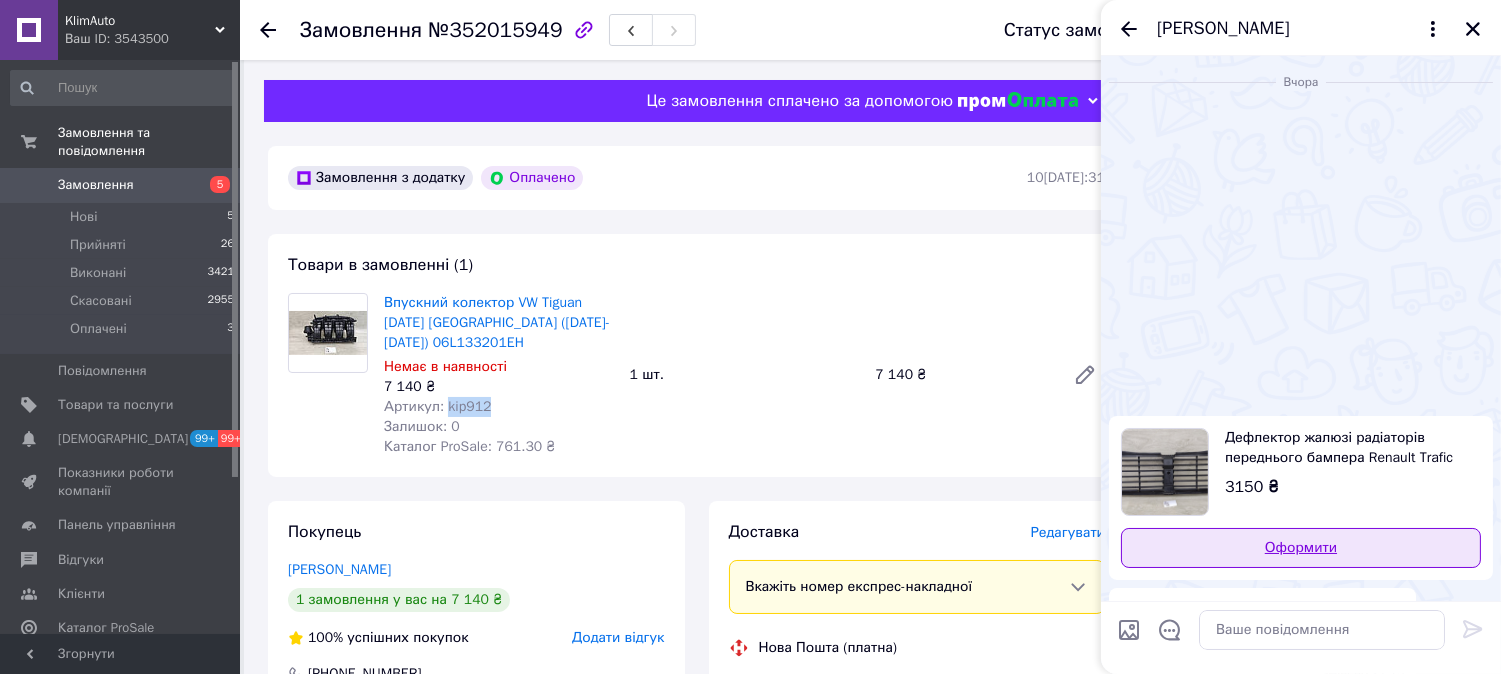 scroll, scrollTop: 264, scrollLeft: 0, axis: vertical 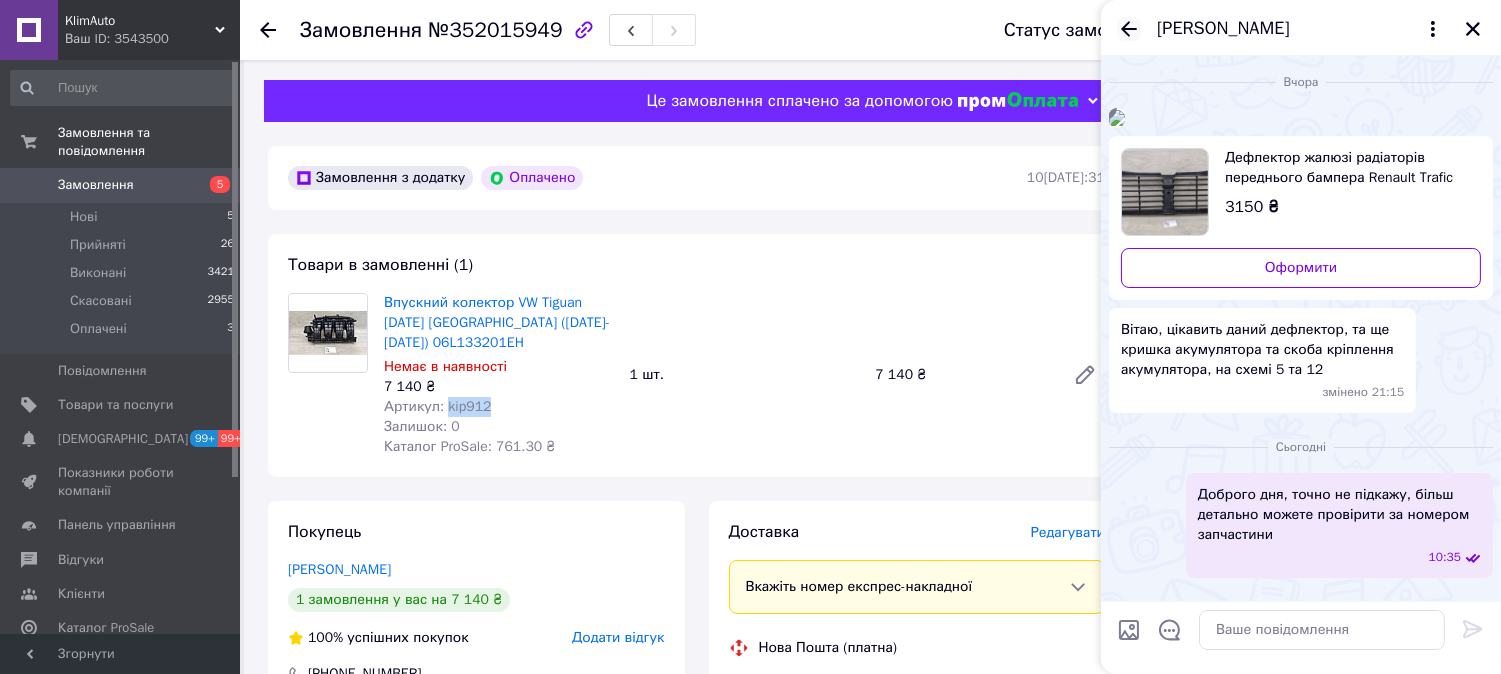 click 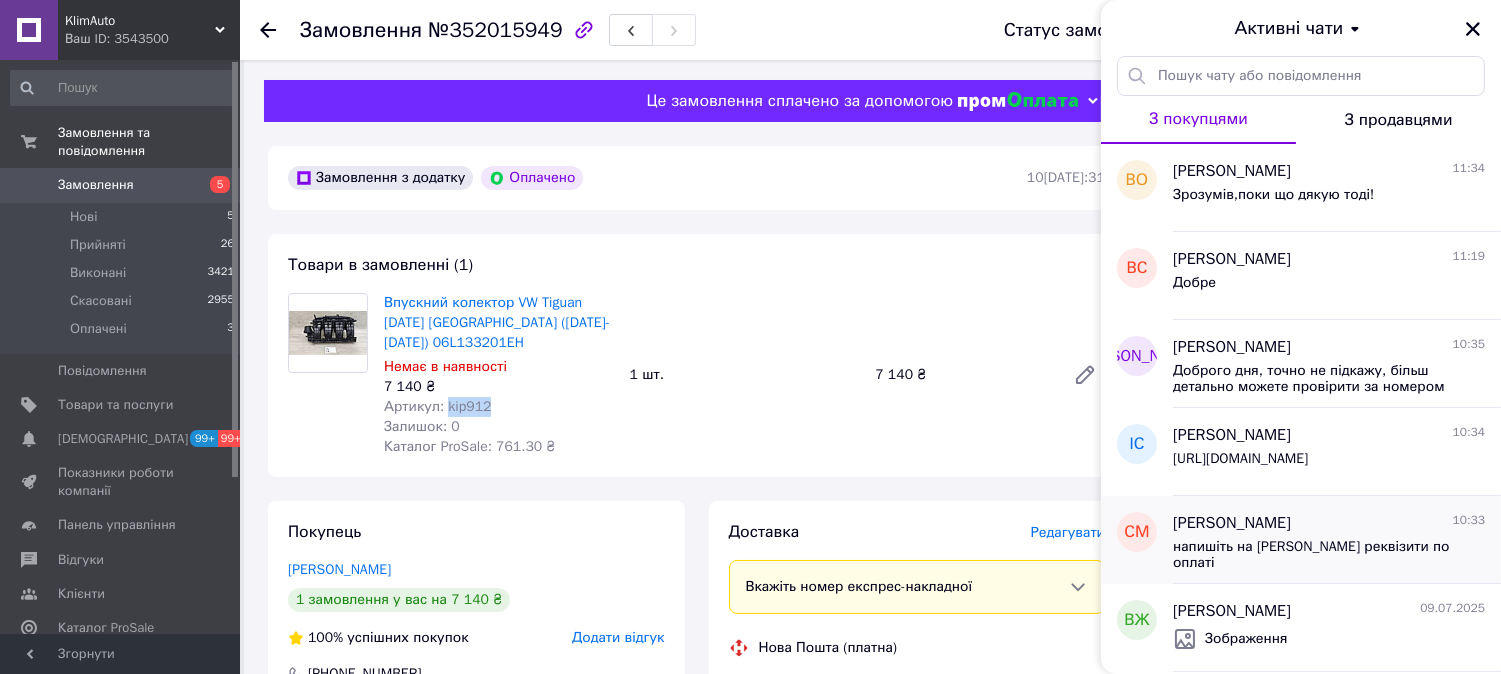 click on "напишіть на вайбер скину реквізити по оплаті" at bounding box center (1315, 555) 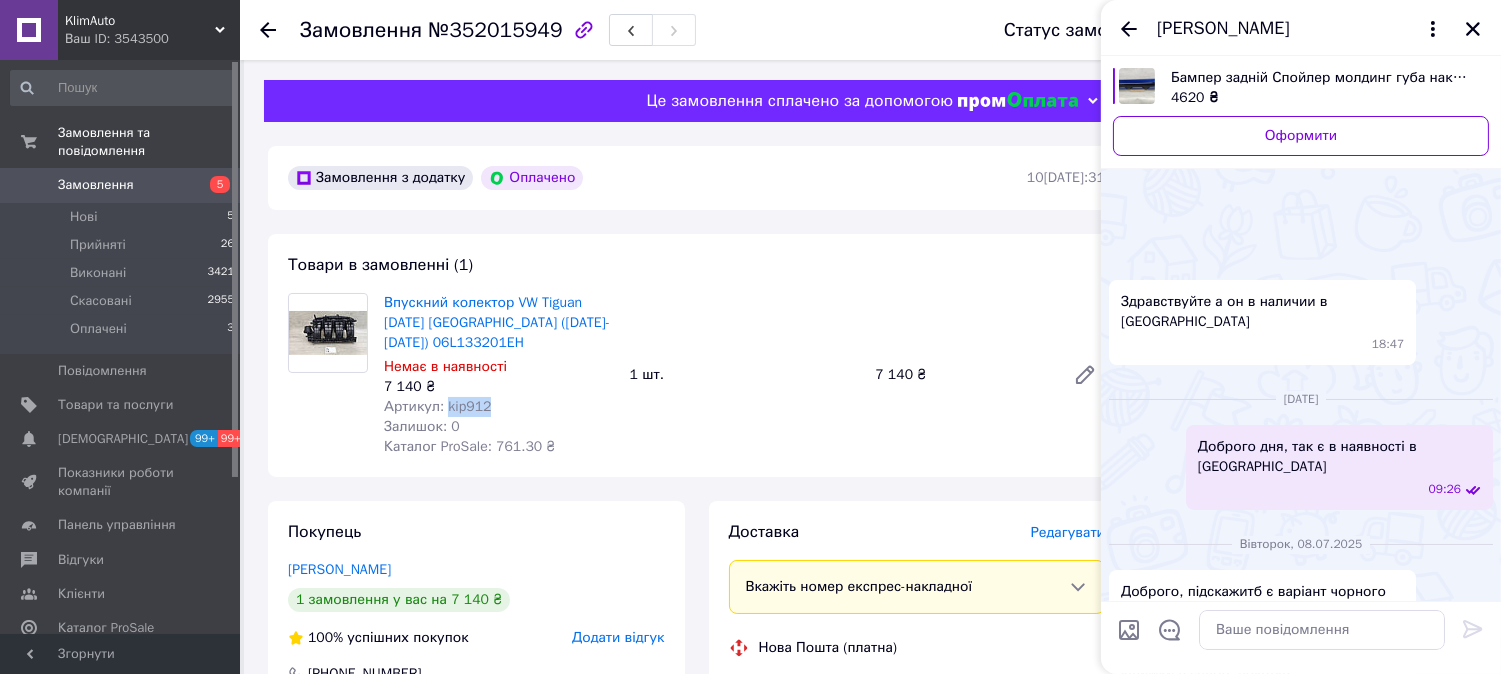 scroll, scrollTop: 840, scrollLeft: 0, axis: vertical 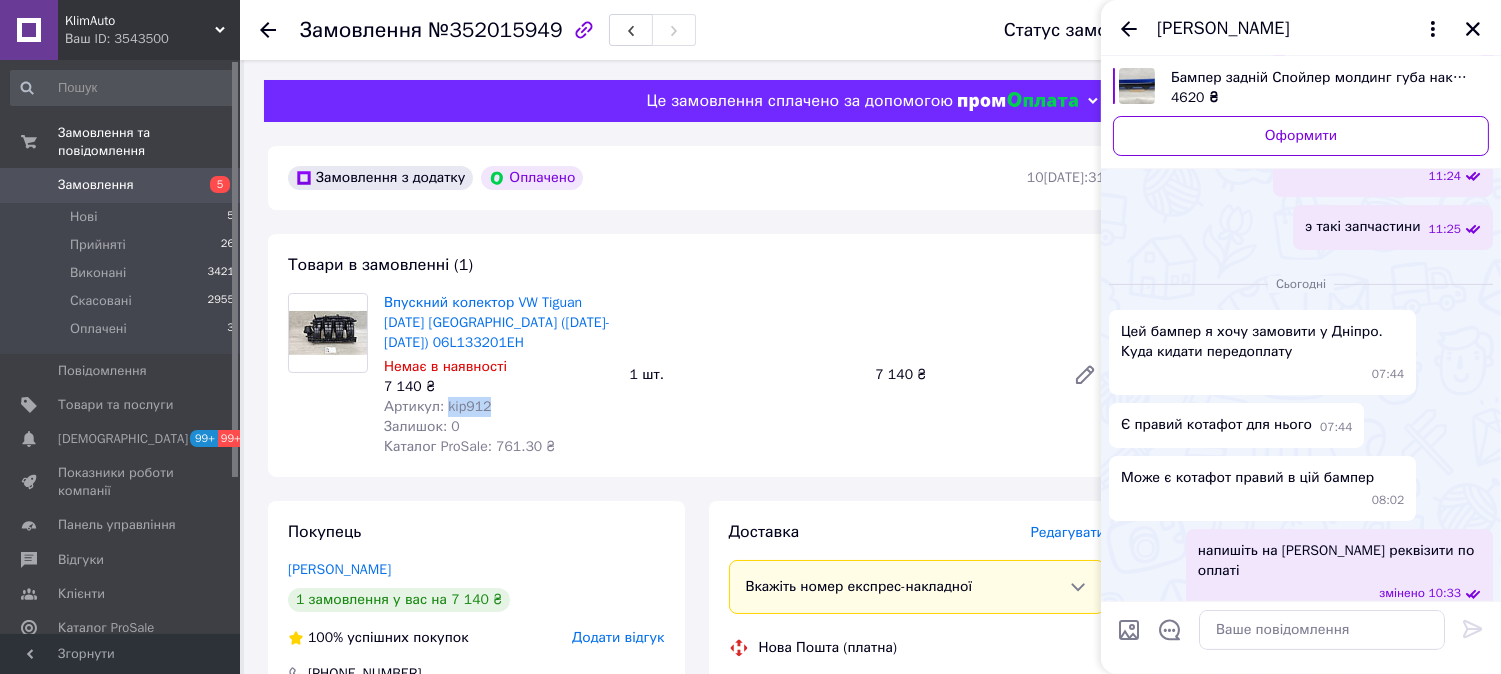 click on "4620 ₴" at bounding box center [1322, 98] 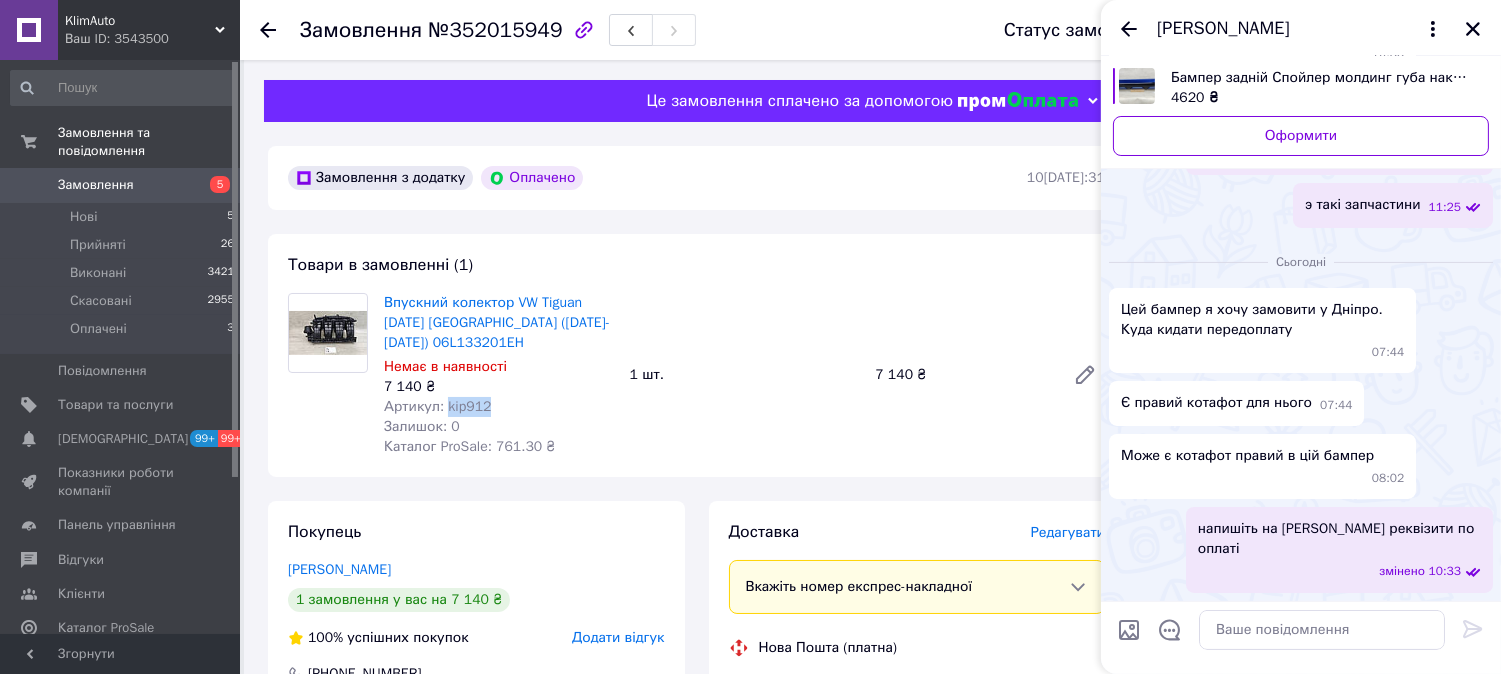 scroll, scrollTop: 570, scrollLeft: 0, axis: vertical 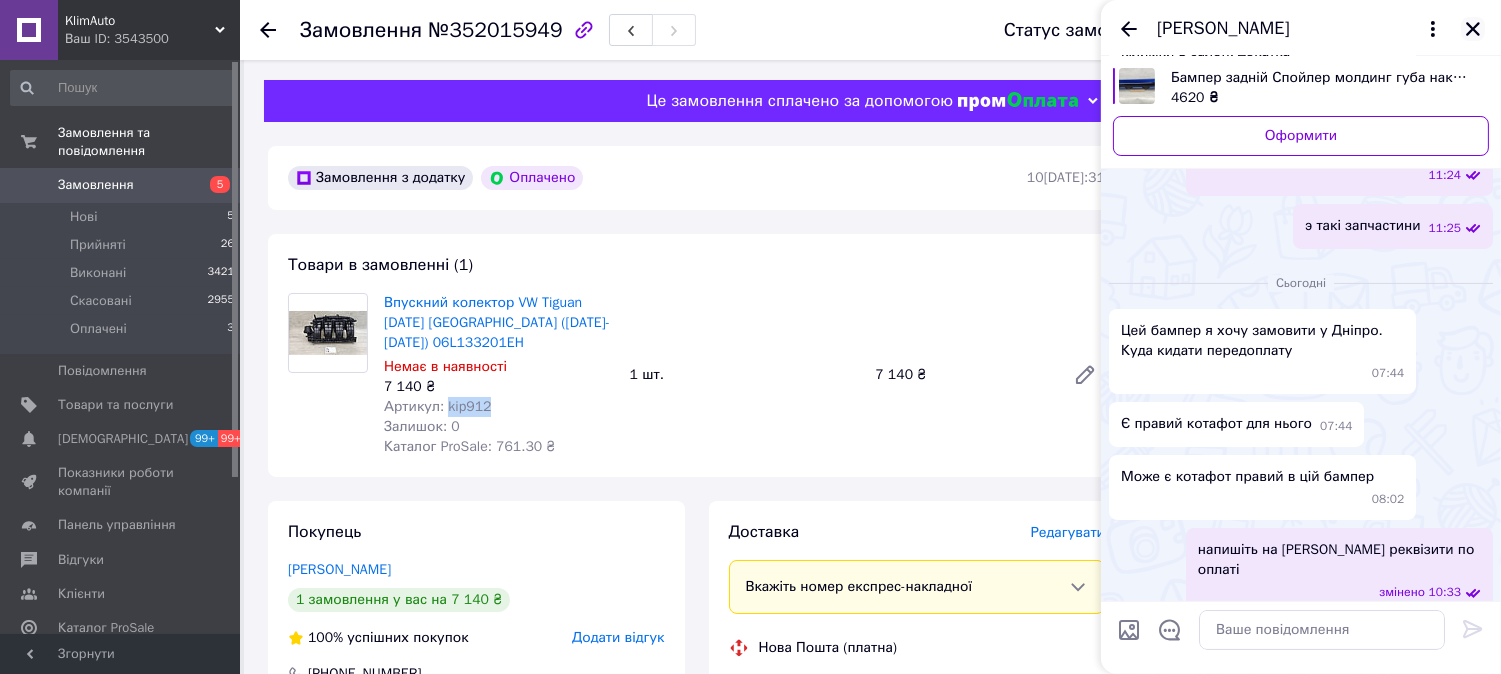 click 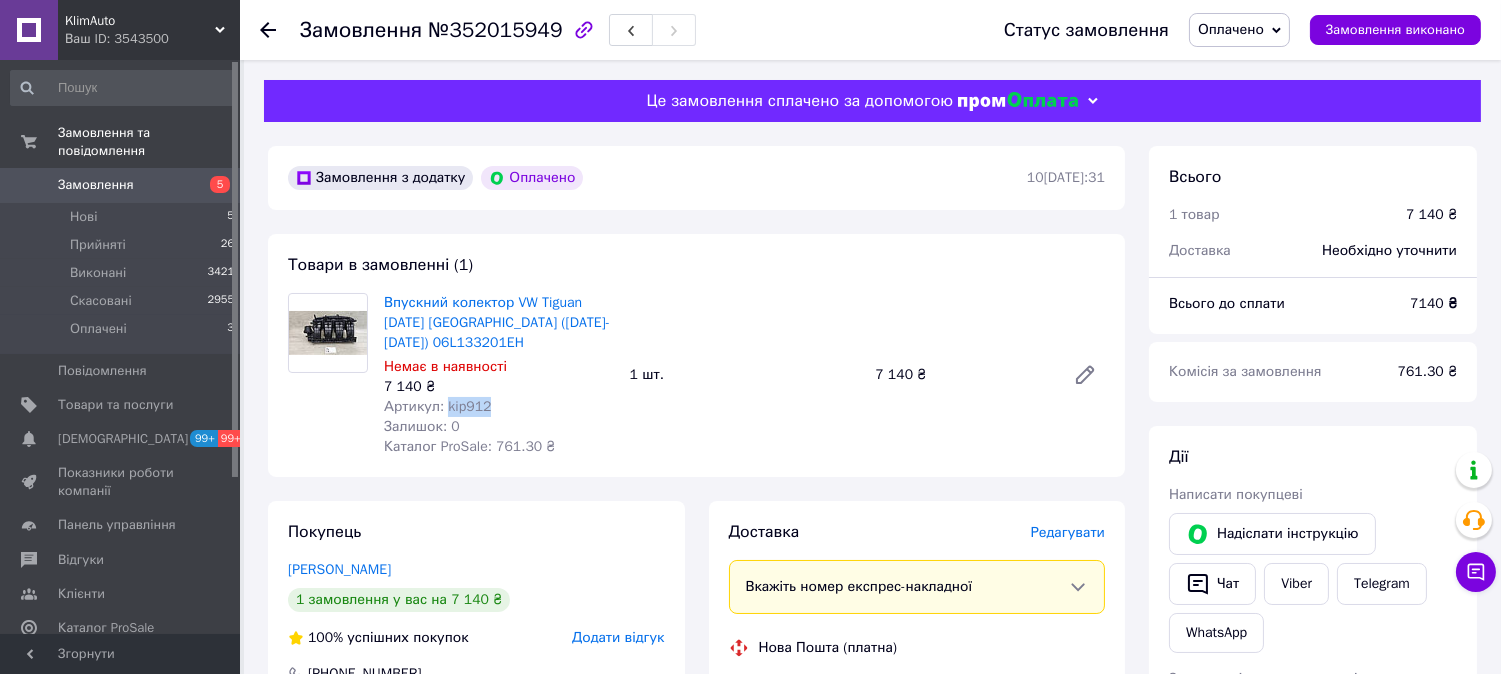 click on "Оплачено" at bounding box center (1239, 30) 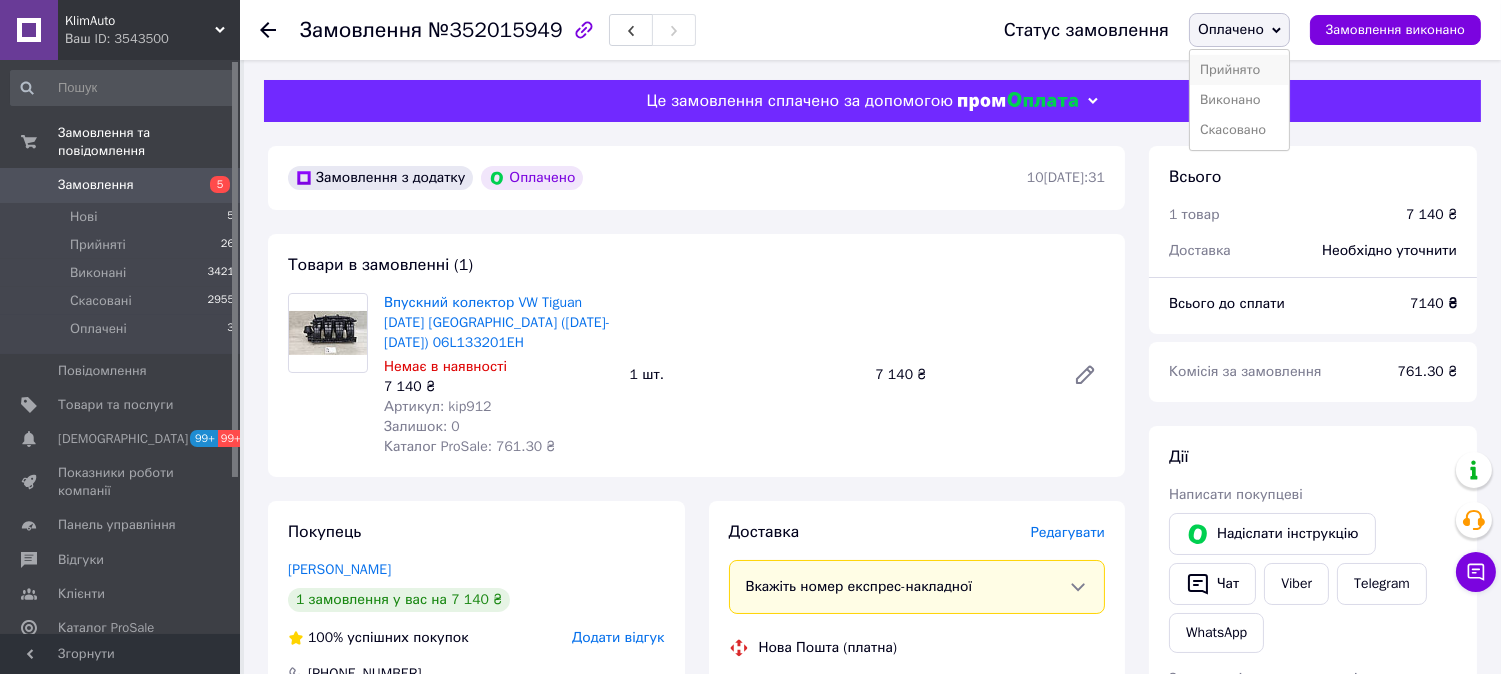 click on "Прийнято" at bounding box center [1239, 70] 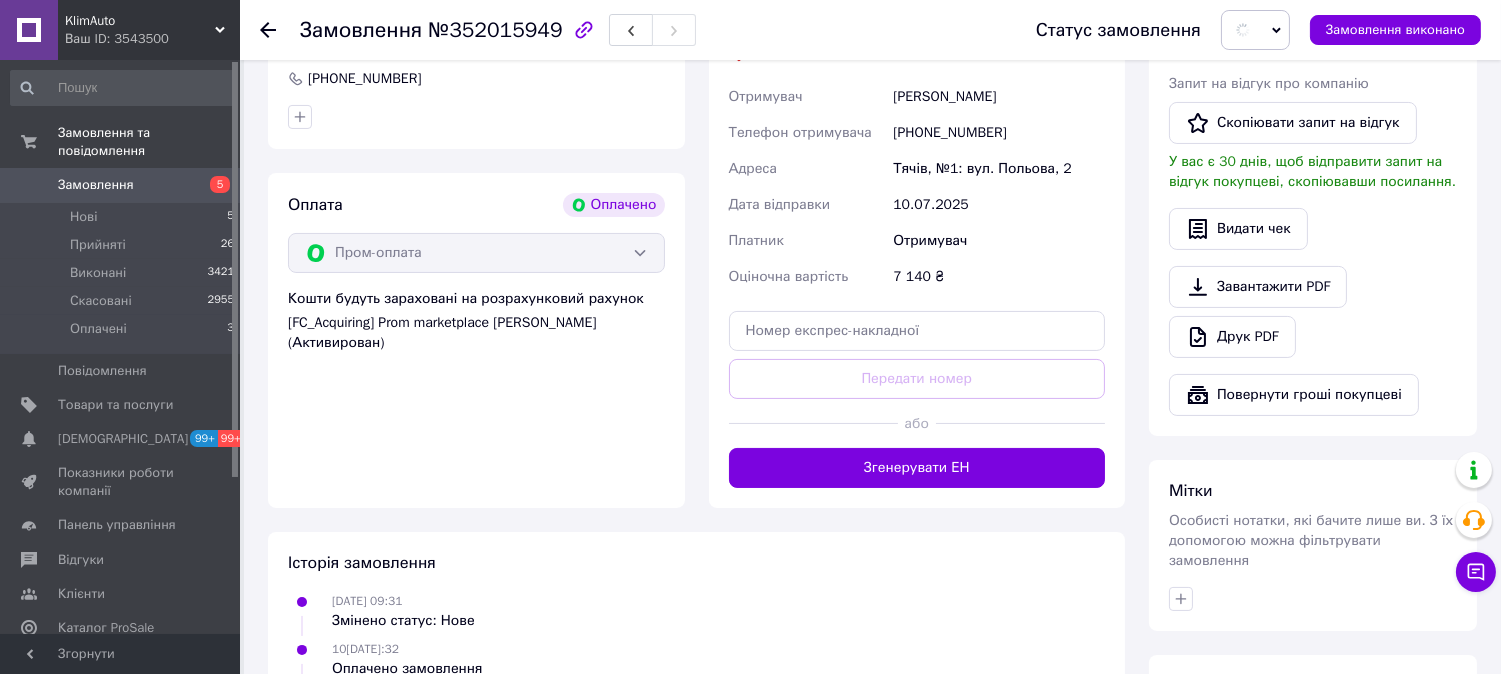 scroll, scrollTop: 777, scrollLeft: 0, axis: vertical 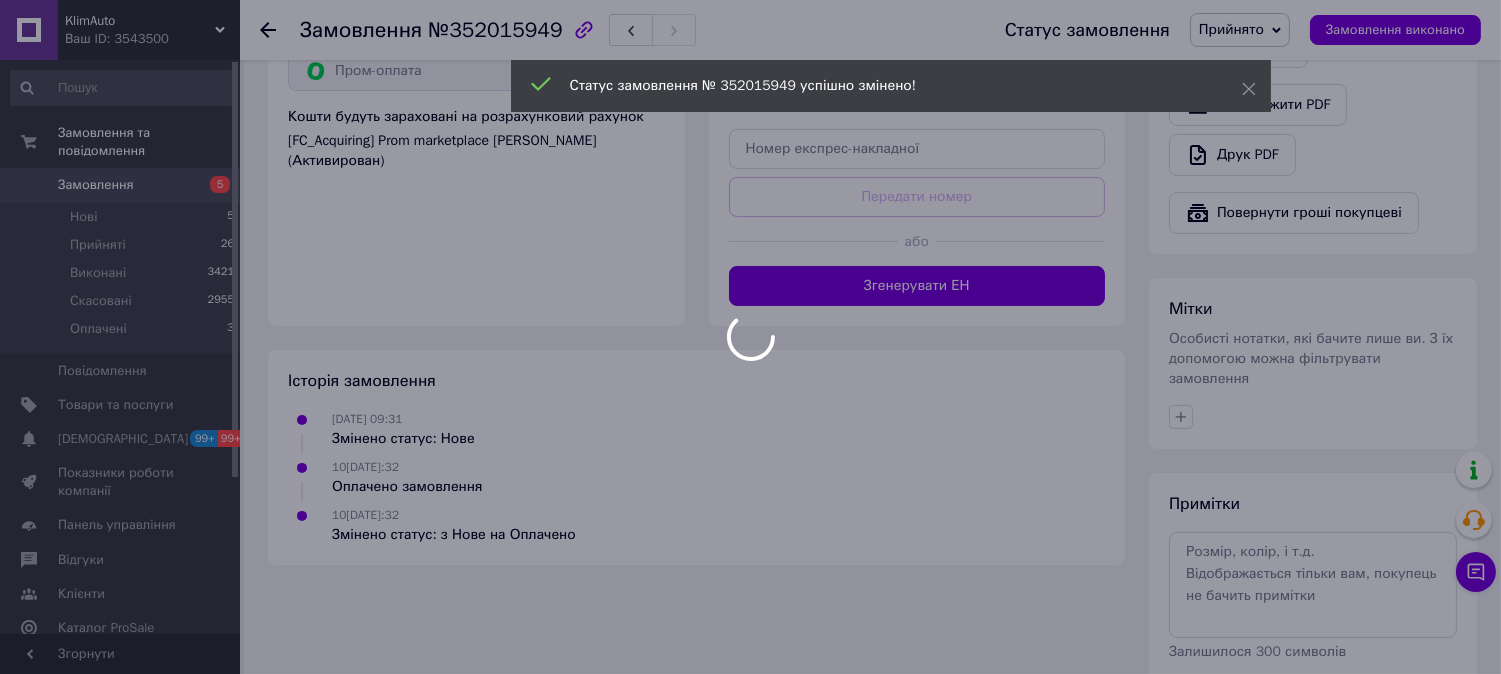 click at bounding box center (750, 337) 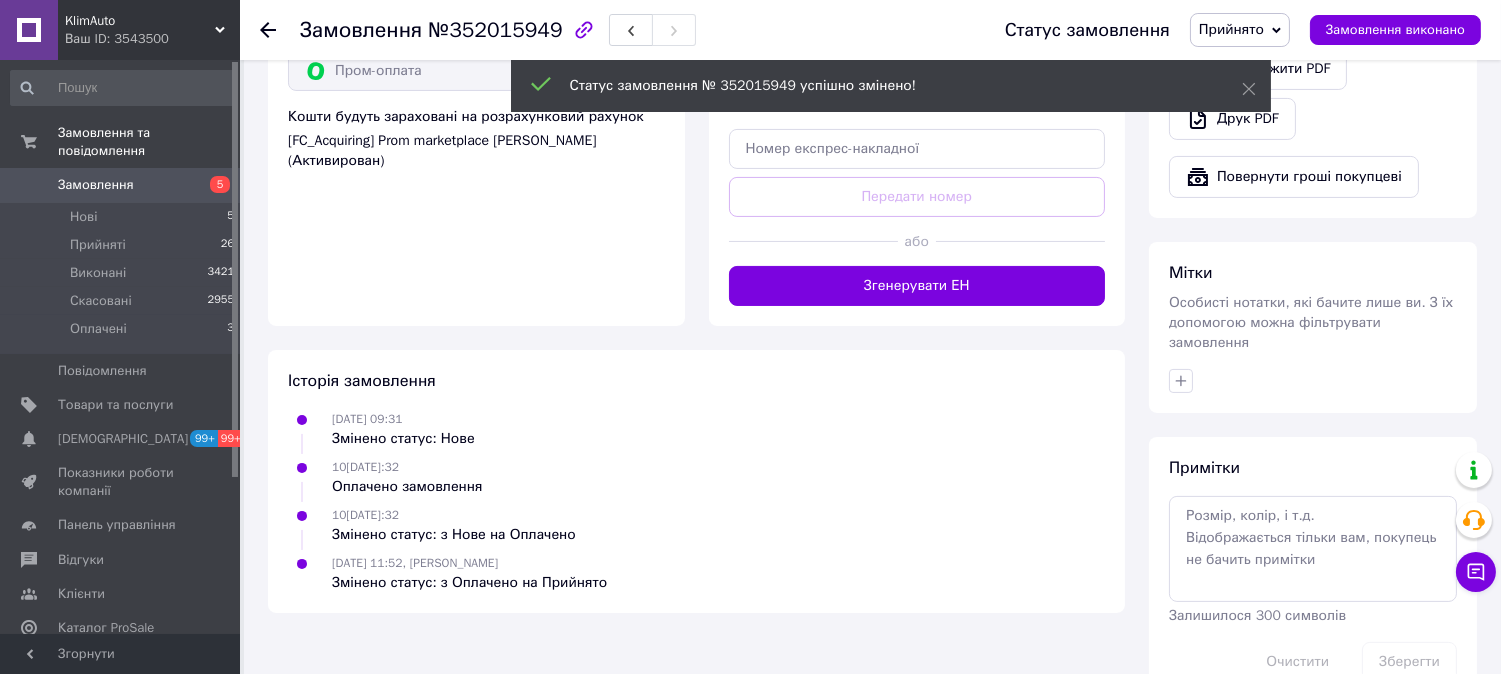 click on "Згенерувати ЕН" at bounding box center [917, 286] 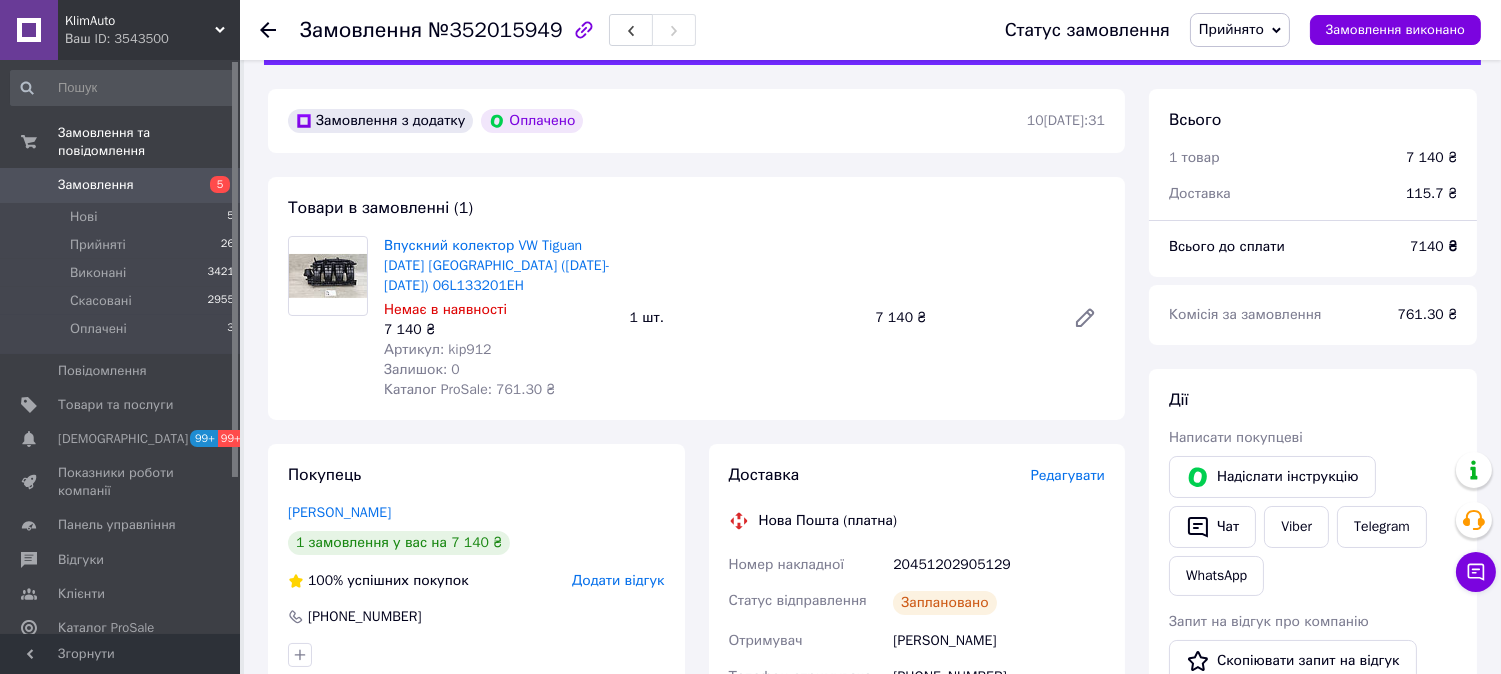 scroll, scrollTop: 0, scrollLeft: 0, axis: both 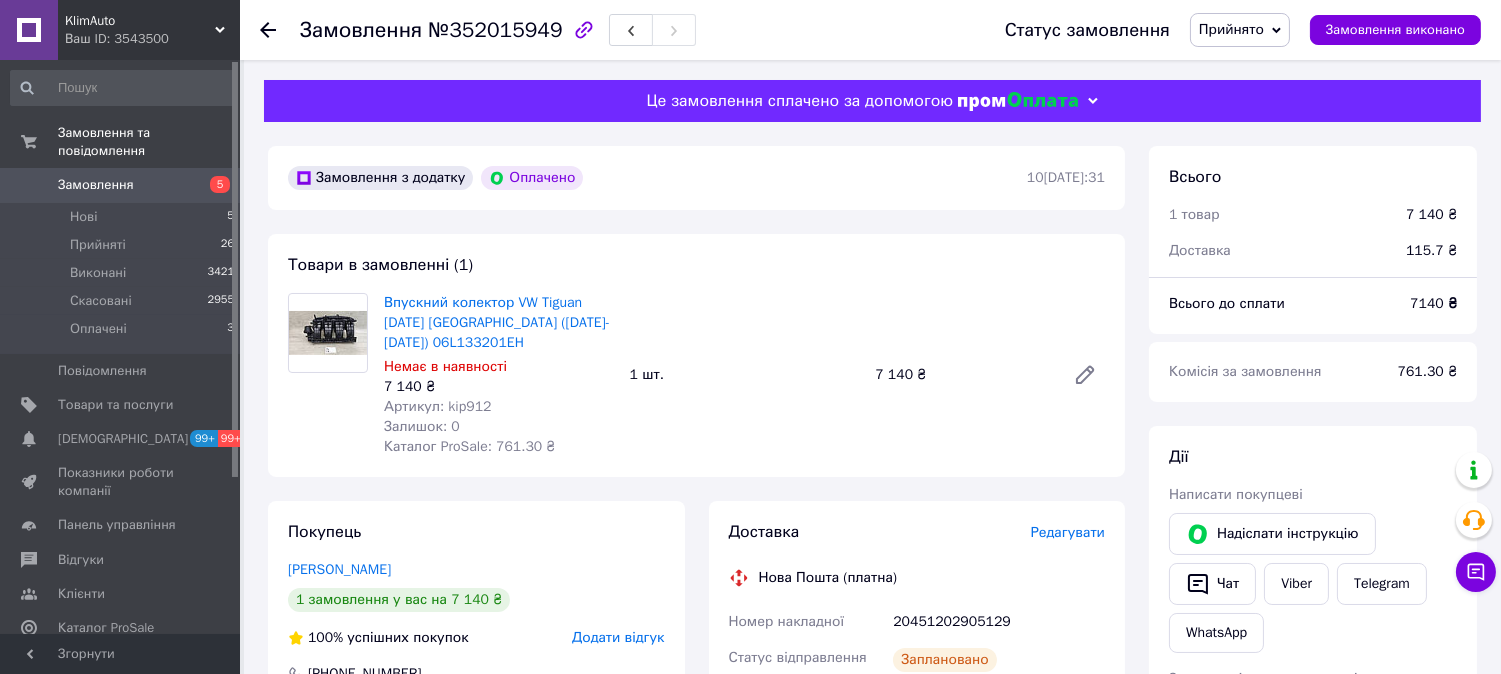 click on "Замовлення" at bounding box center [121, 185] 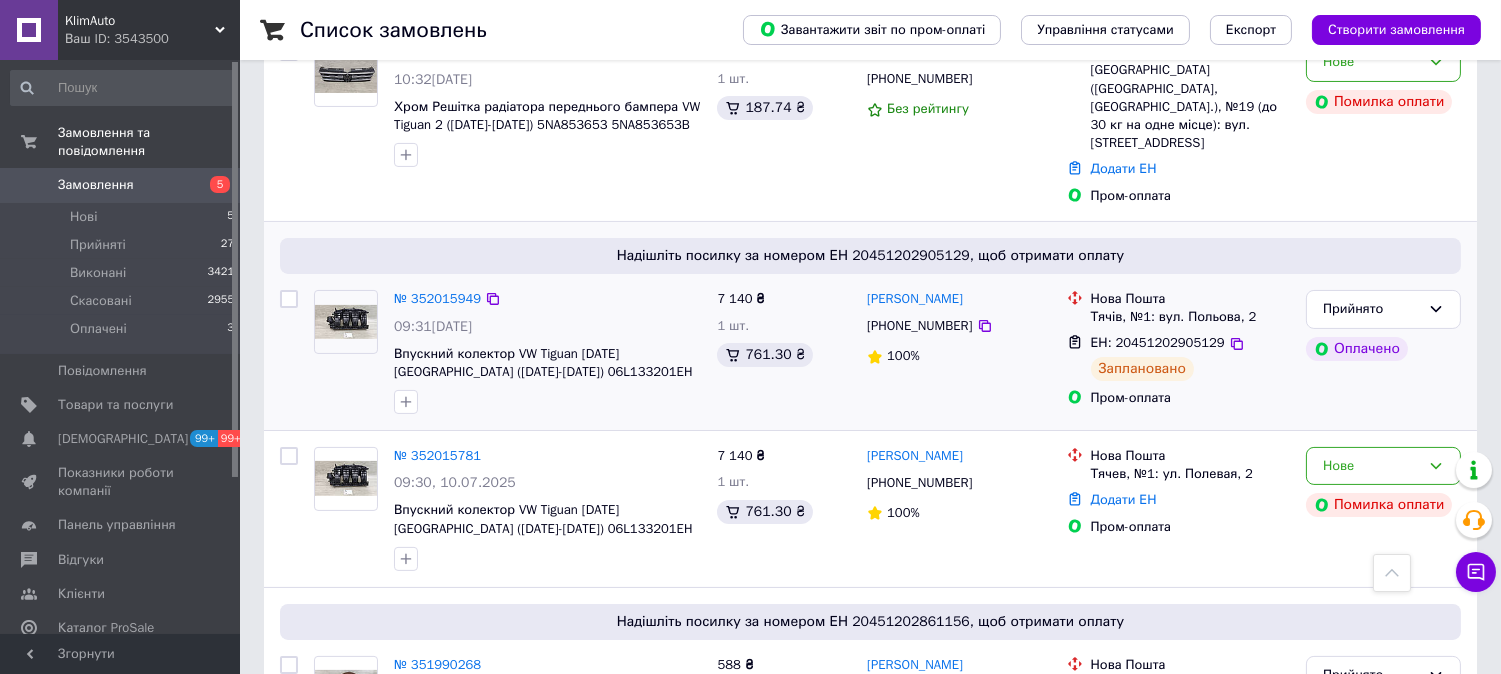 scroll, scrollTop: 777, scrollLeft: 0, axis: vertical 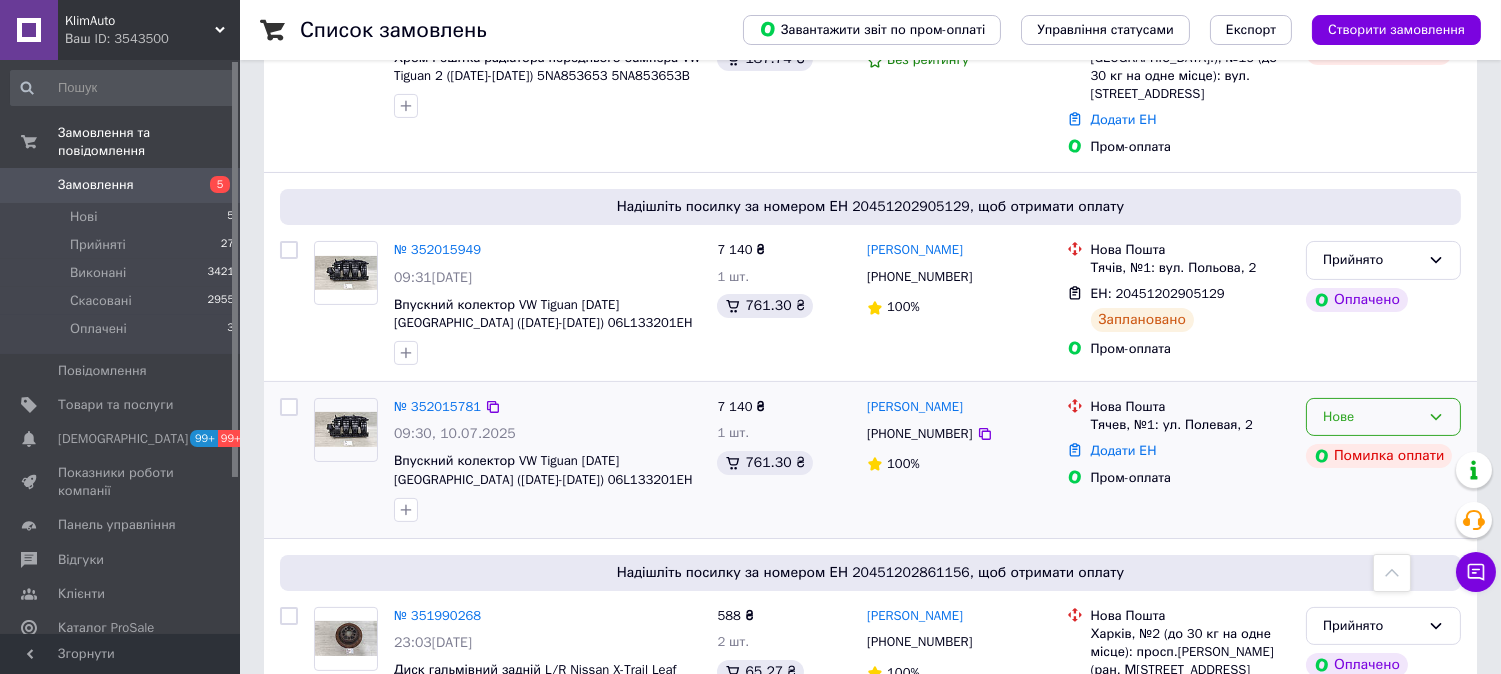 click on "Нове" at bounding box center [1371, 417] 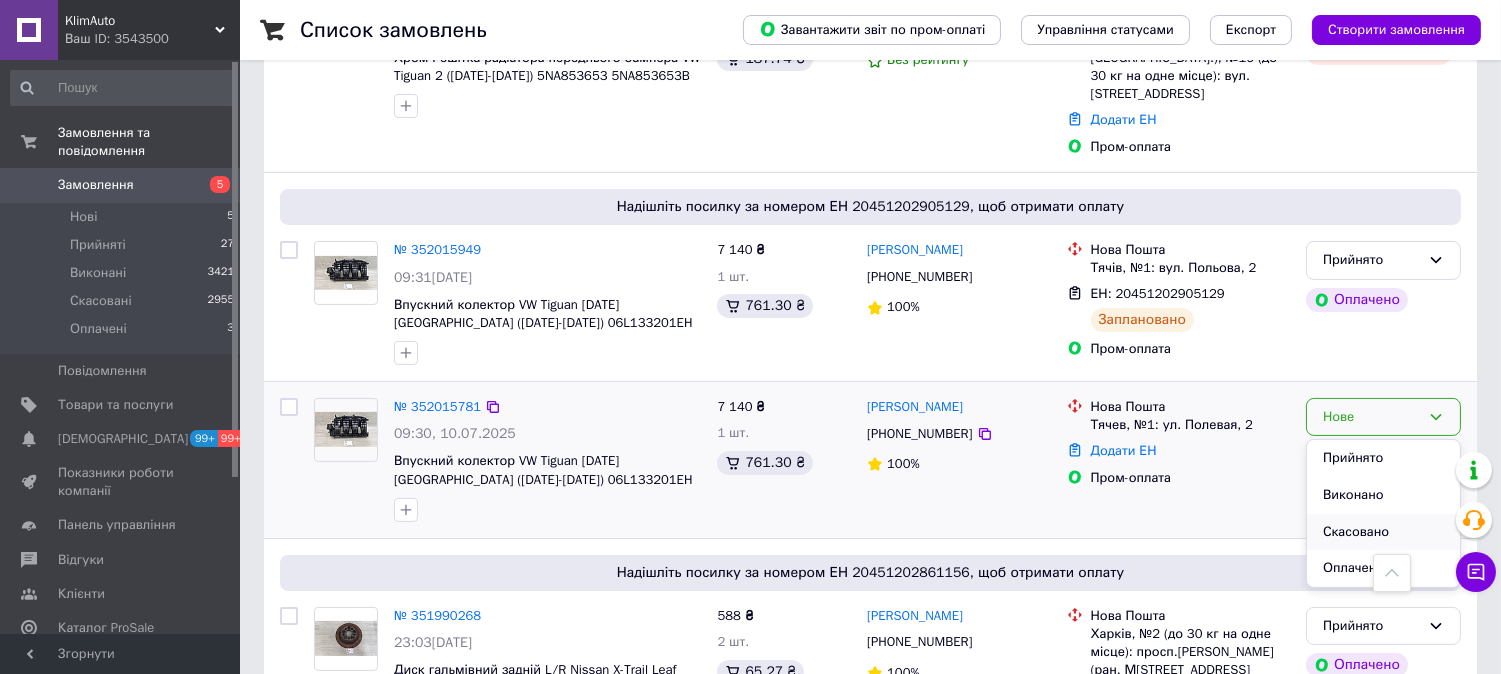 click on "Скасовано" at bounding box center [1383, 532] 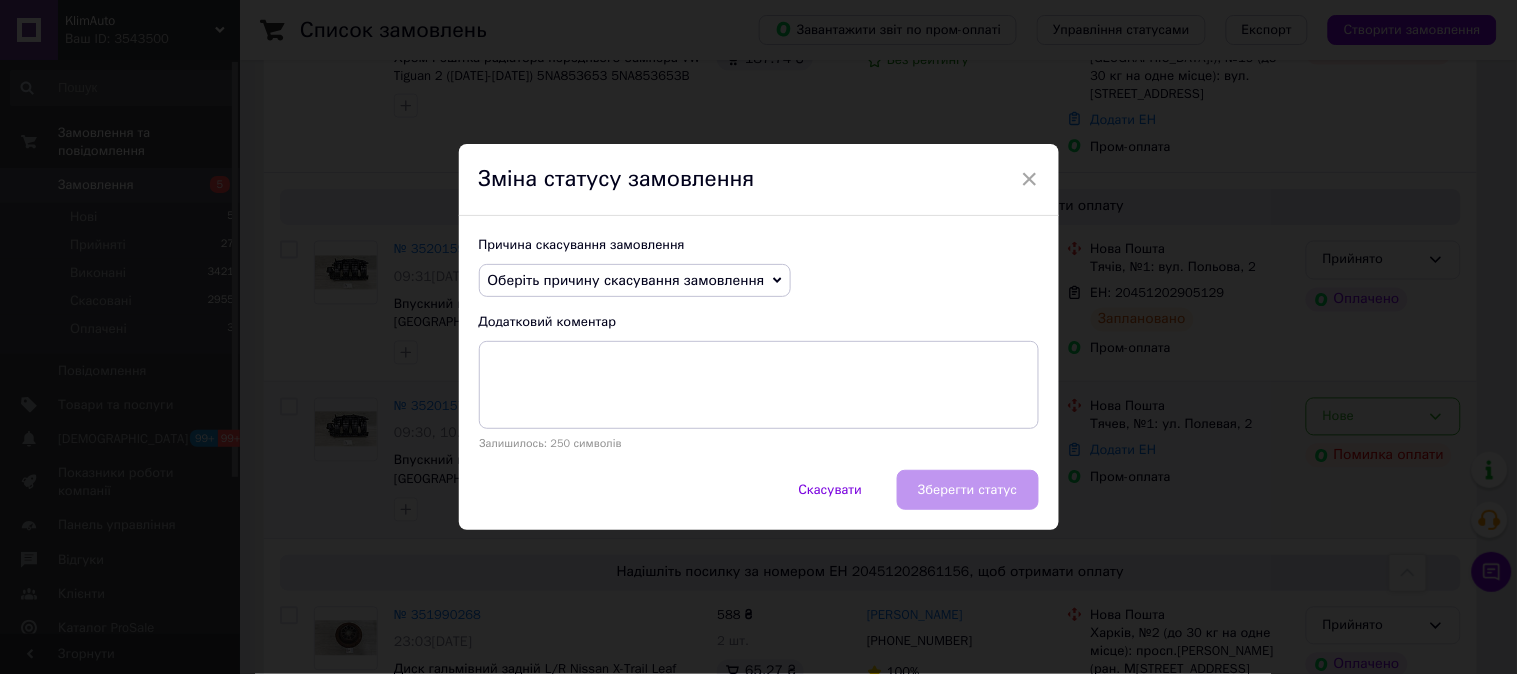 click on "Оберіть причину скасування замовлення" at bounding box center (626, 280) 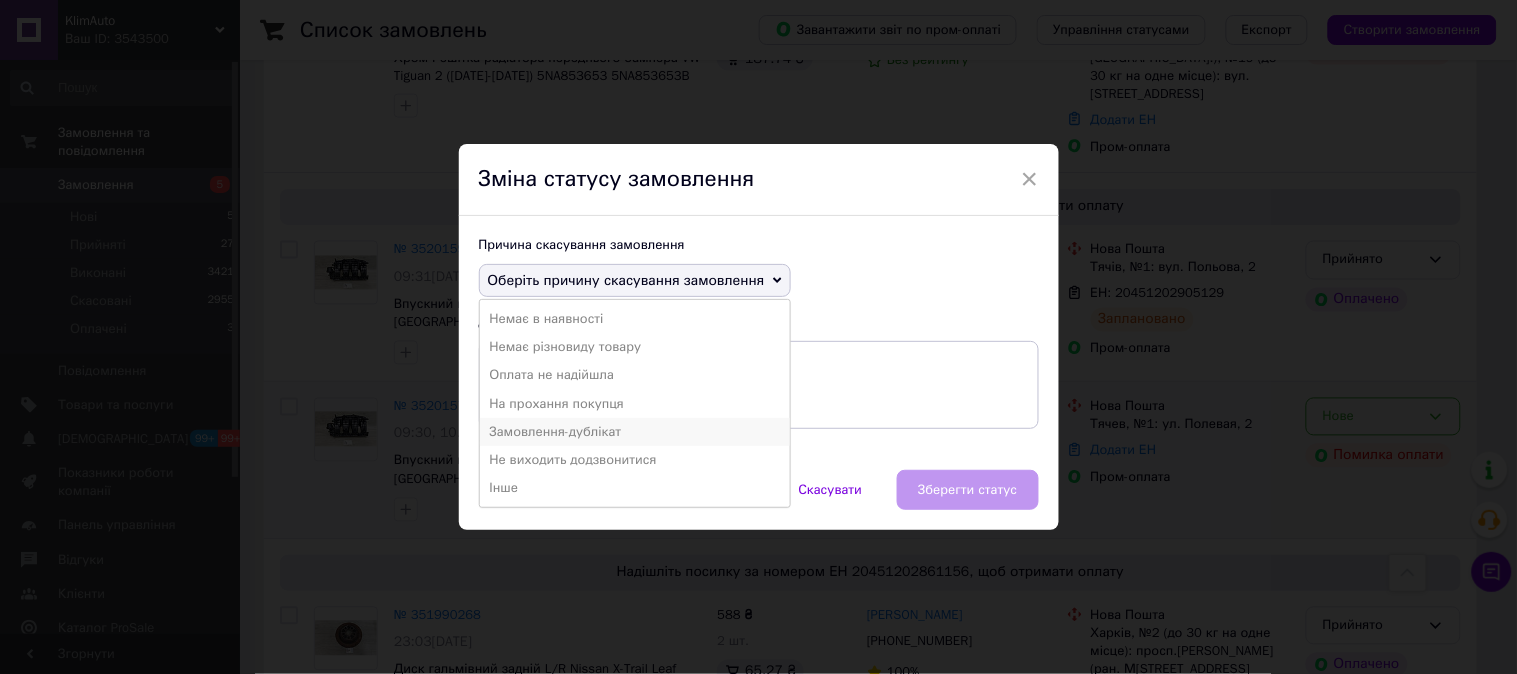 click on "Замовлення-дублікат" at bounding box center [635, 432] 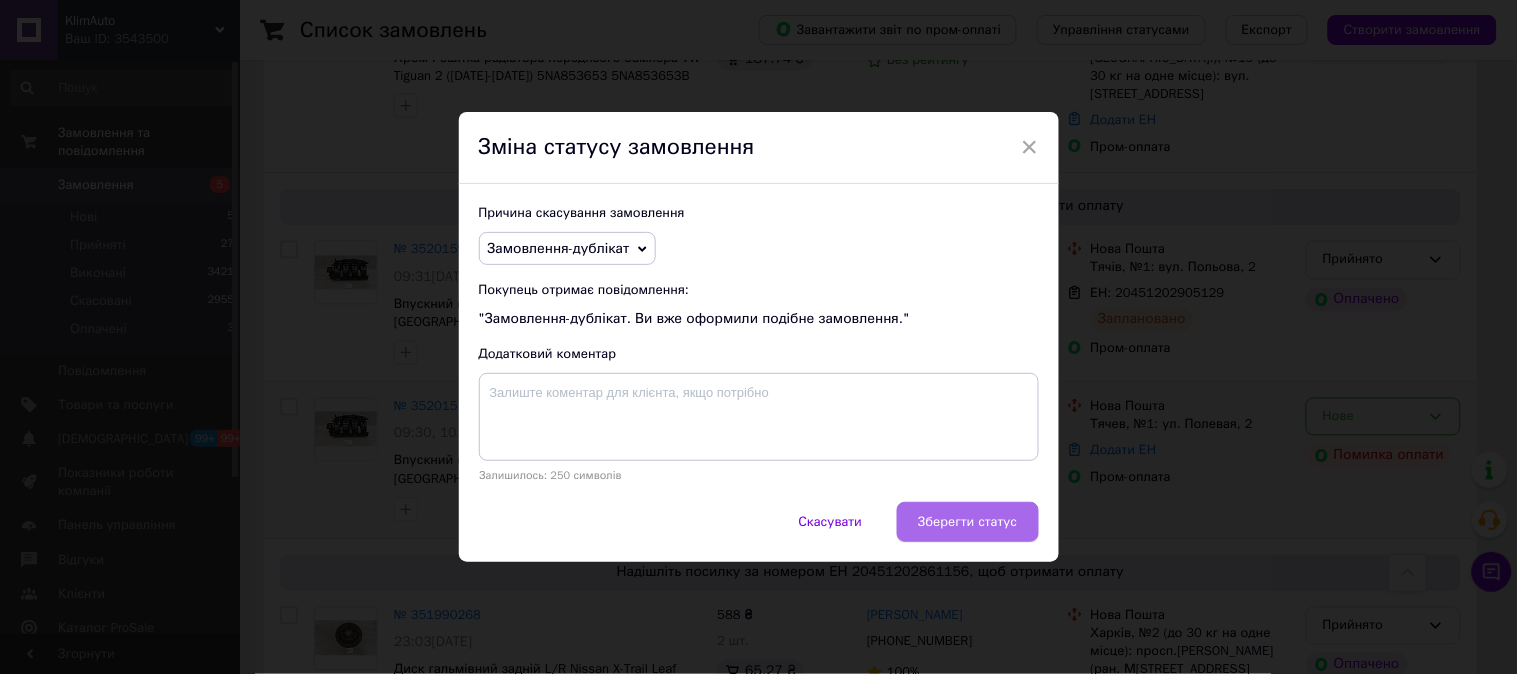 click on "Зберегти статус" at bounding box center (967, 522) 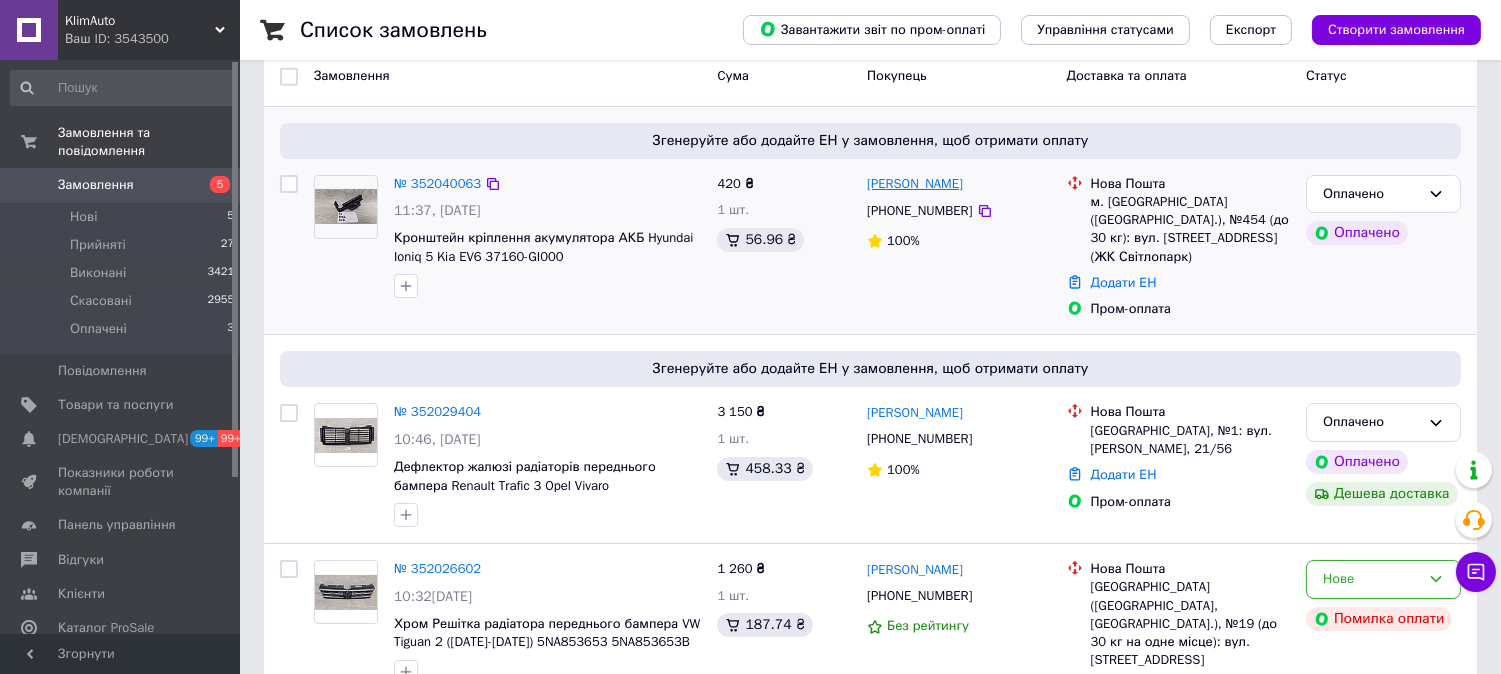 scroll, scrollTop: 258, scrollLeft: 0, axis: vertical 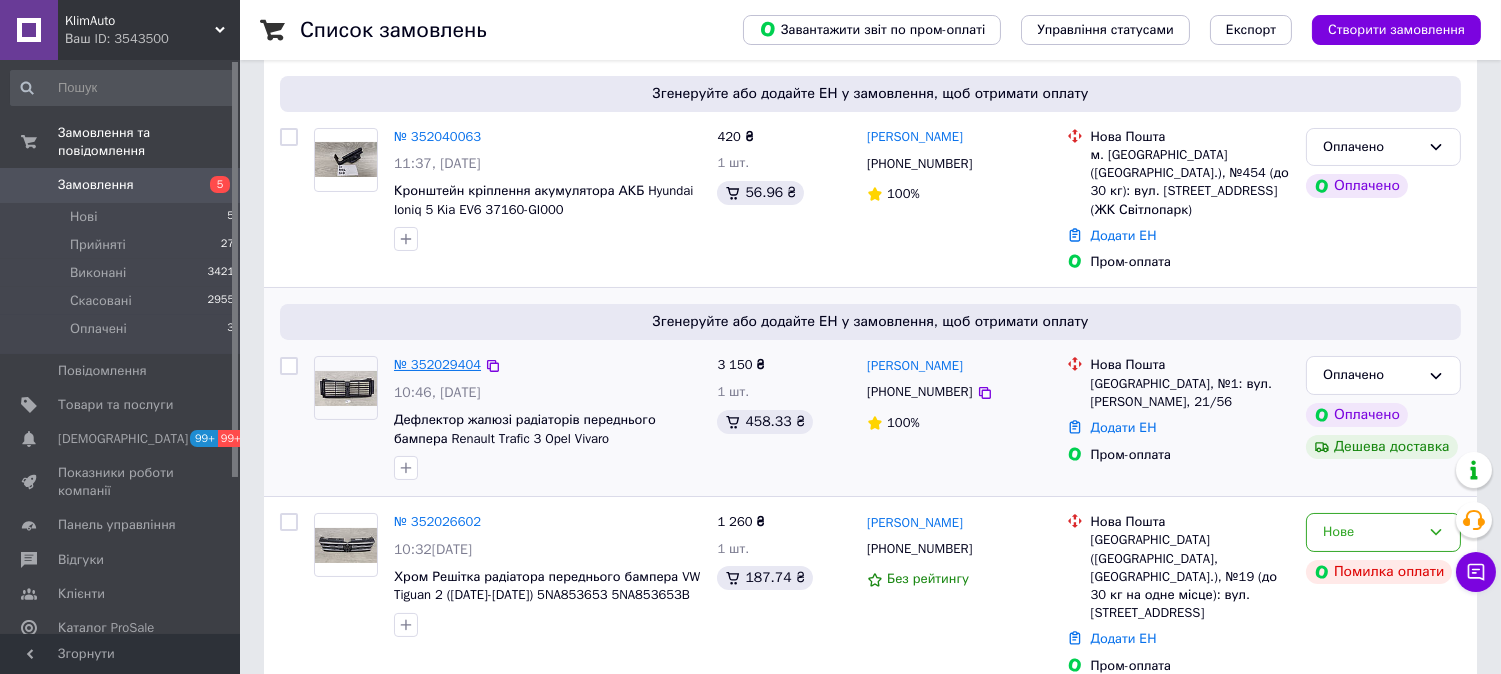 click on "№ 352029404" at bounding box center [437, 364] 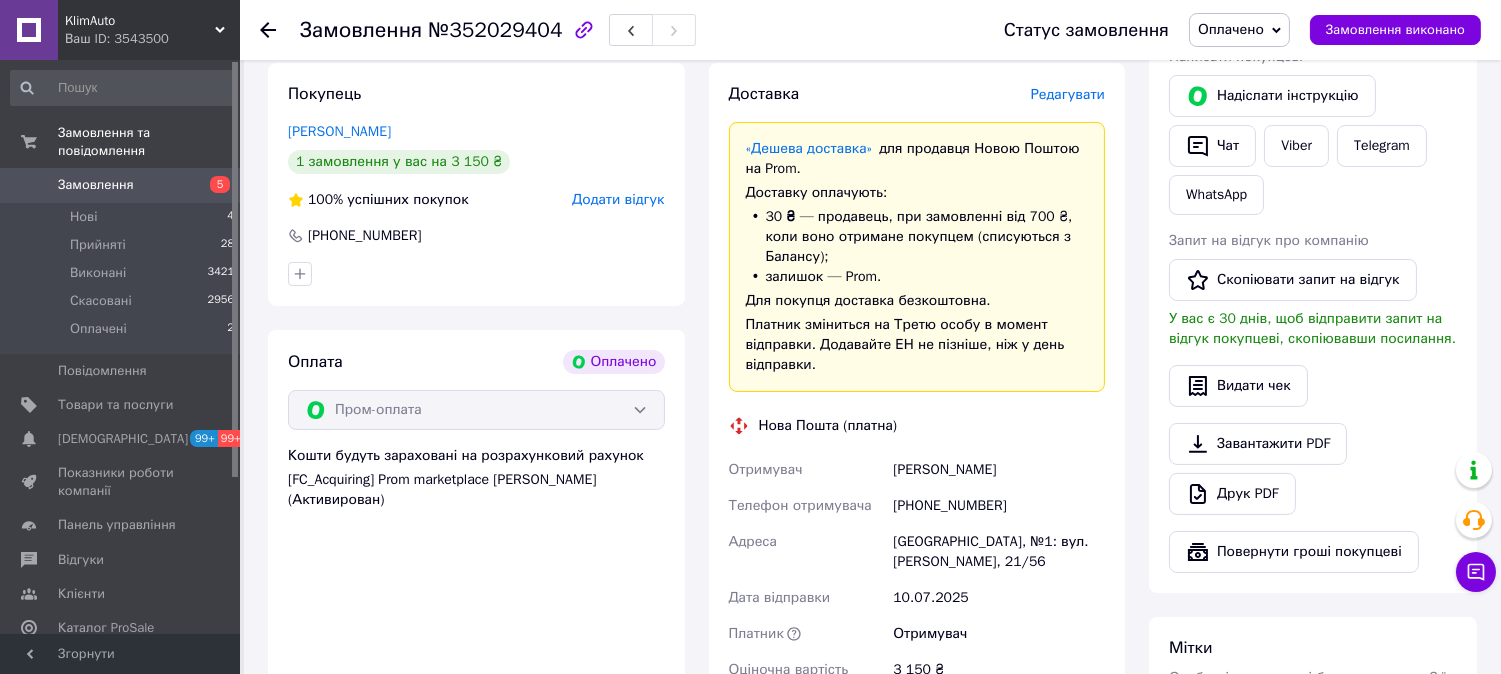 scroll, scrollTop: 517, scrollLeft: 0, axis: vertical 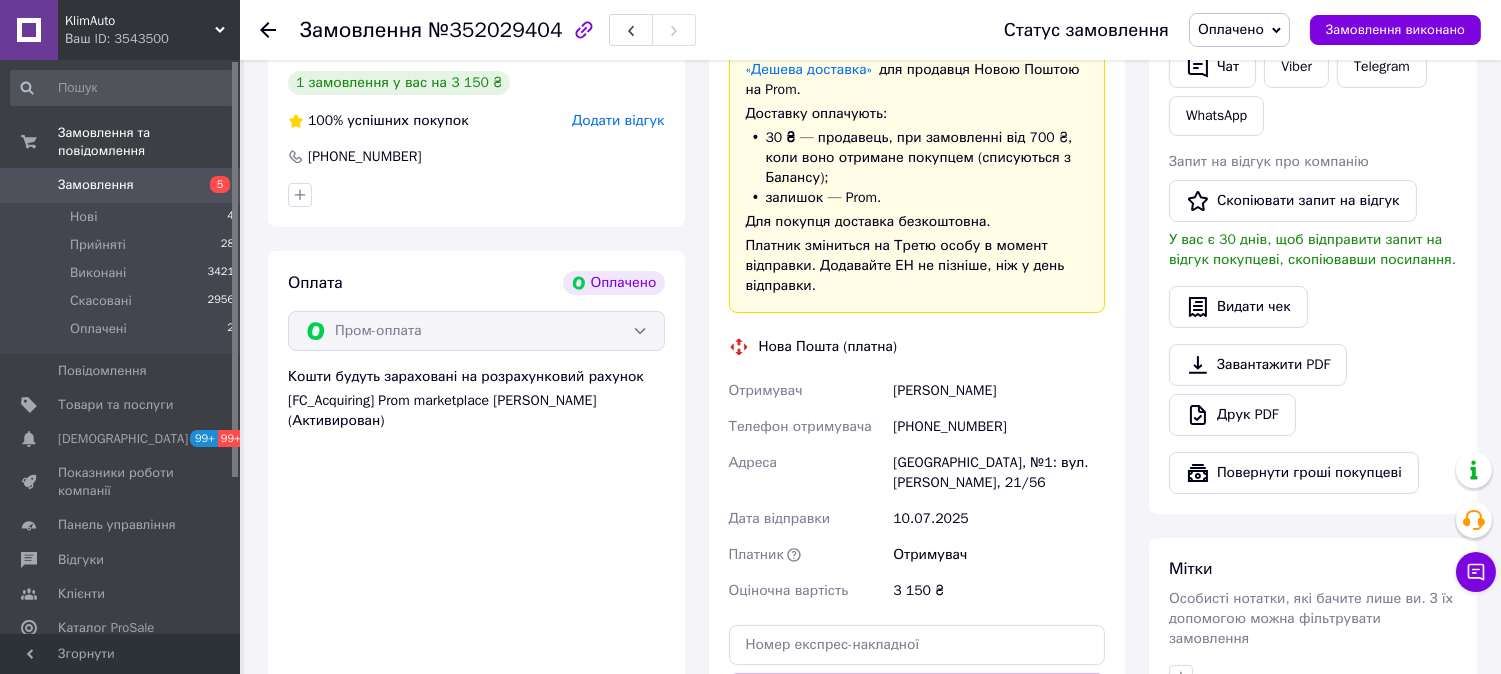 click on "+380971420854" at bounding box center [999, 427] 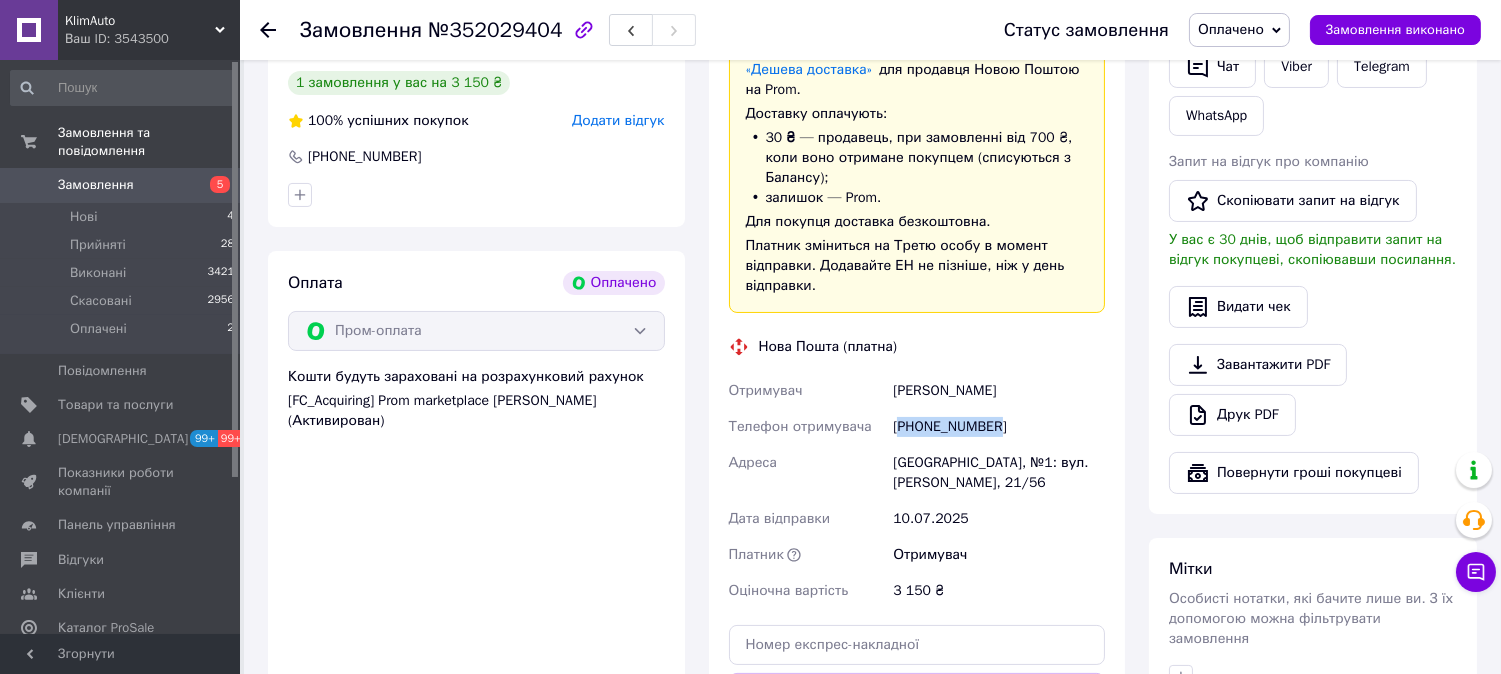 click on "+380971420854" at bounding box center (999, 427) 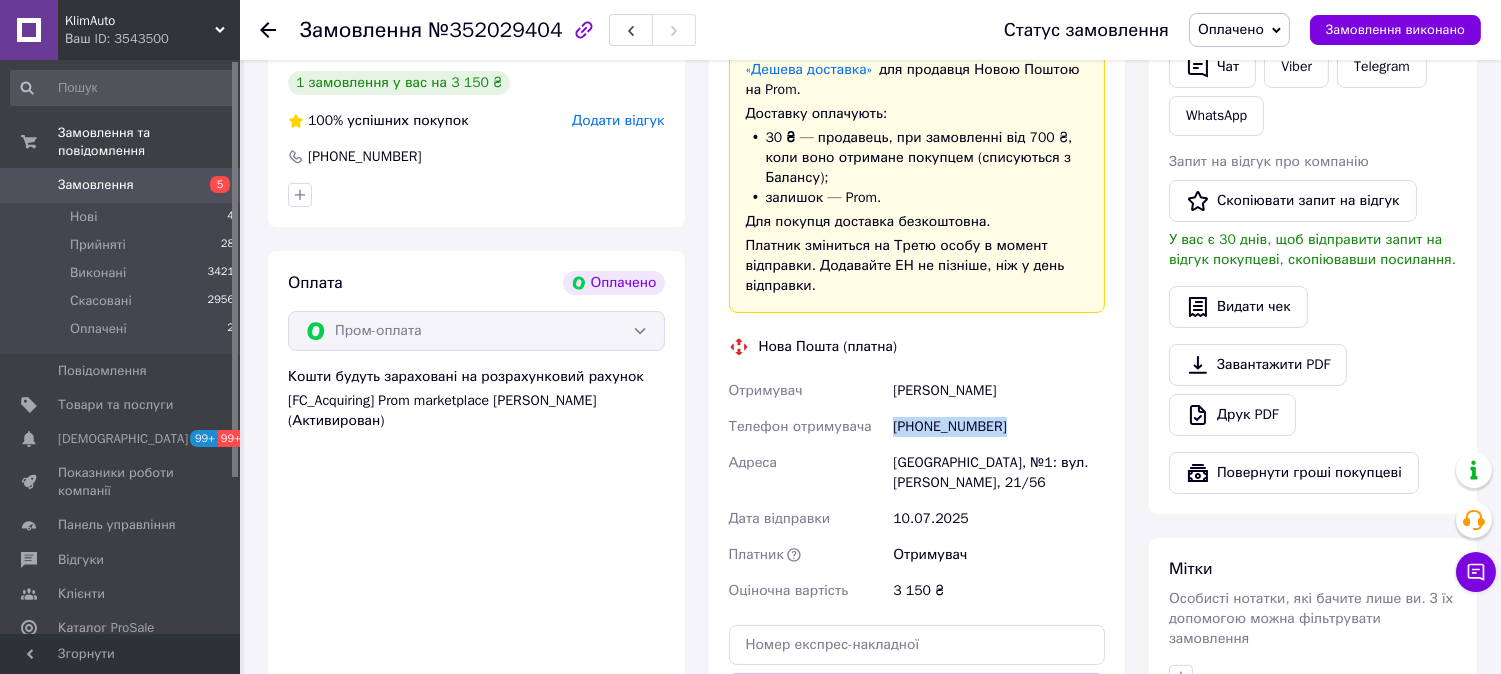click on "+380971420854" at bounding box center [999, 427] 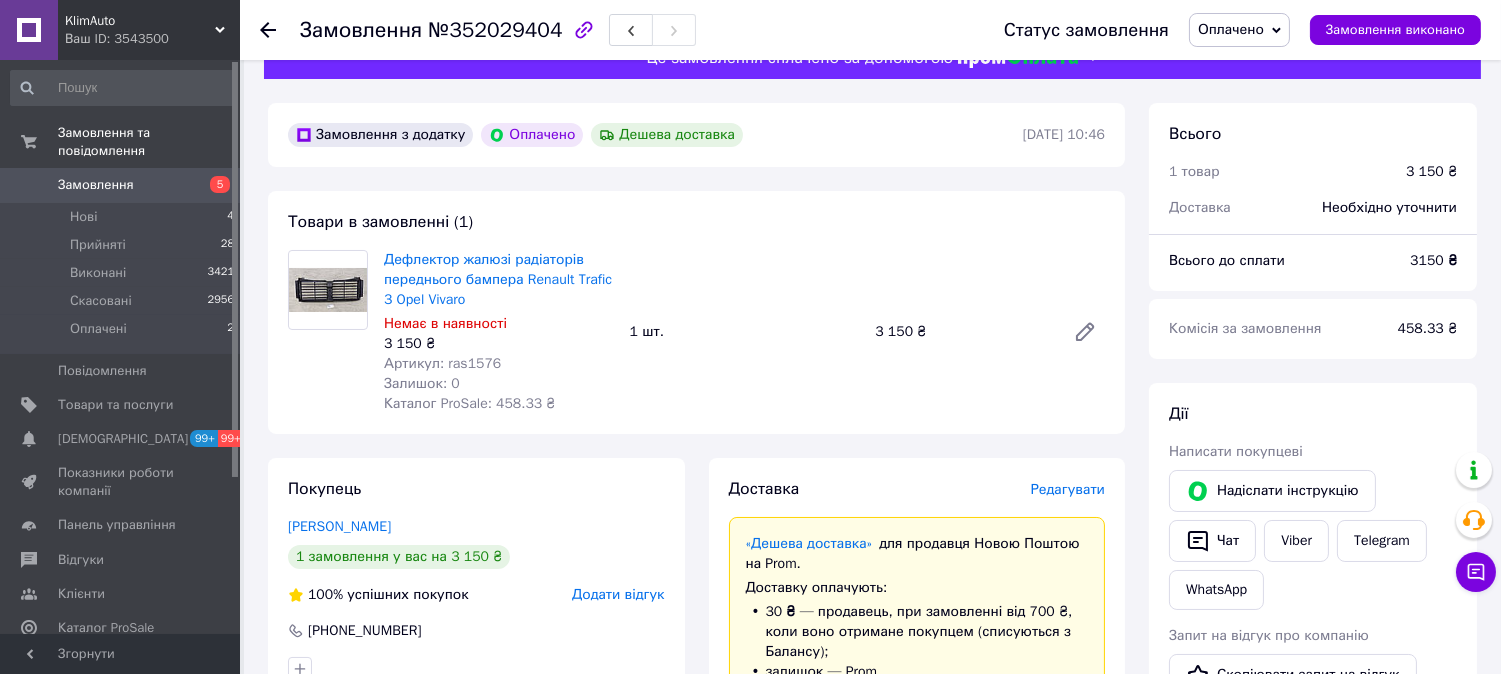 scroll, scrollTop: 0, scrollLeft: 0, axis: both 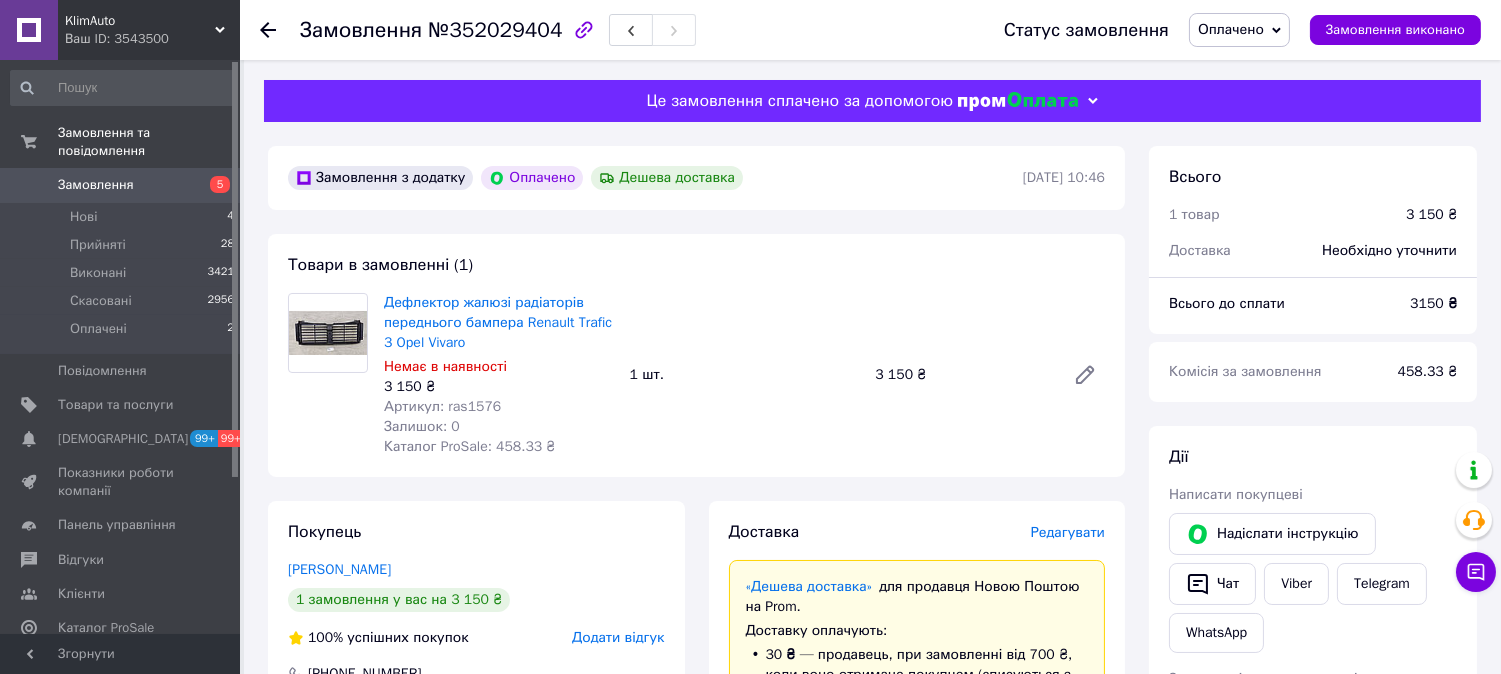click 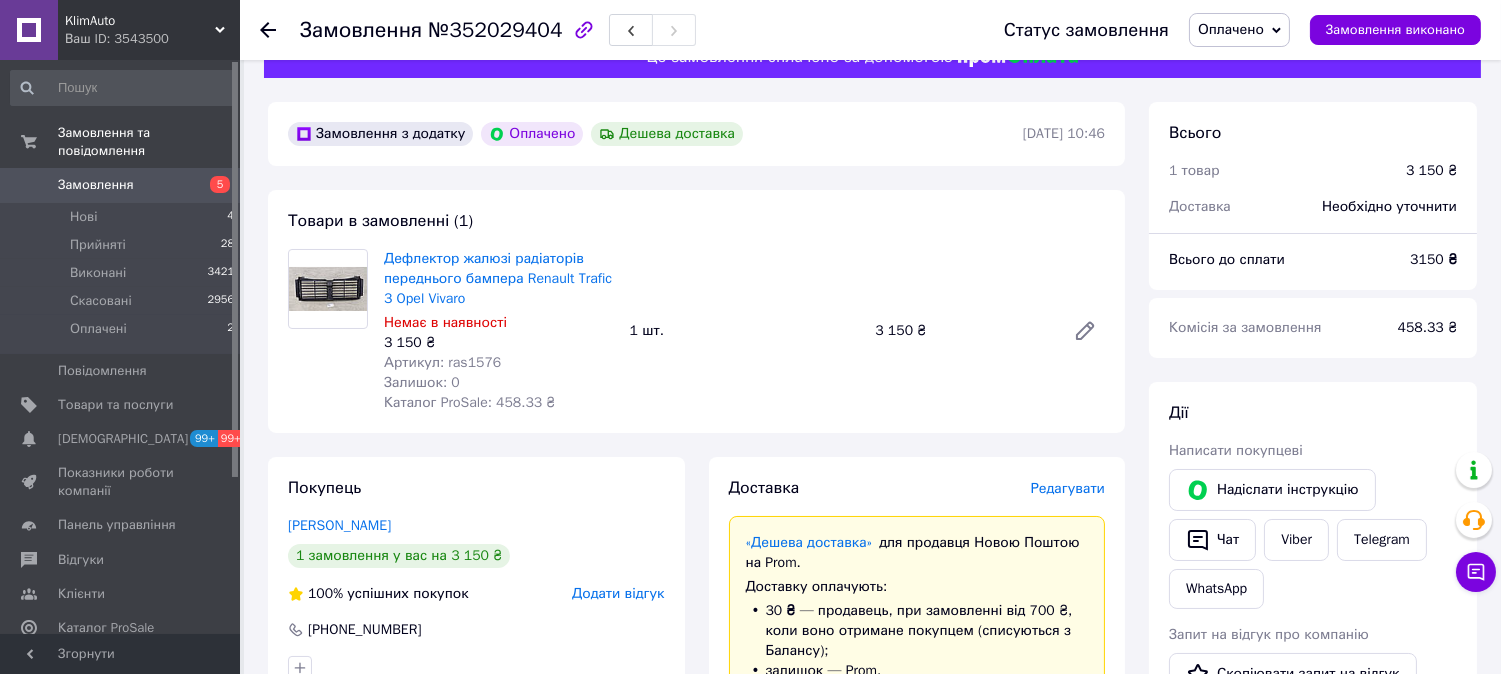 scroll, scrollTop: 0, scrollLeft: 0, axis: both 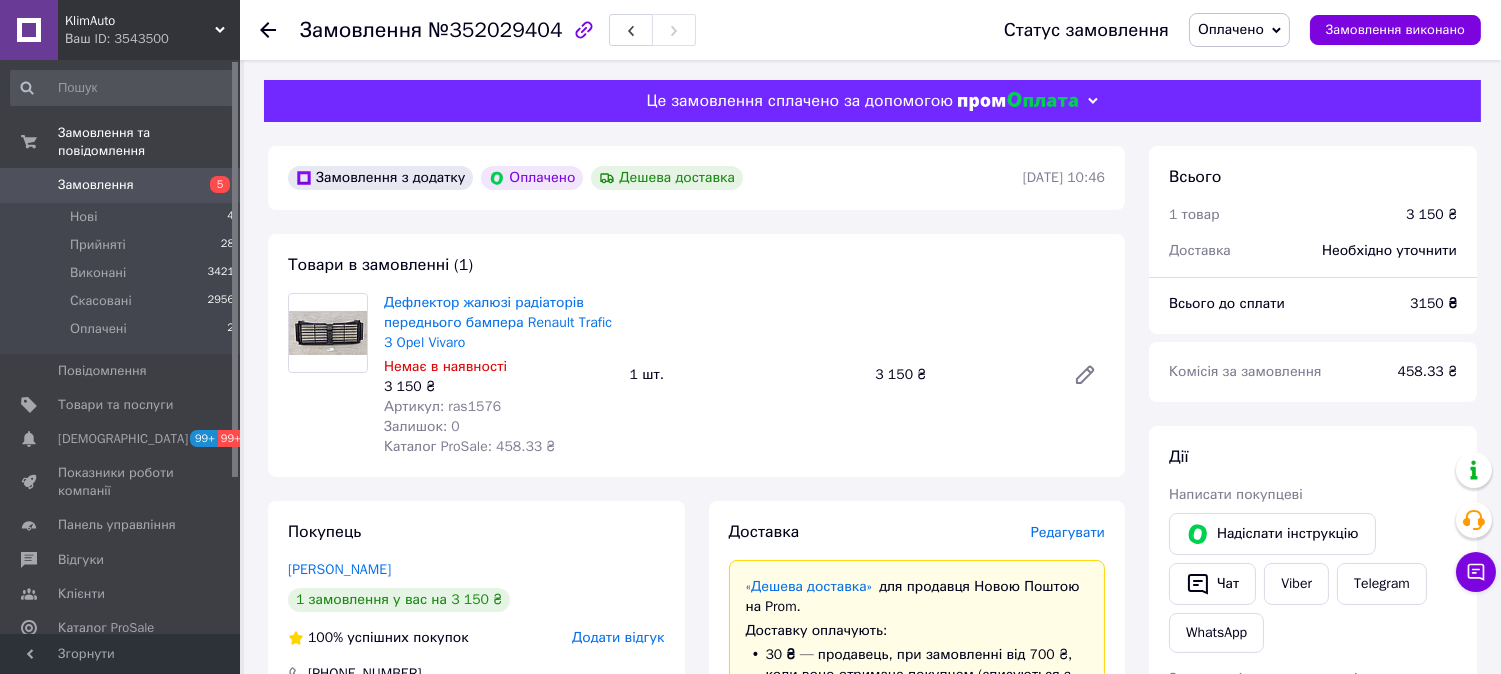 click on "5" at bounding box center [212, 185] 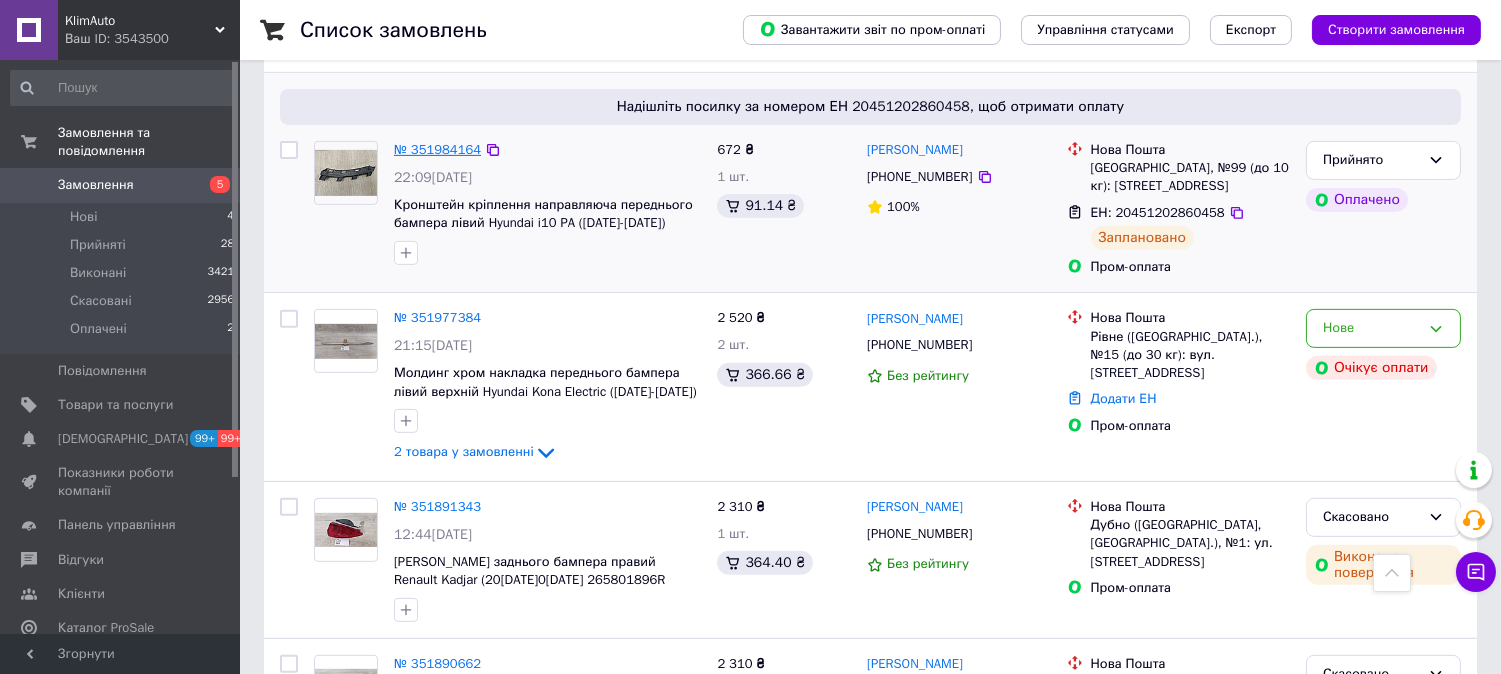 scroll, scrollTop: 1555, scrollLeft: 0, axis: vertical 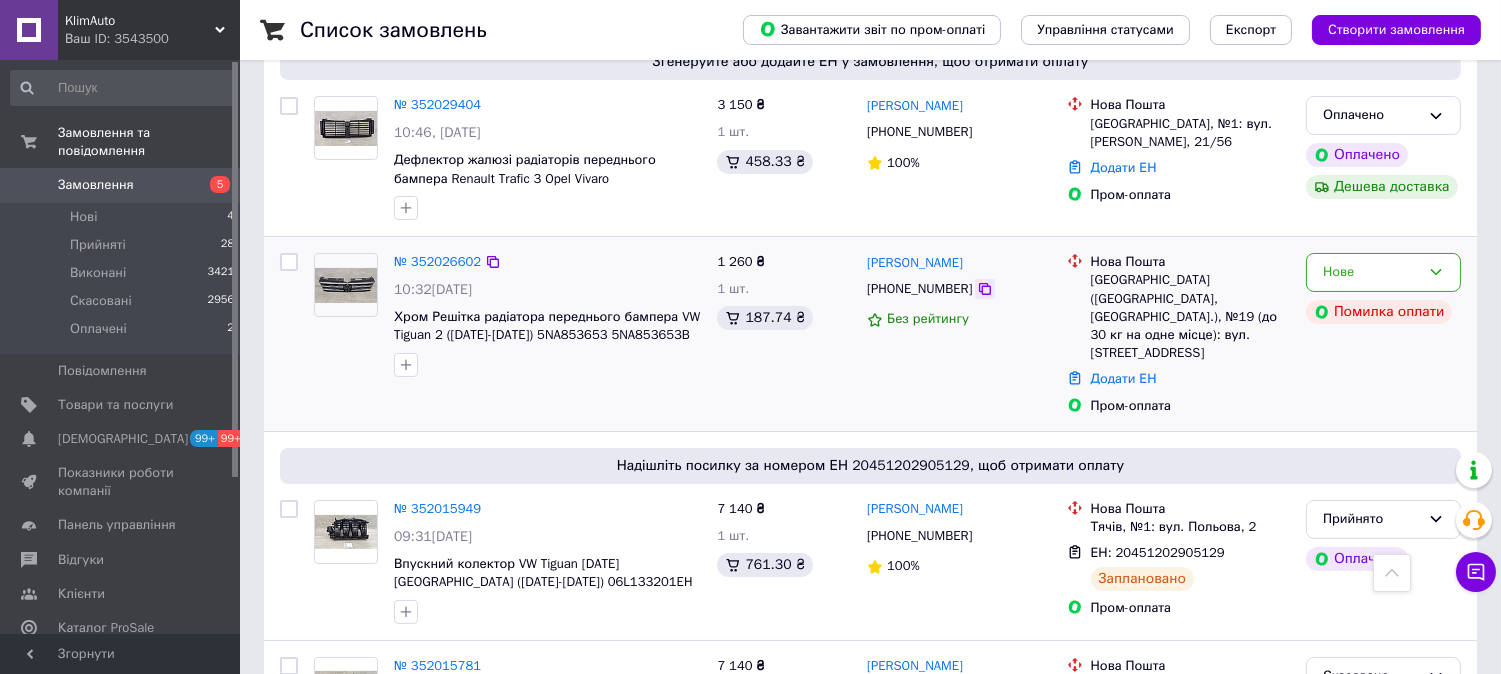 click 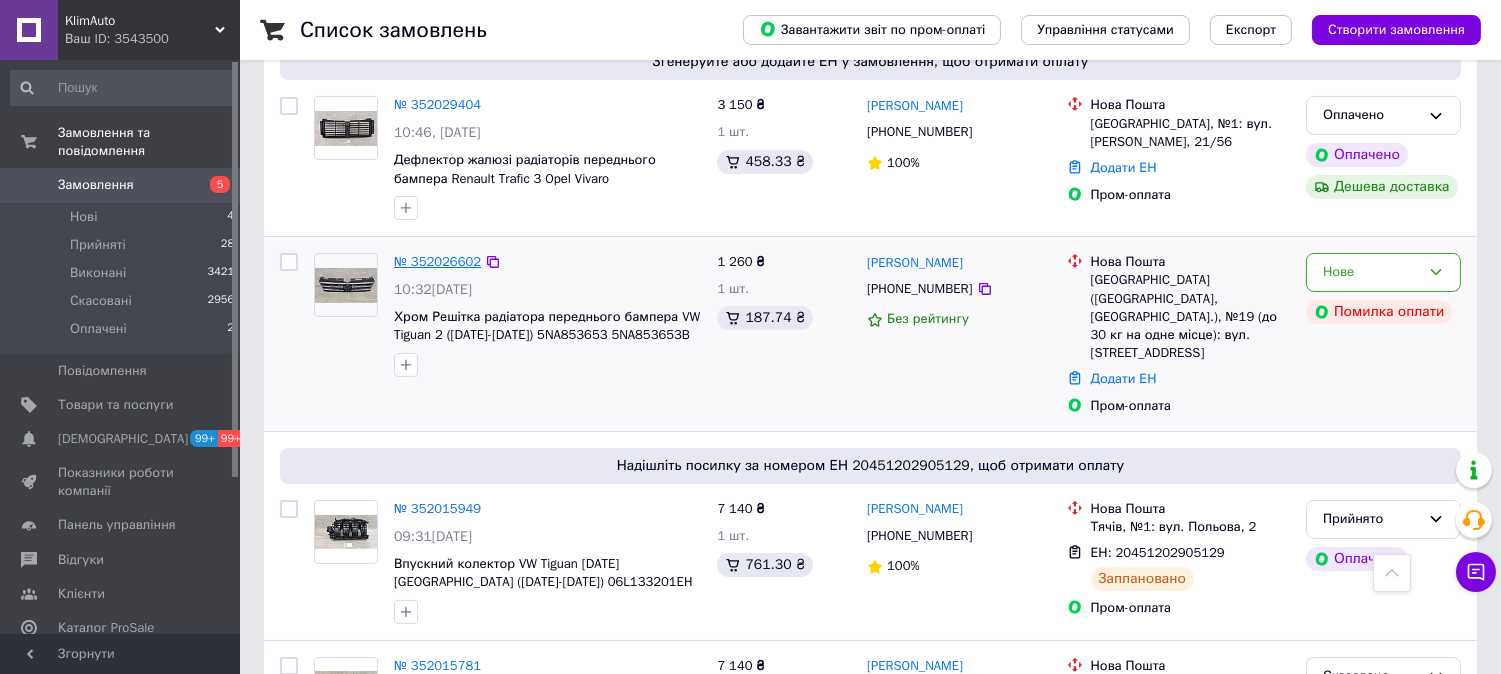 click on "№ 352026602" at bounding box center [437, 261] 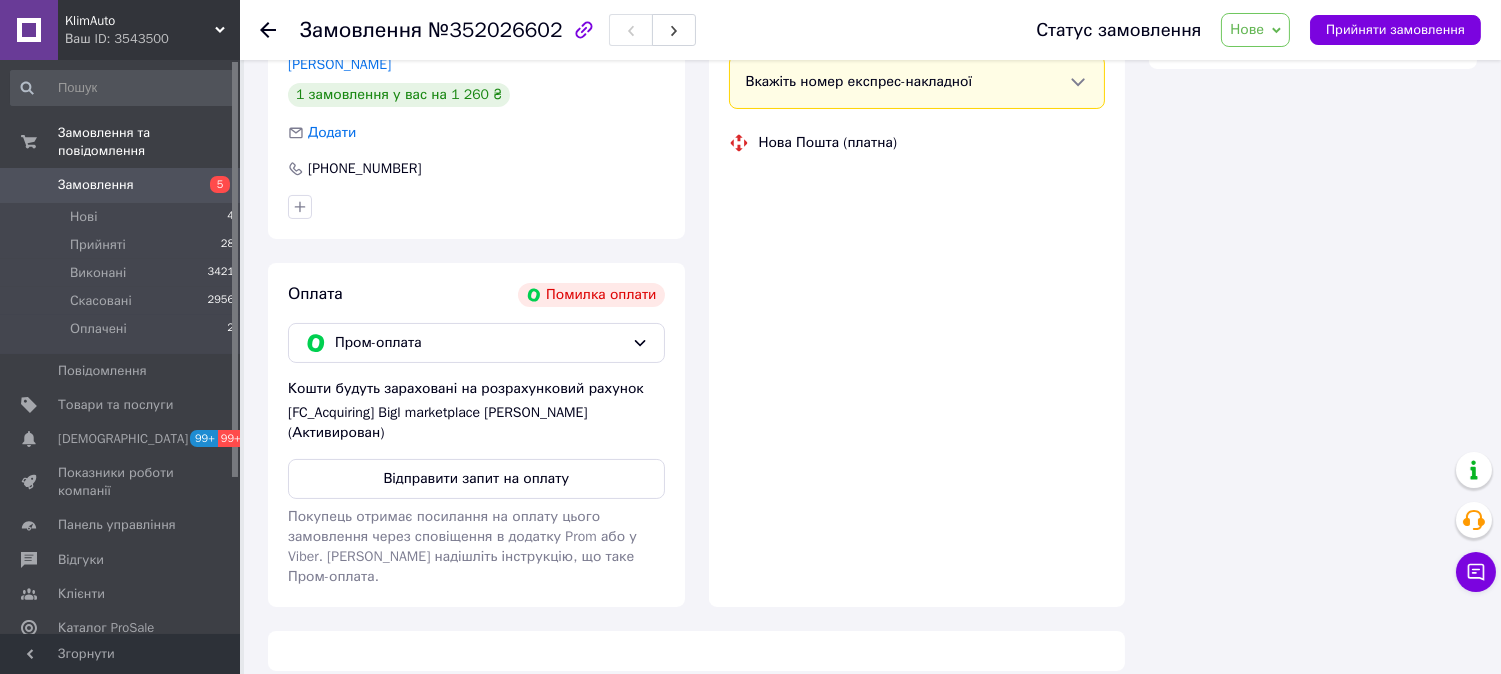 scroll, scrollTop: 518, scrollLeft: 0, axis: vertical 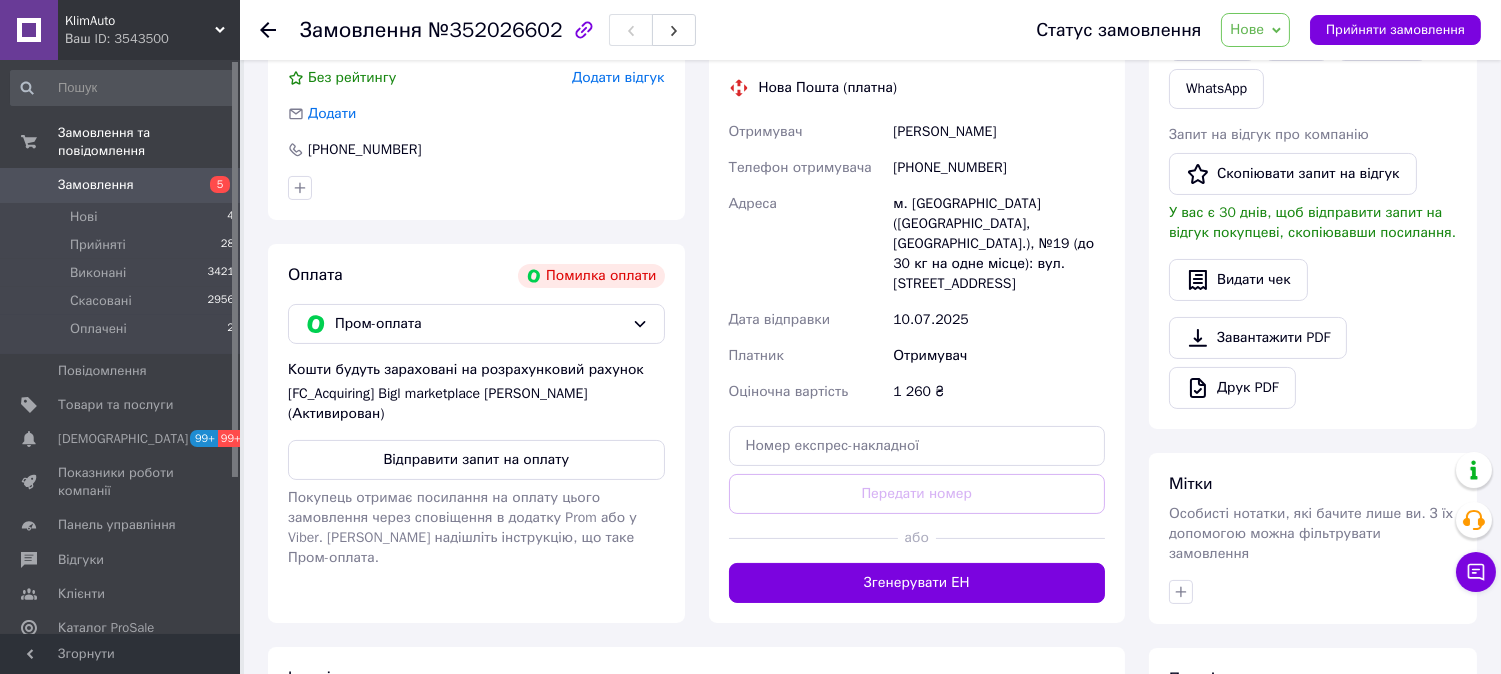 click 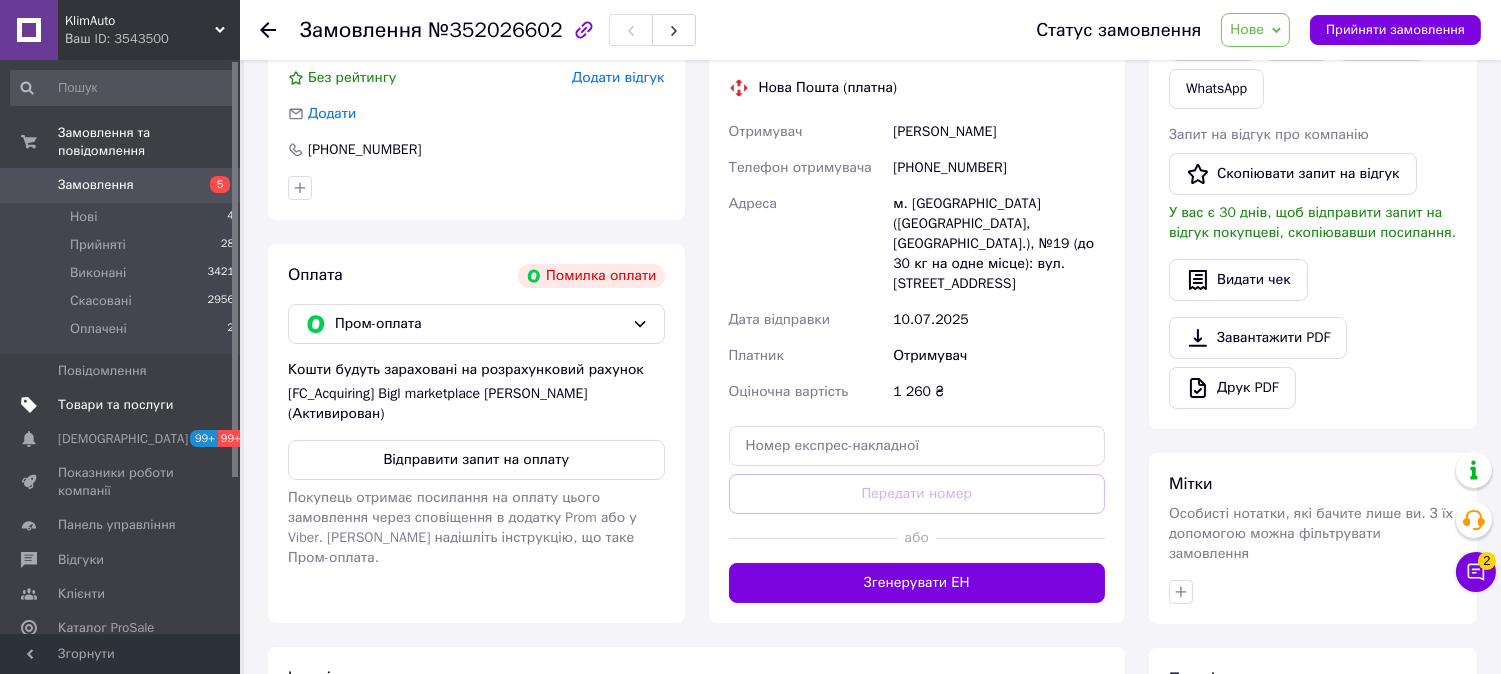 click on "Товари та послуги" at bounding box center [123, 405] 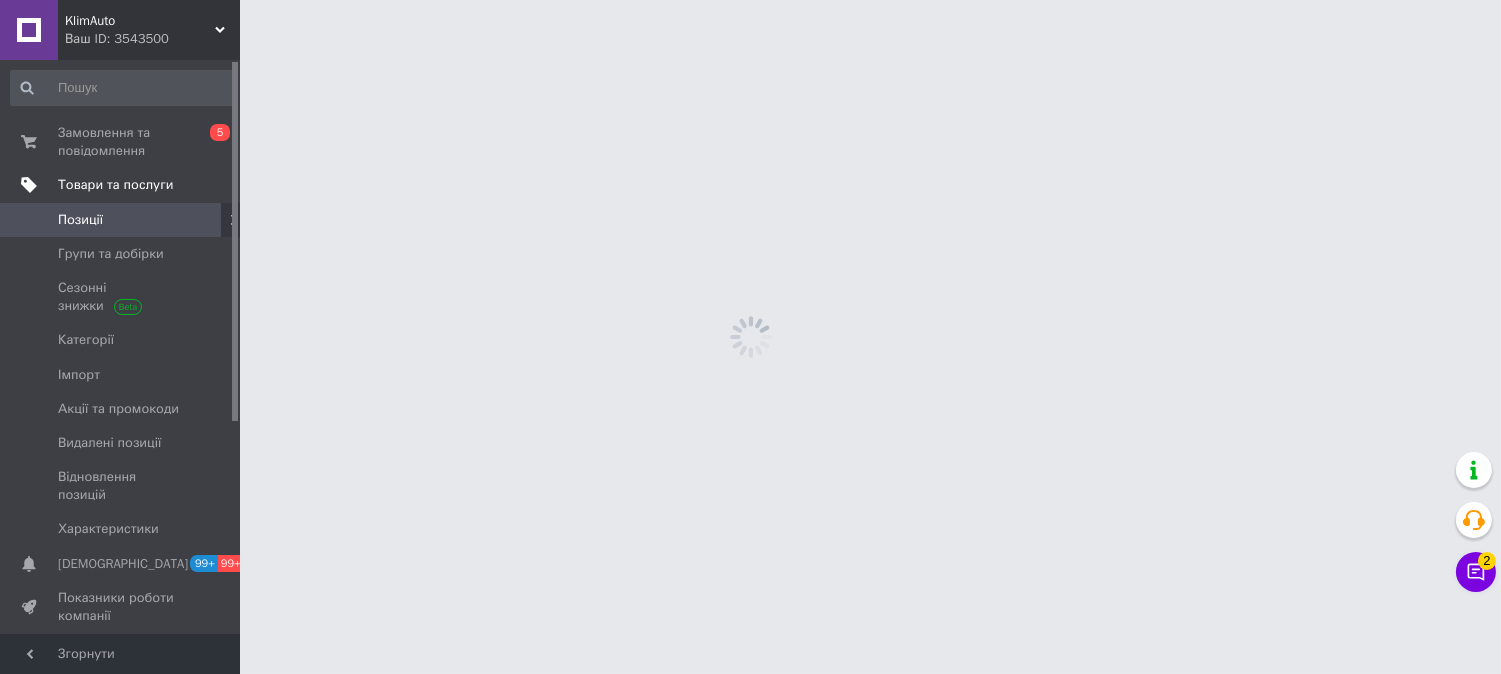 scroll, scrollTop: 0, scrollLeft: 0, axis: both 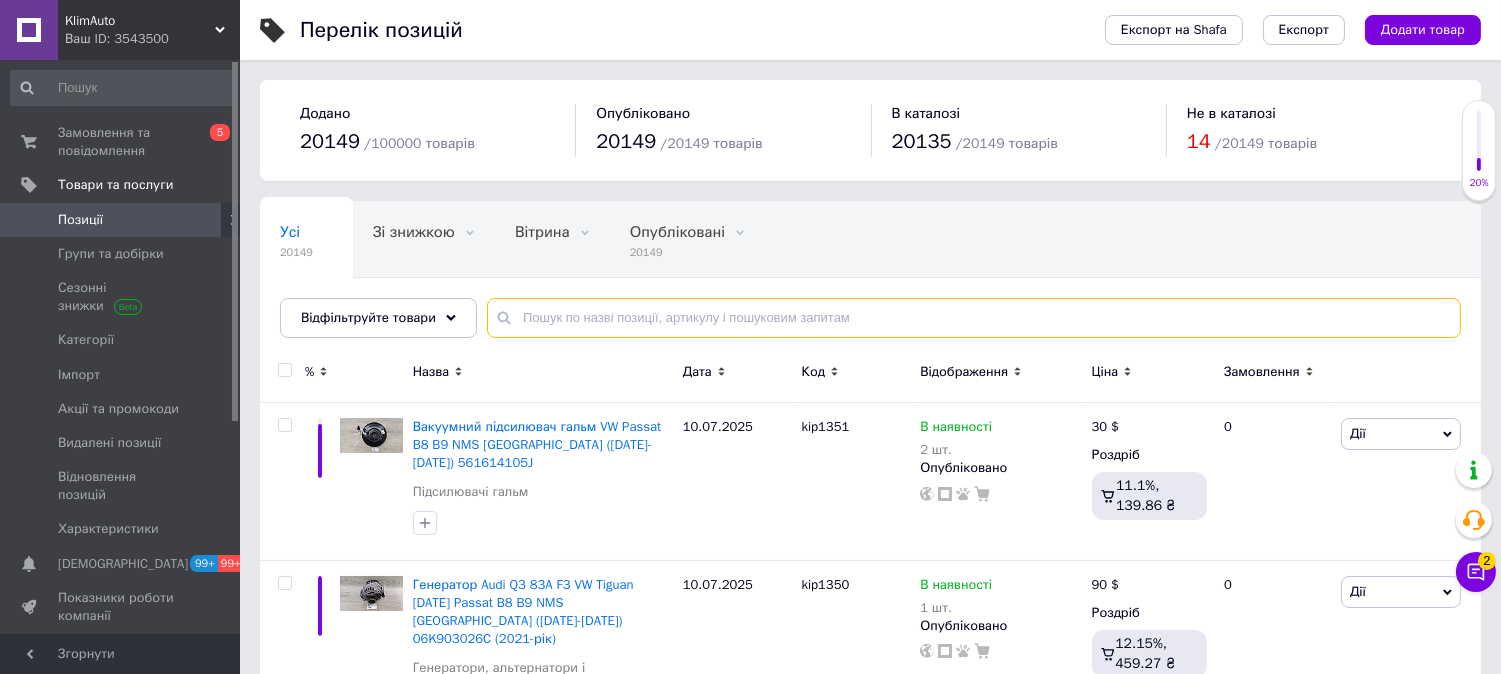 click at bounding box center [974, 318] 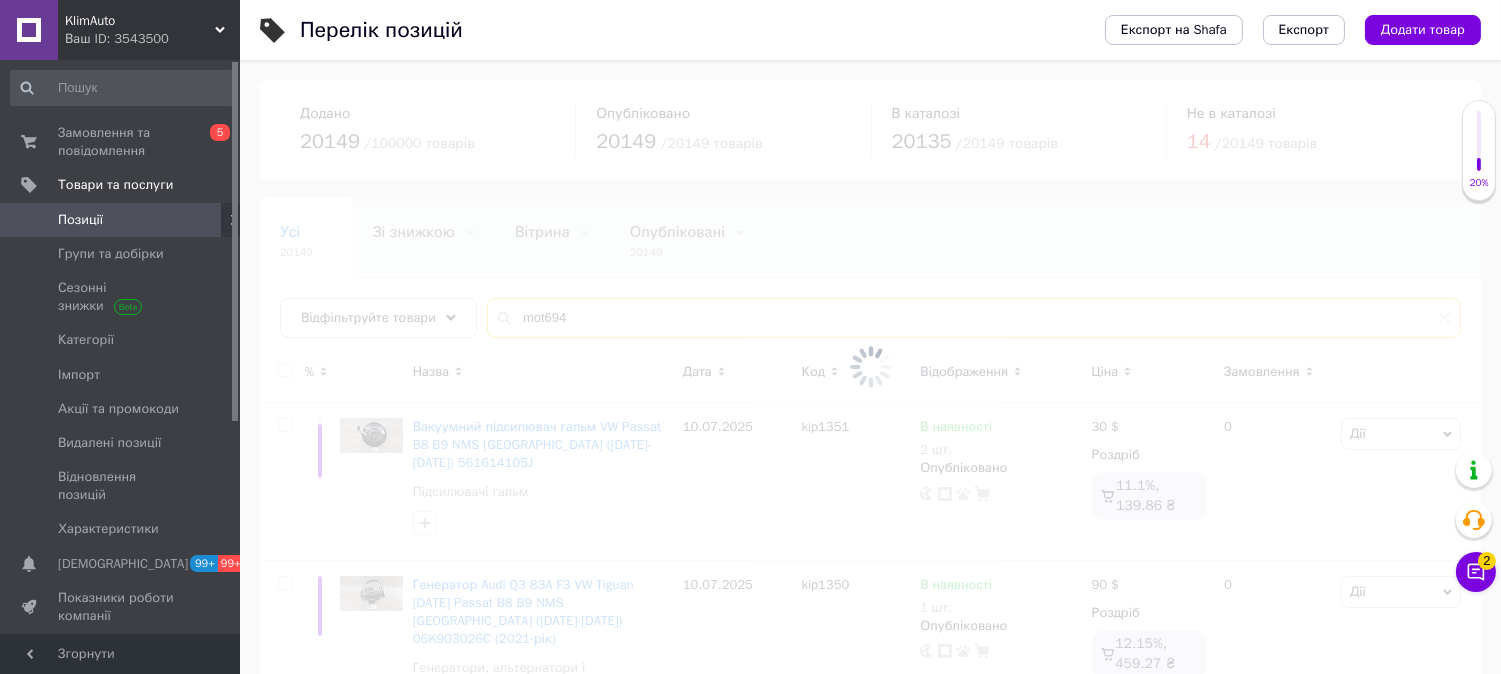type on "mot694" 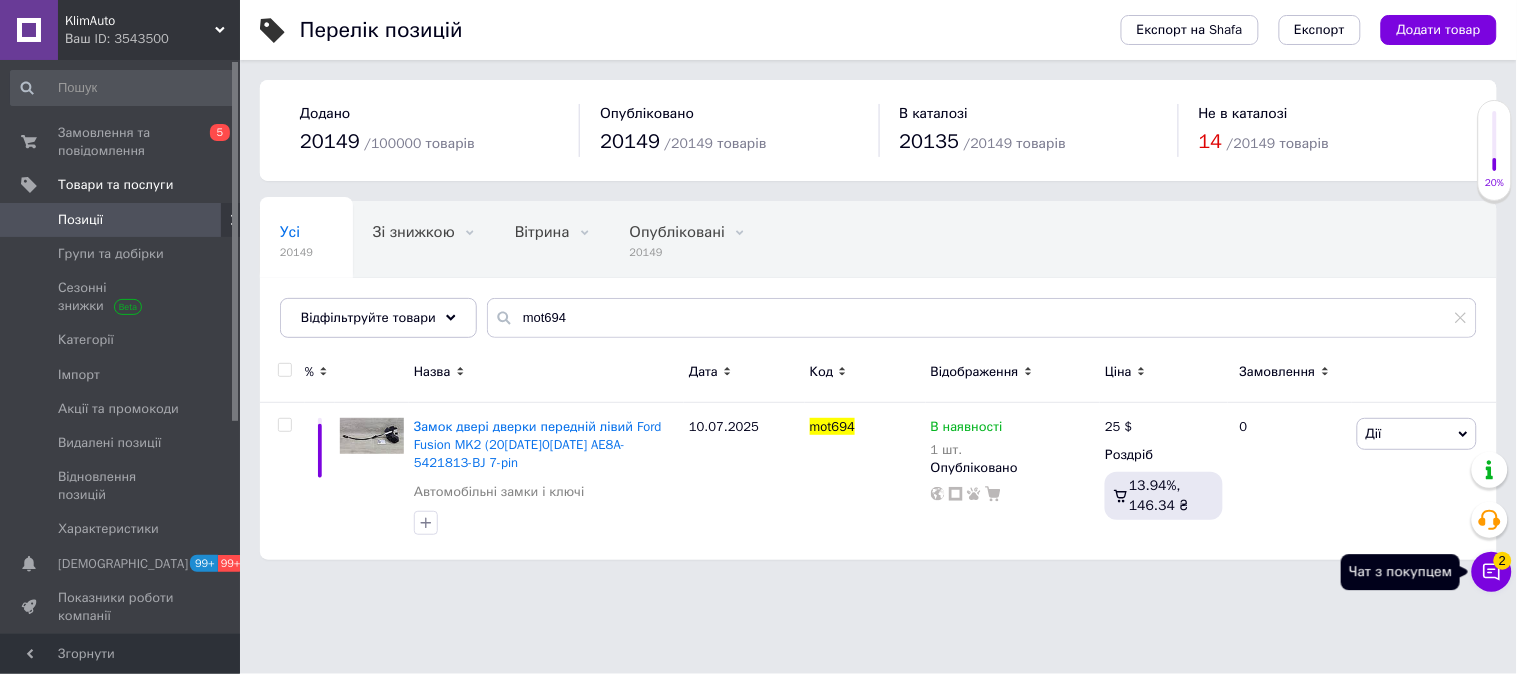 click on "Чат з покупцем 2" at bounding box center (1492, 572) 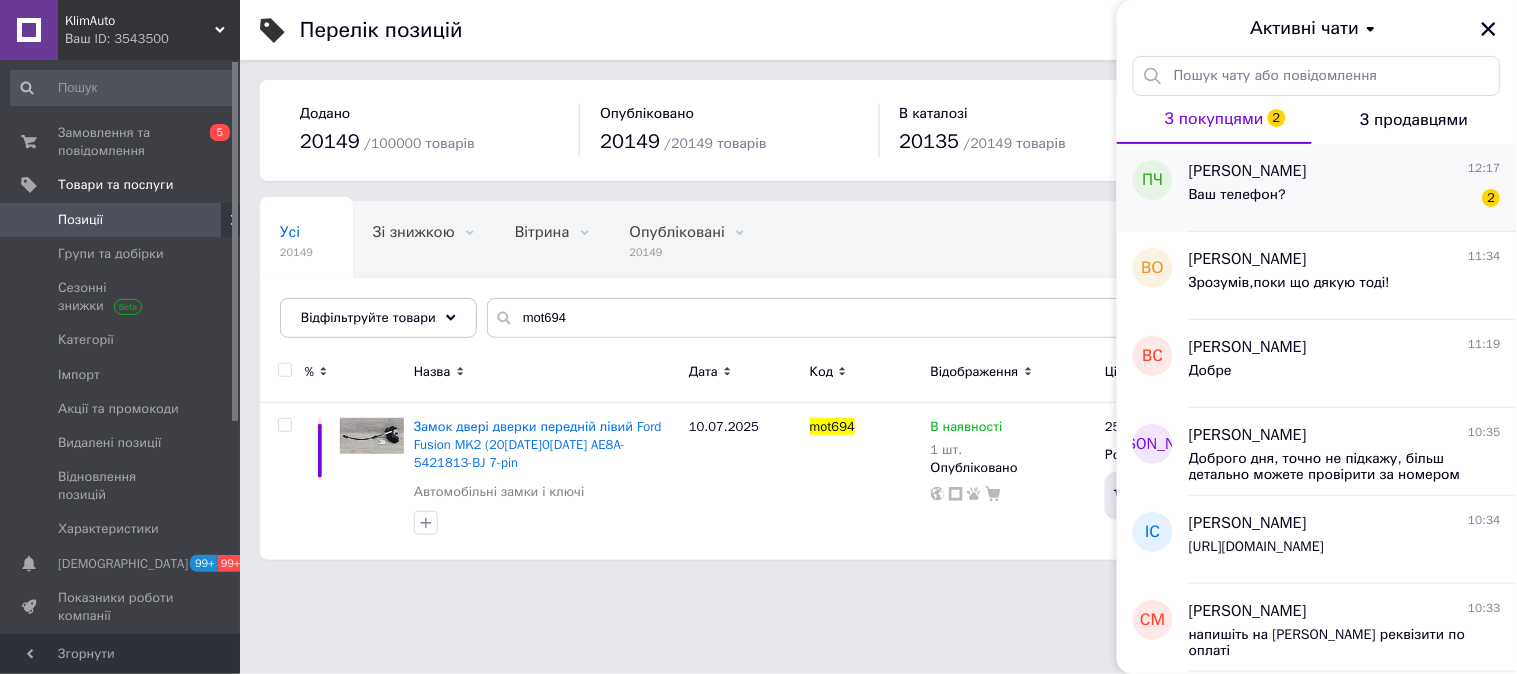click on "Павел Чуйченко 12:17" at bounding box center (1345, 171) 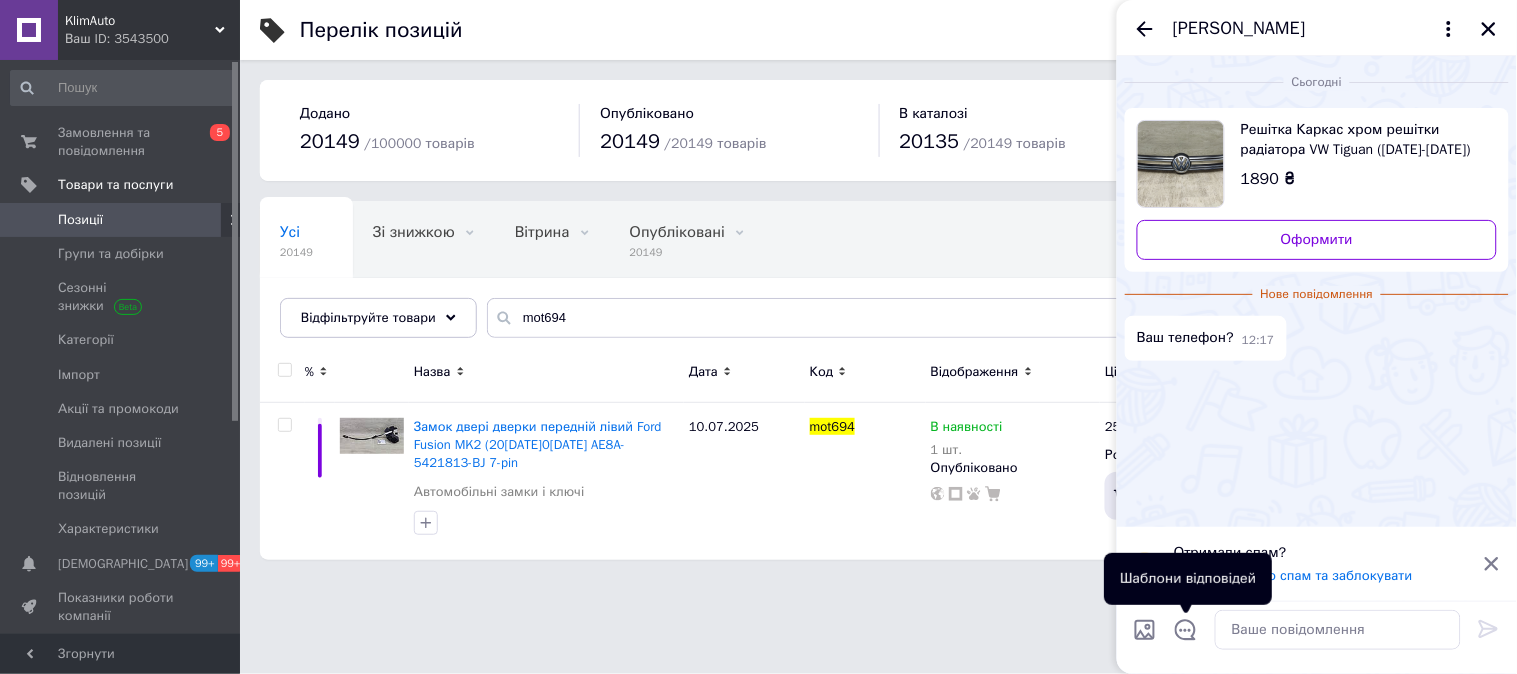 click at bounding box center [1186, 633] 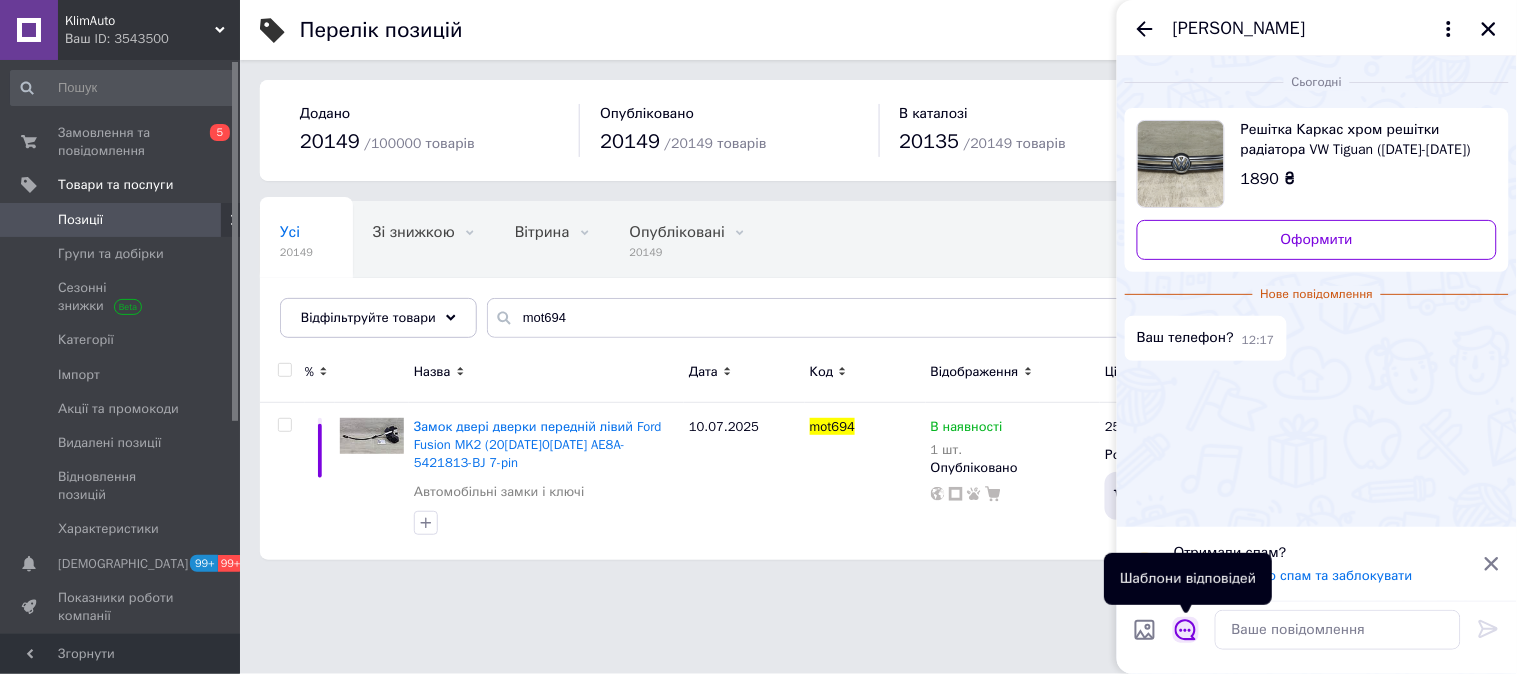 click 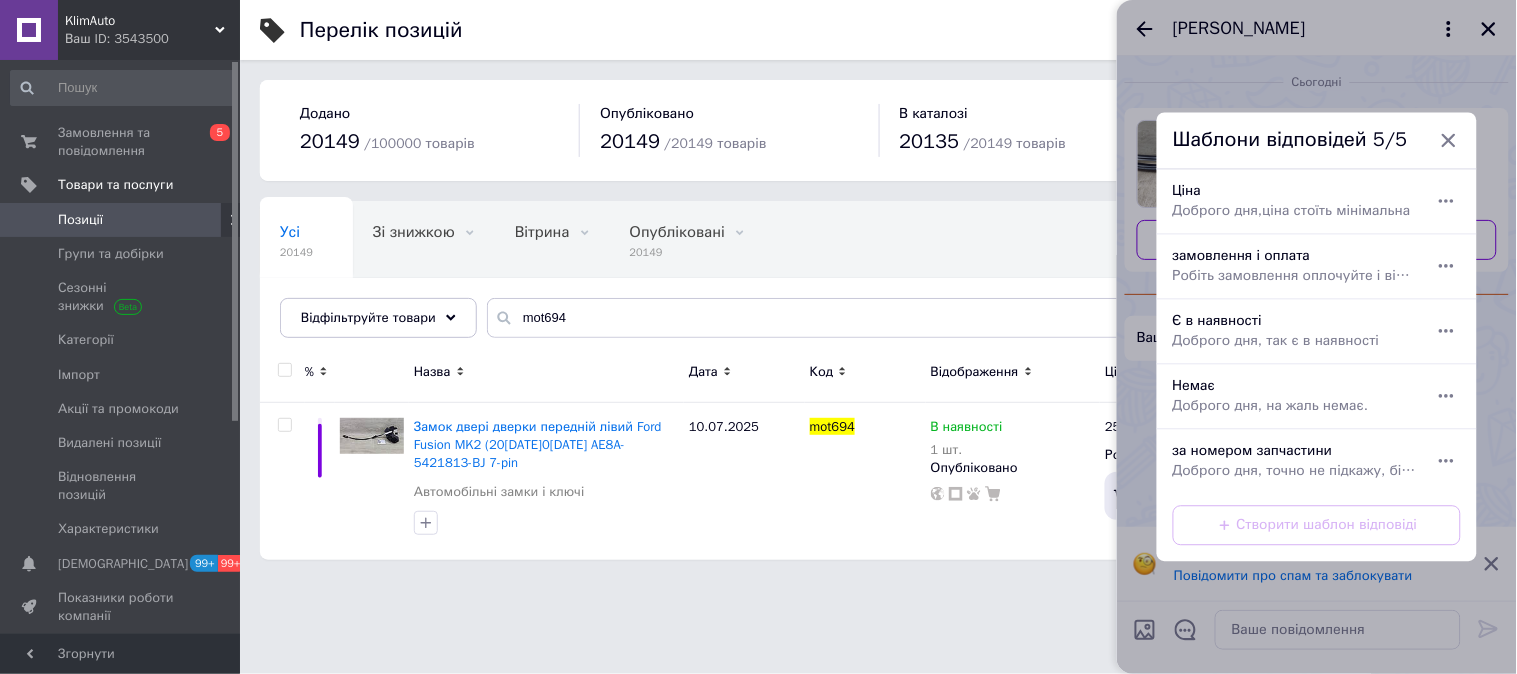 click at bounding box center (1317, 337) 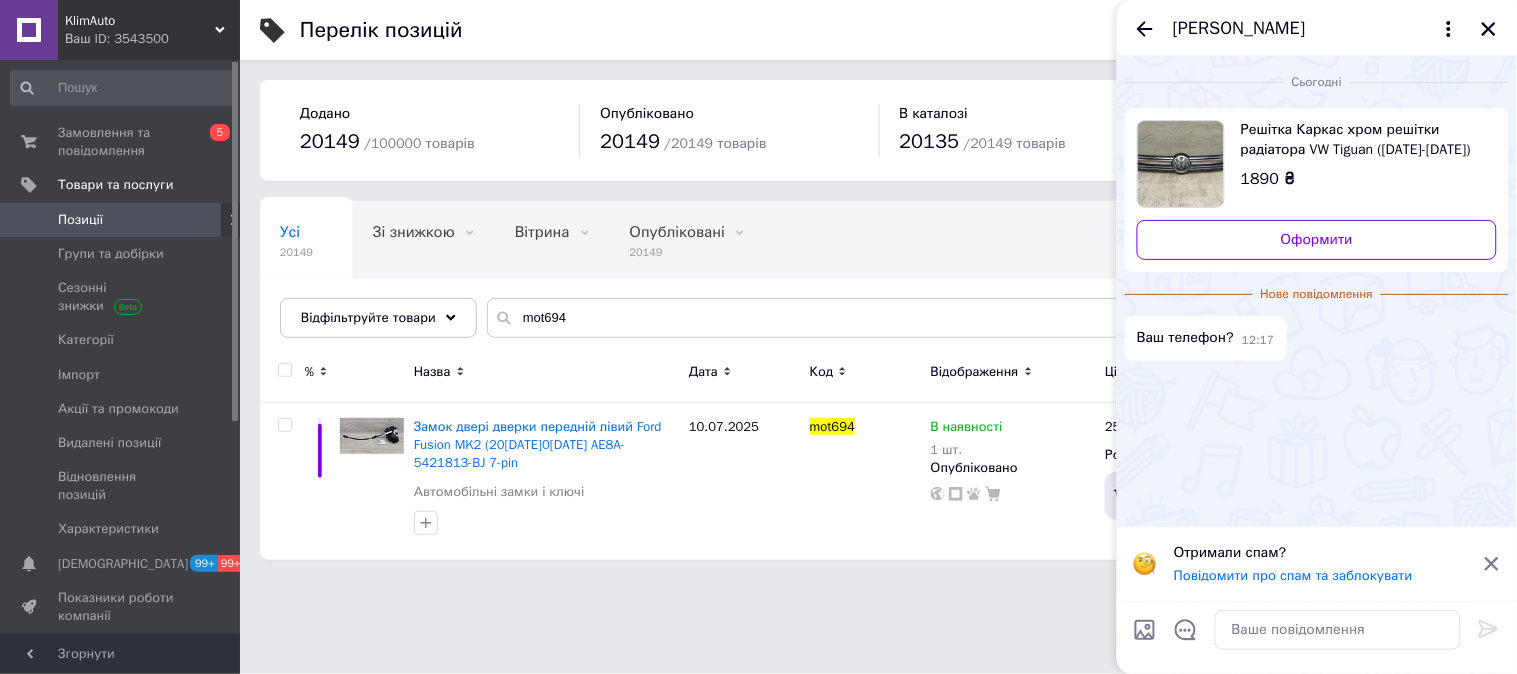 click at bounding box center [1145, 630] 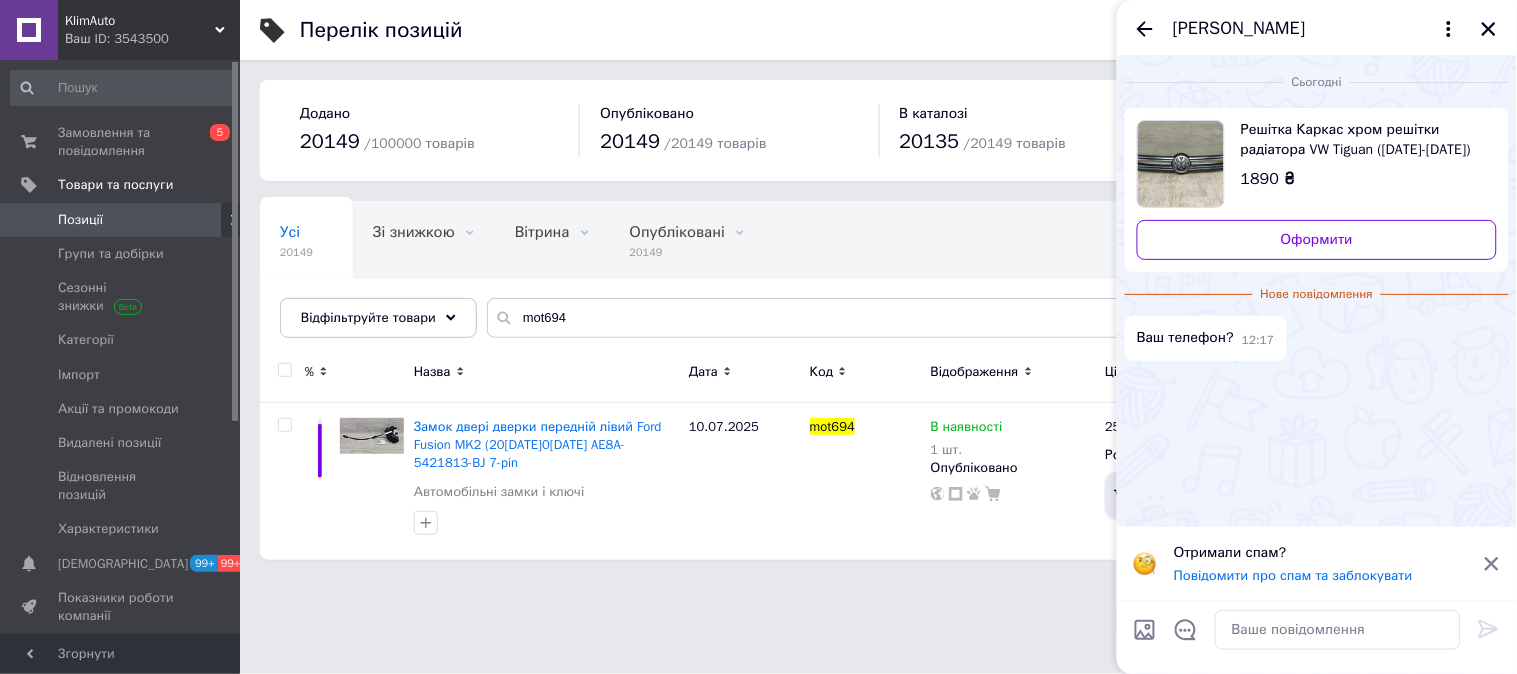 type on "C:\fakepath\Screenshot_1.png" 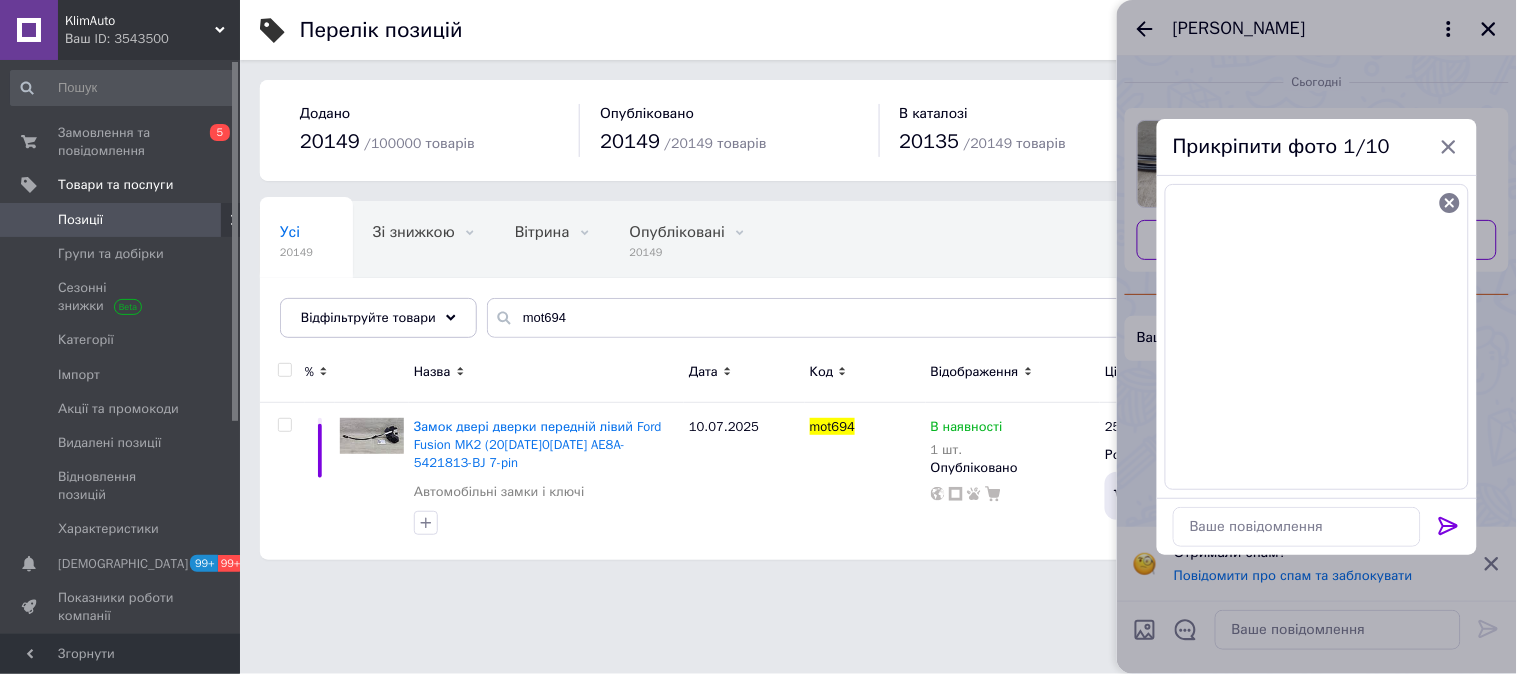 click 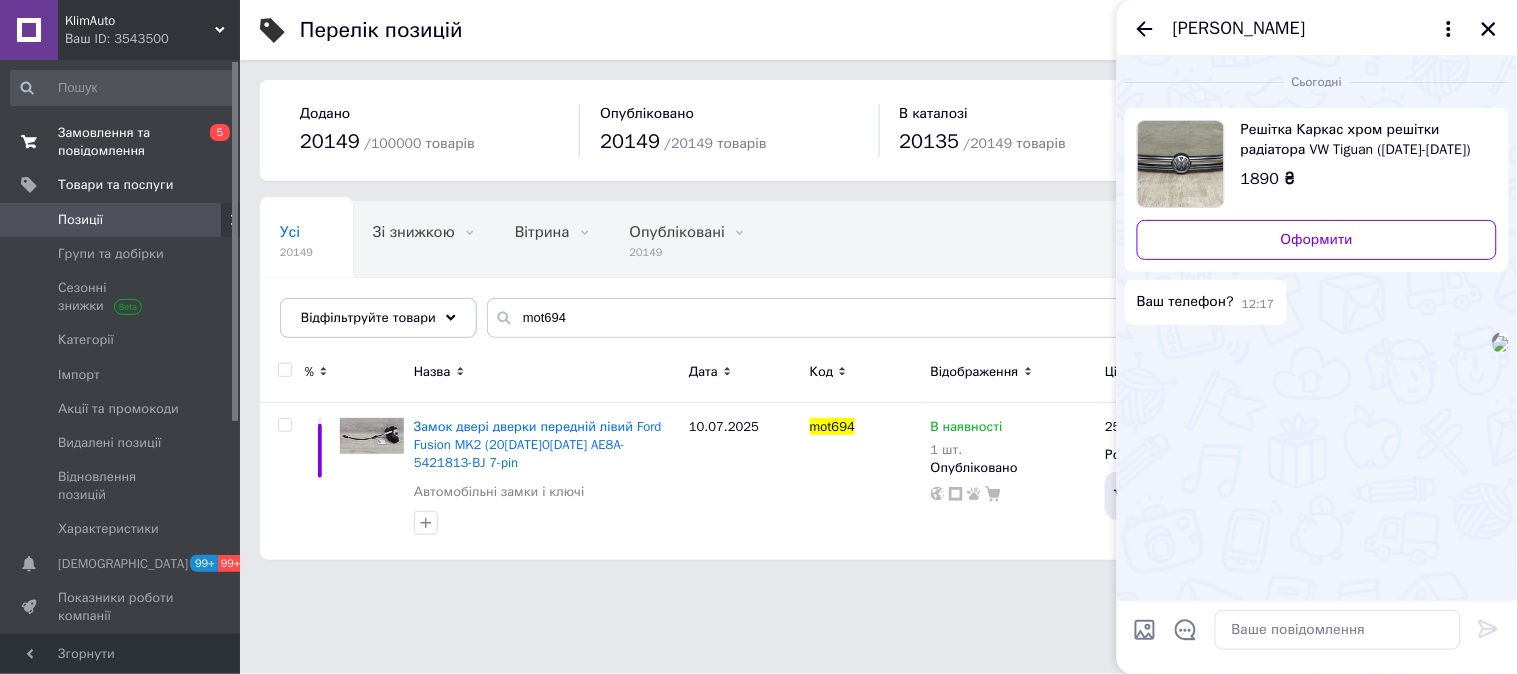 click on "Замовлення та повідомлення" at bounding box center [121, 142] 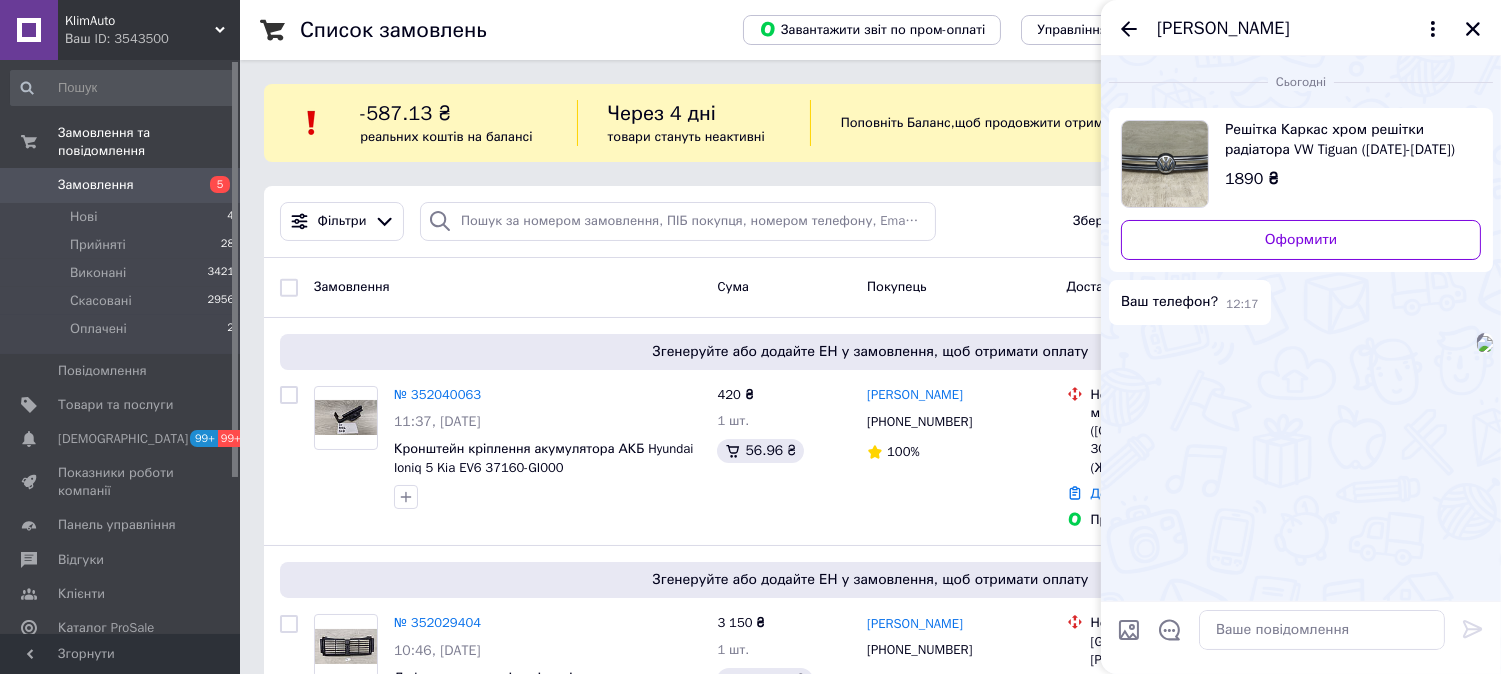 click on "Павел Чуйченко" at bounding box center (1301, 28) 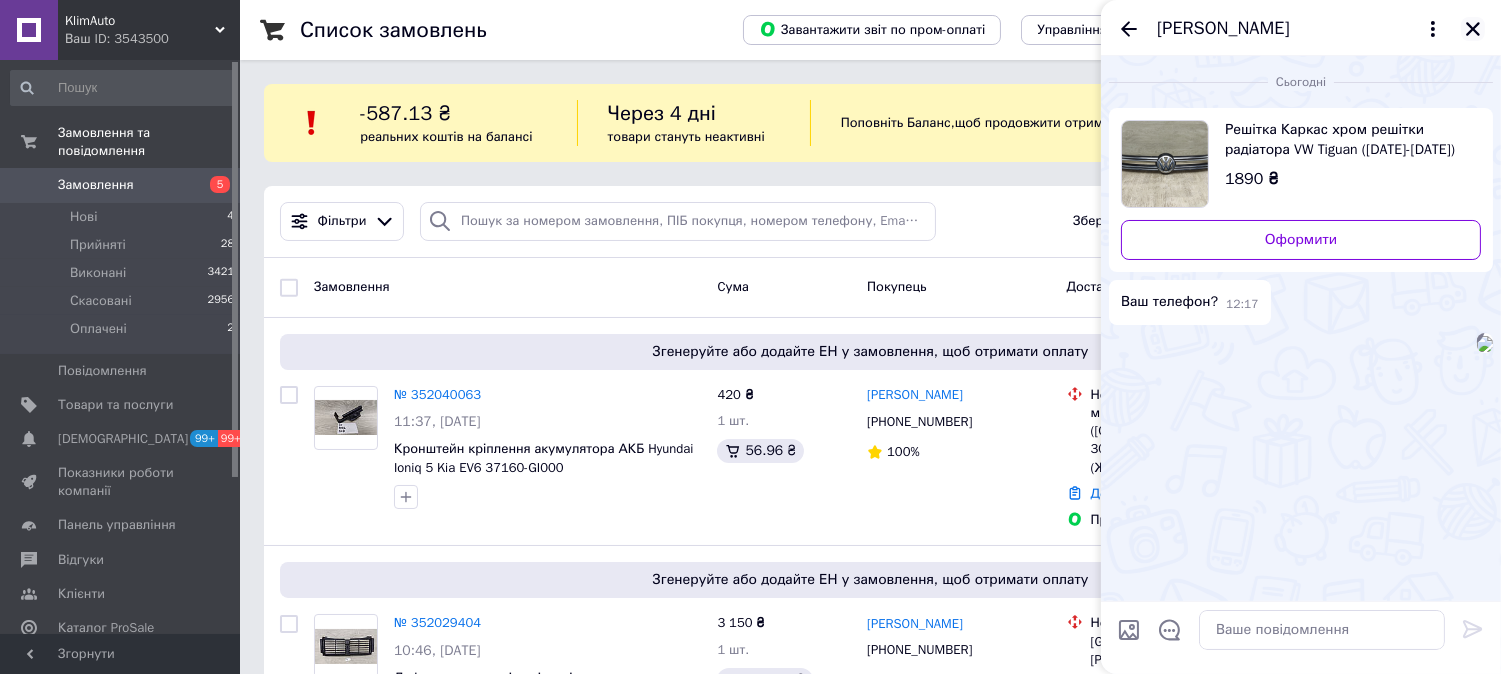 click 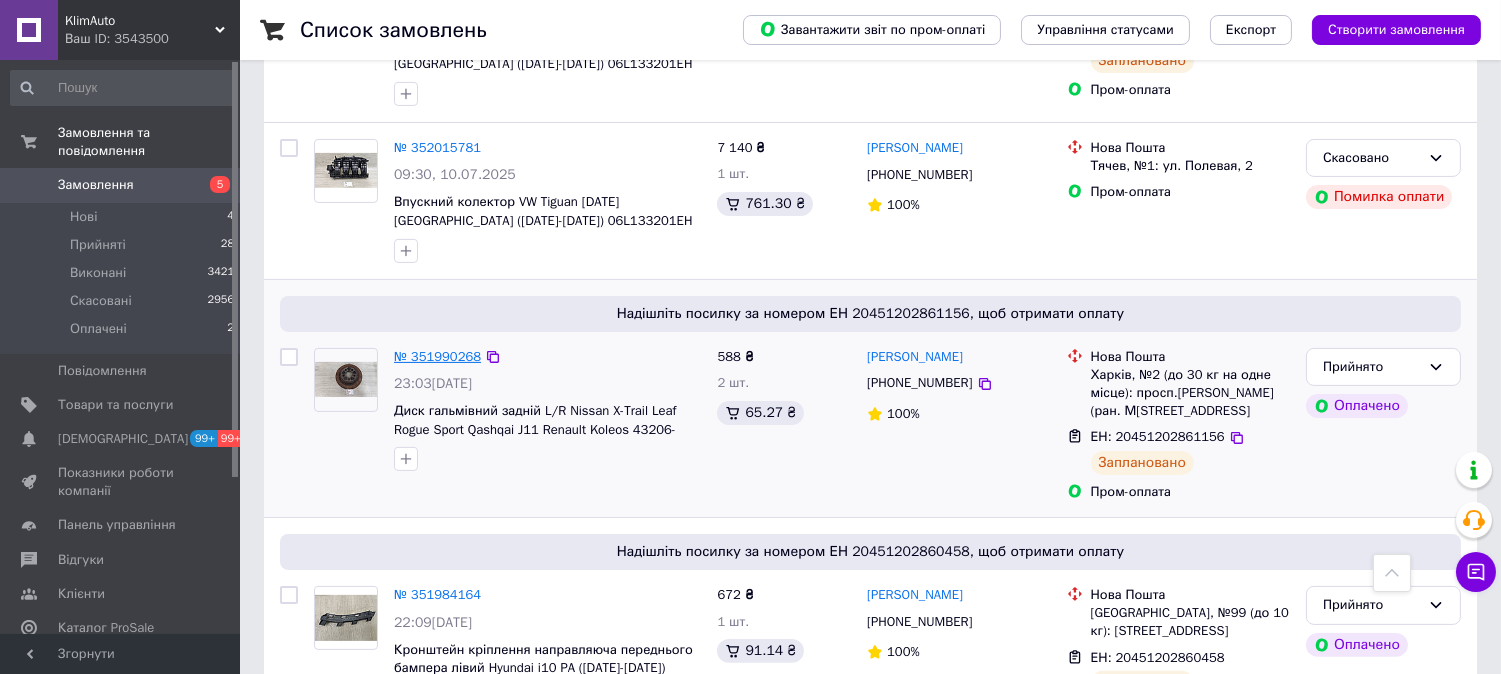 click on "№ 351990268" at bounding box center [437, 356] 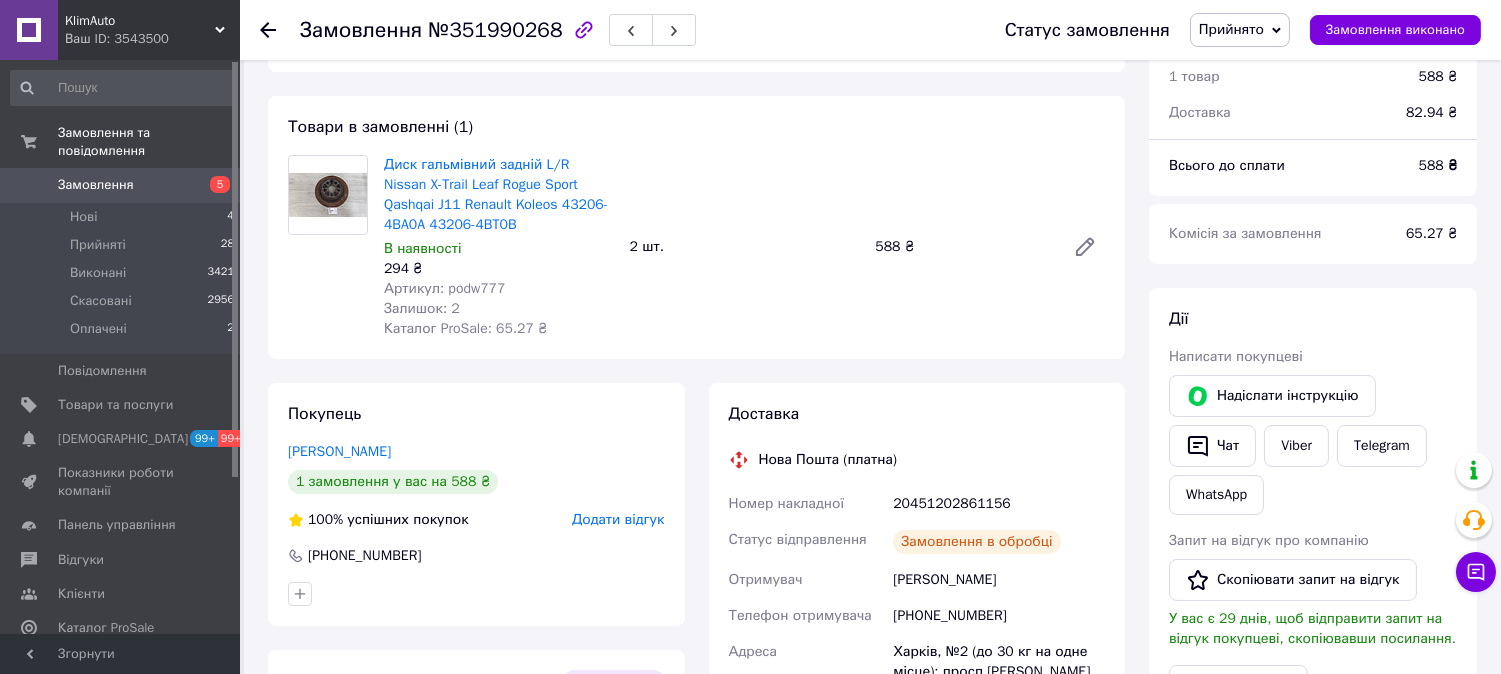 scroll, scrollTop: 68, scrollLeft: 0, axis: vertical 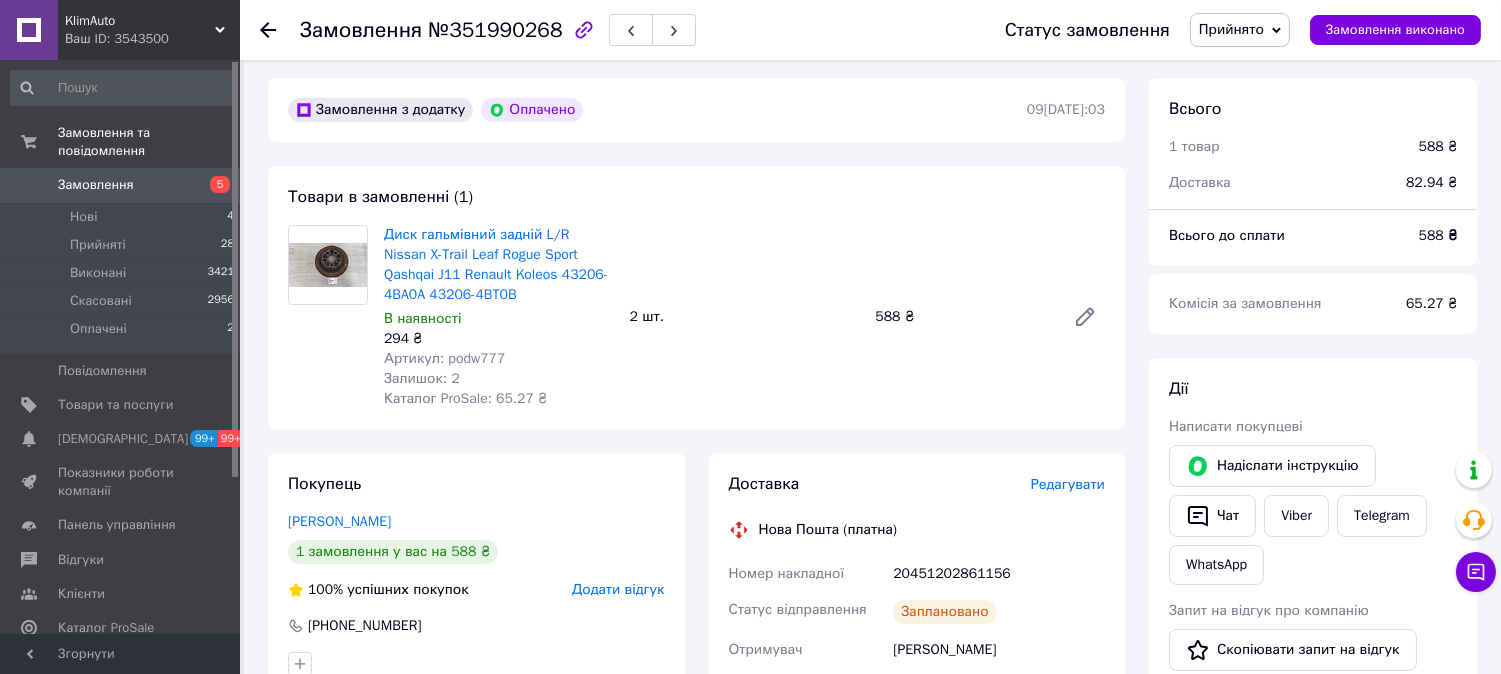 click on "Артикул: podw777" at bounding box center [444, 358] 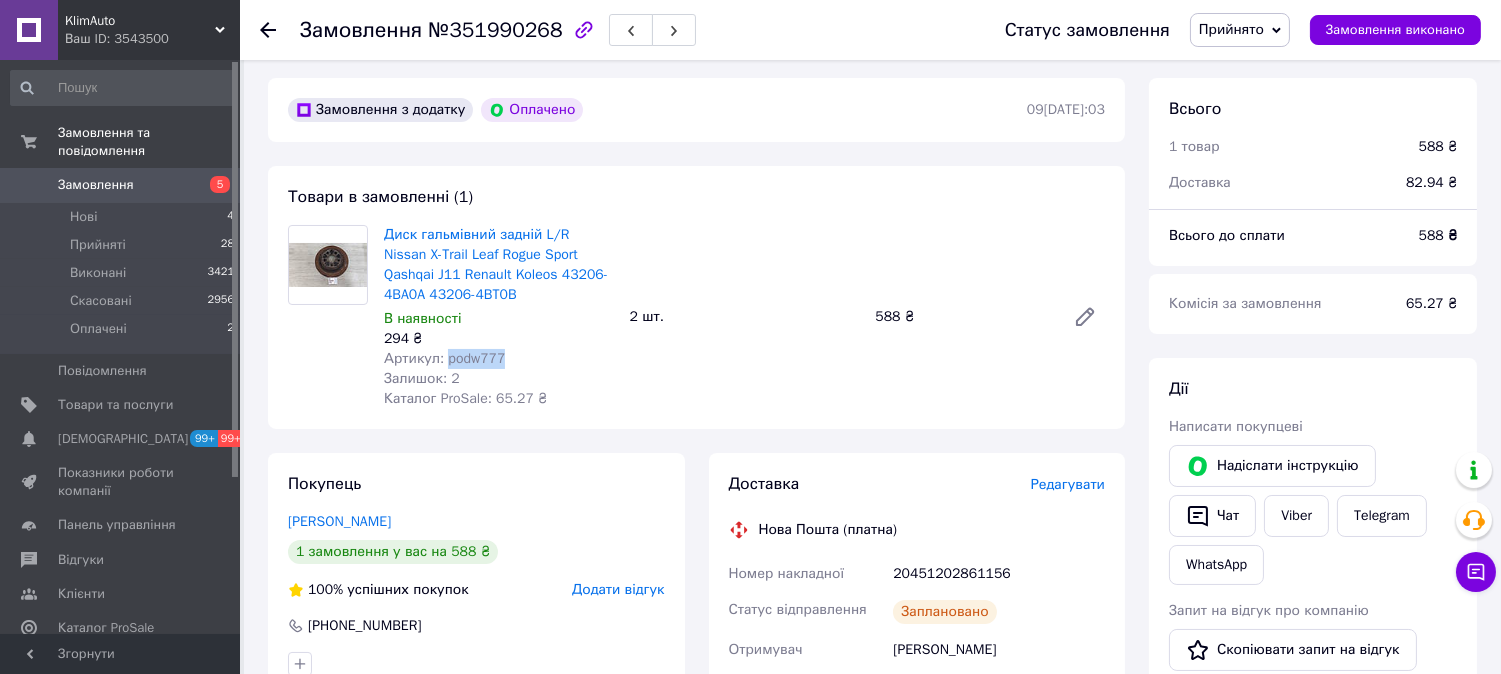 click on "Артикул: podw777" at bounding box center [444, 358] 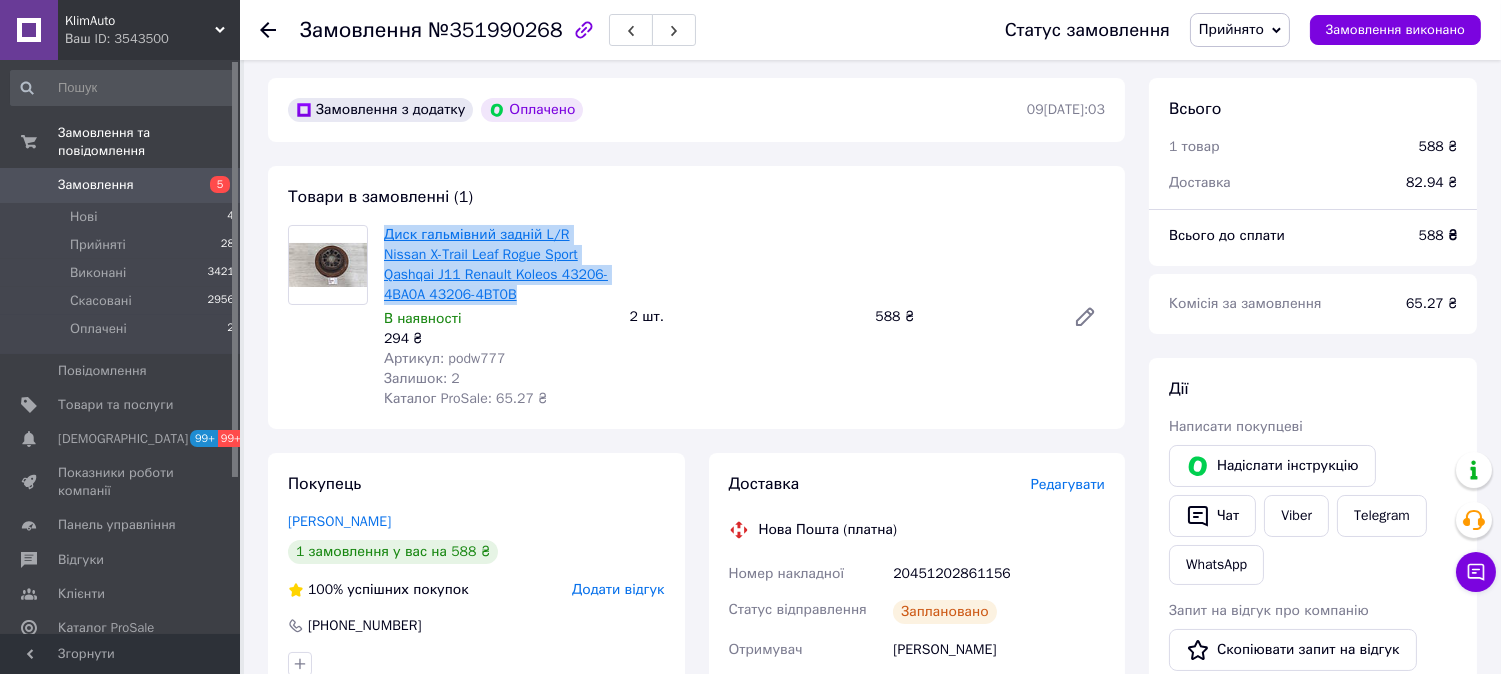 drag, startPoint x: 431, startPoint y: 290, endPoint x: 400, endPoint y: 243, distance: 56.302753 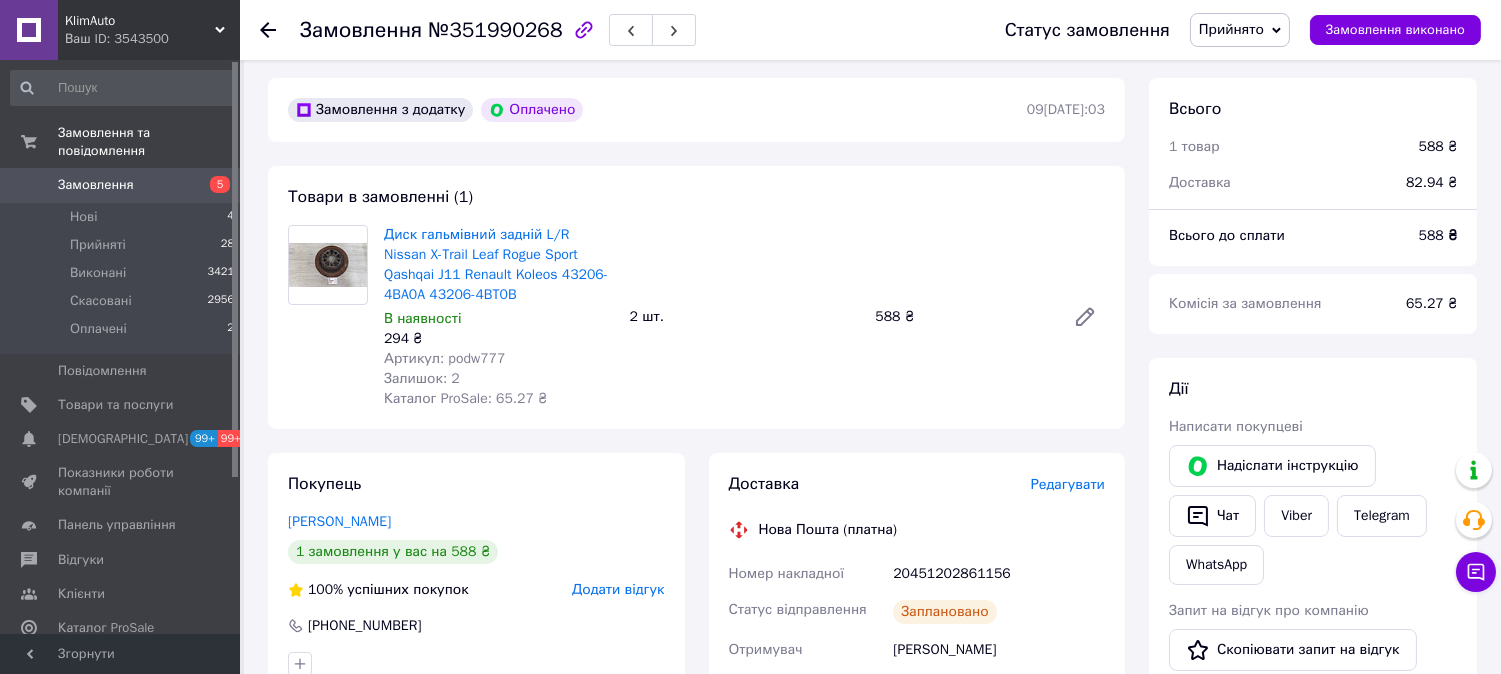 click on "Диск гальмівний задній L/R Nissan X-Trail Leaf Rogue Sport Qashqai J11 Renault Koleos 43206-4BA0A 43206-4BT0B В наявності 294 ₴ Артикул: podw777 Залишок: 2 Каталог ProSale: 65.27 ₴" at bounding box center (499, 317) 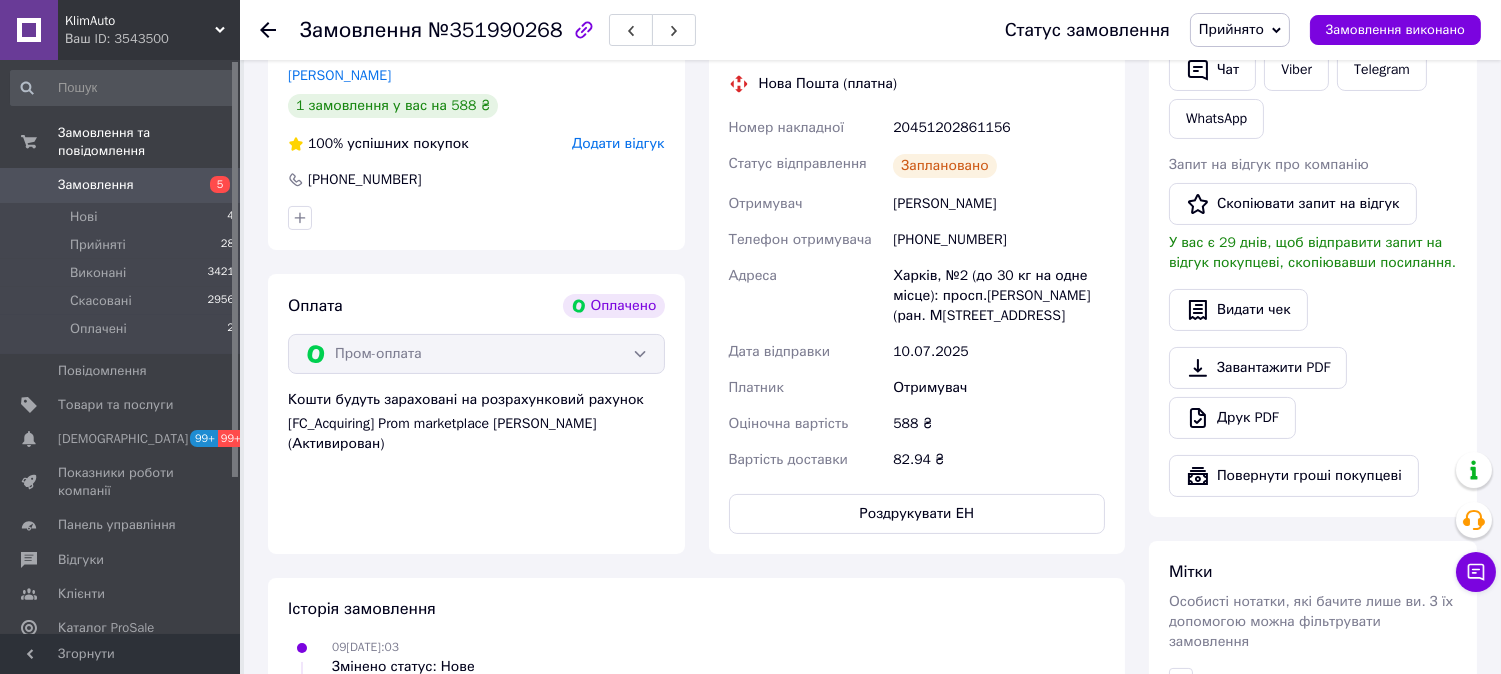 scroll, scrollTop: 587, scrollLeft: 0, axis: vertical 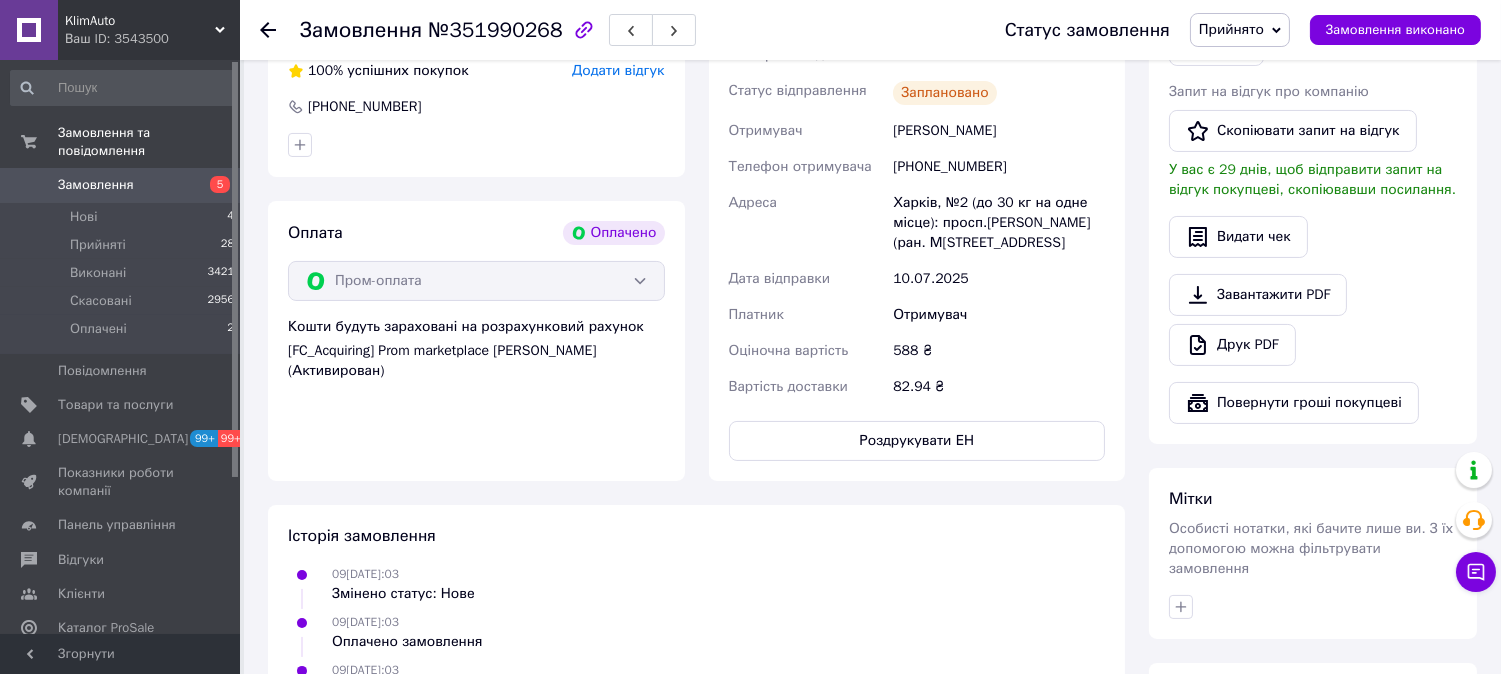 drag, startPoint x: 1050, startPoint y: 246, endPoint x: 888, endPoint y: 68, distance: 240.68236 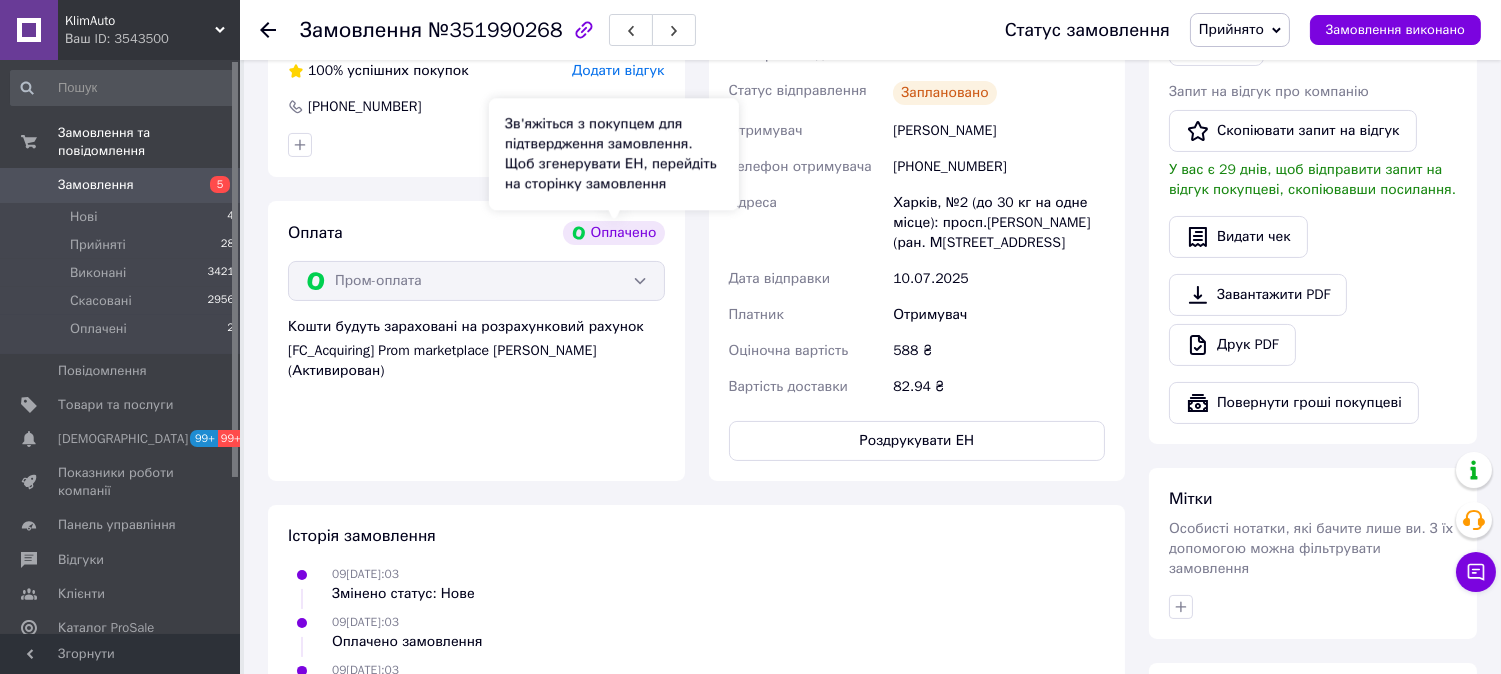 scroll, scrollTop: 0, scrollLeft: 0, axis: both 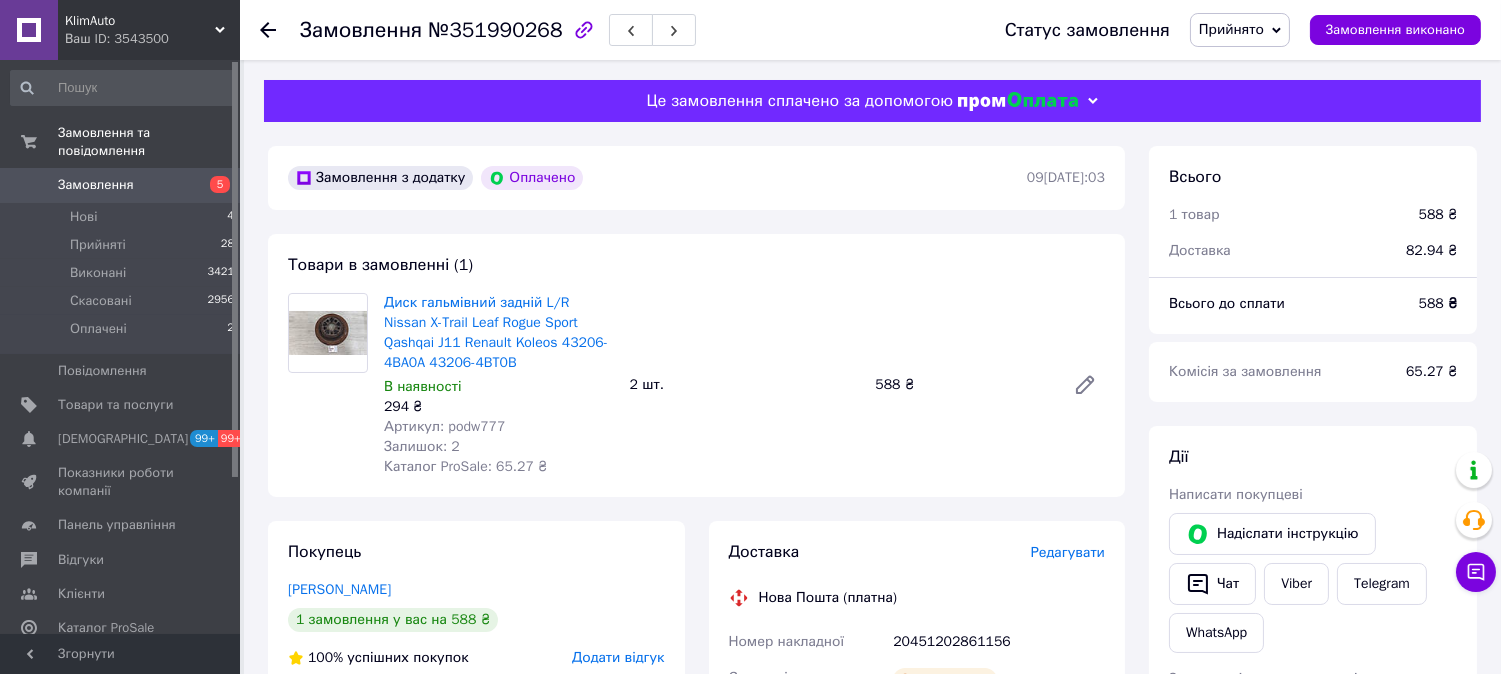 click on "Замовлення" at bounding box center [121, 185] 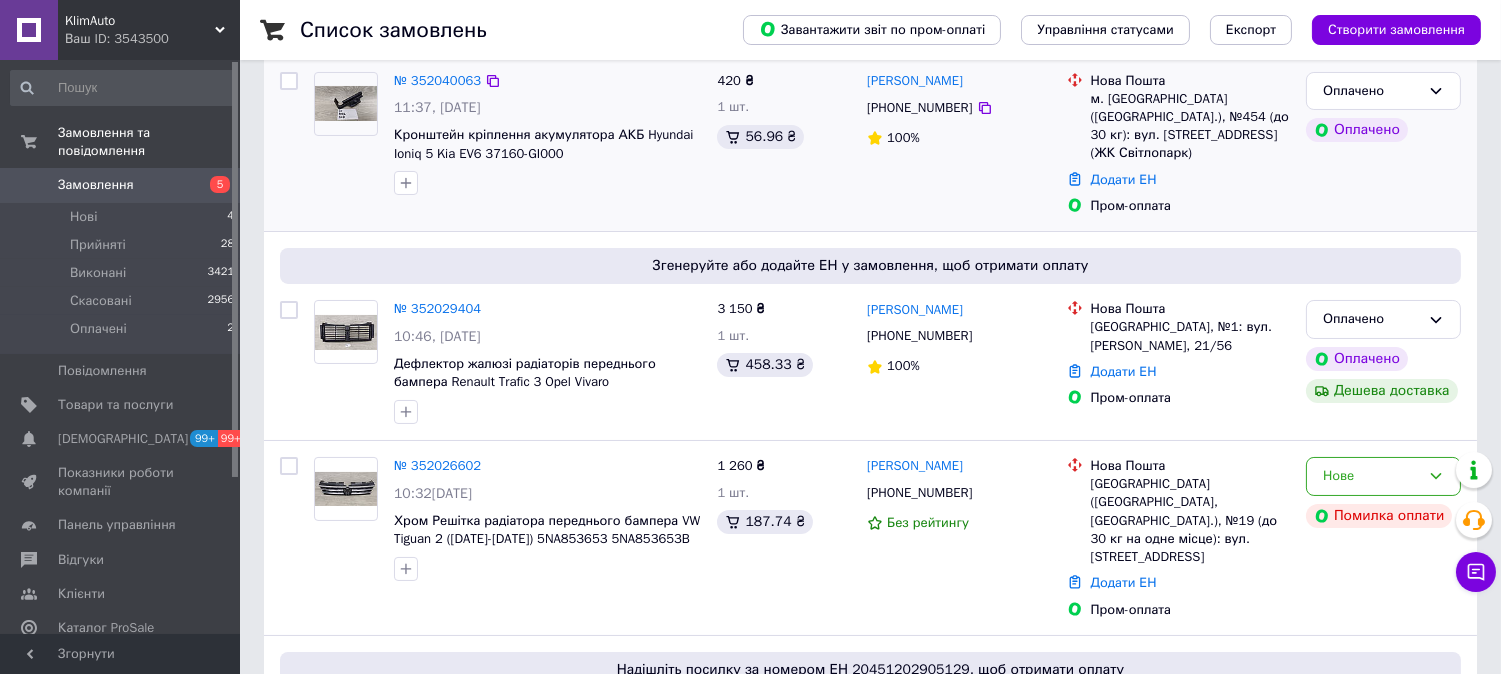 scroll, scrollTop: 258, scrollLeft: 0, axis: vertical 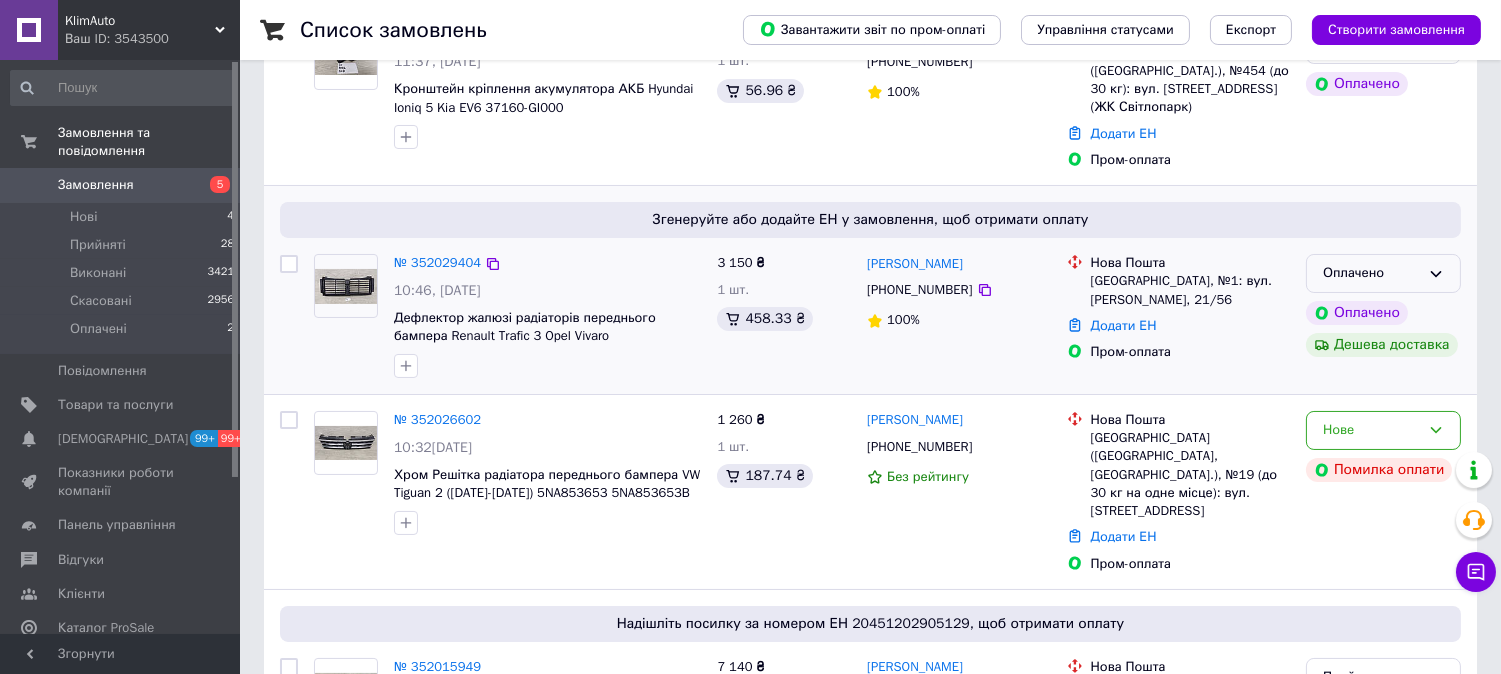 click on "Оплачено" at bounding box center [1371, 273] 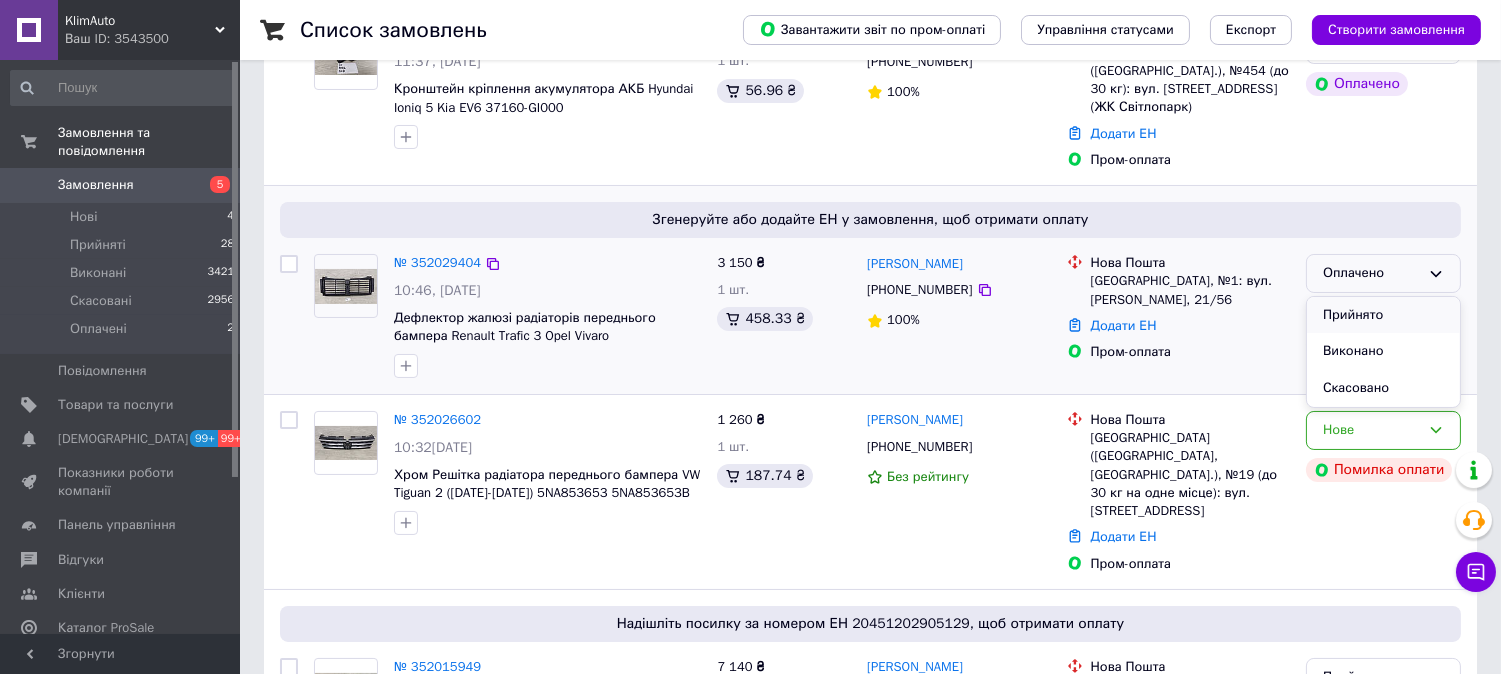 click on "Прийнято" at bounding box center (1383, 315) 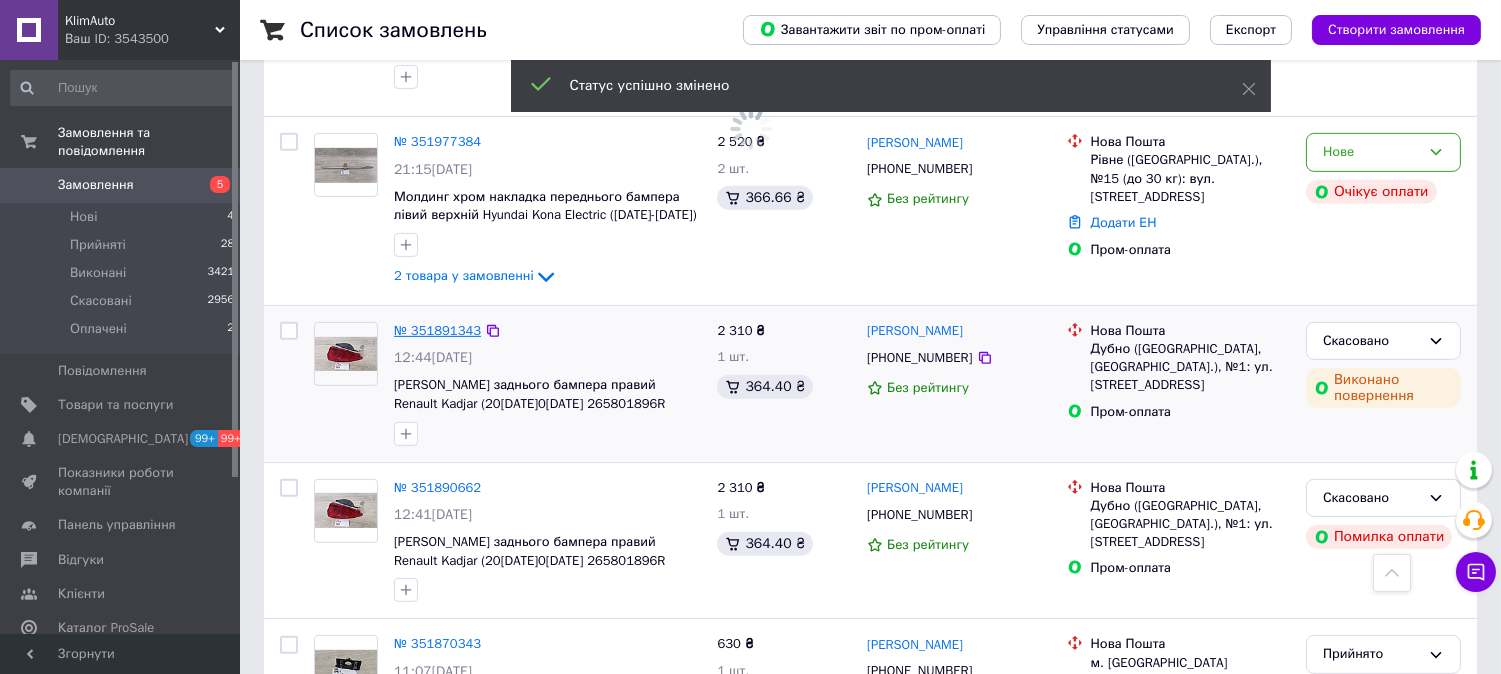 click on "№ 351891343" at bounding box center (437, 330) 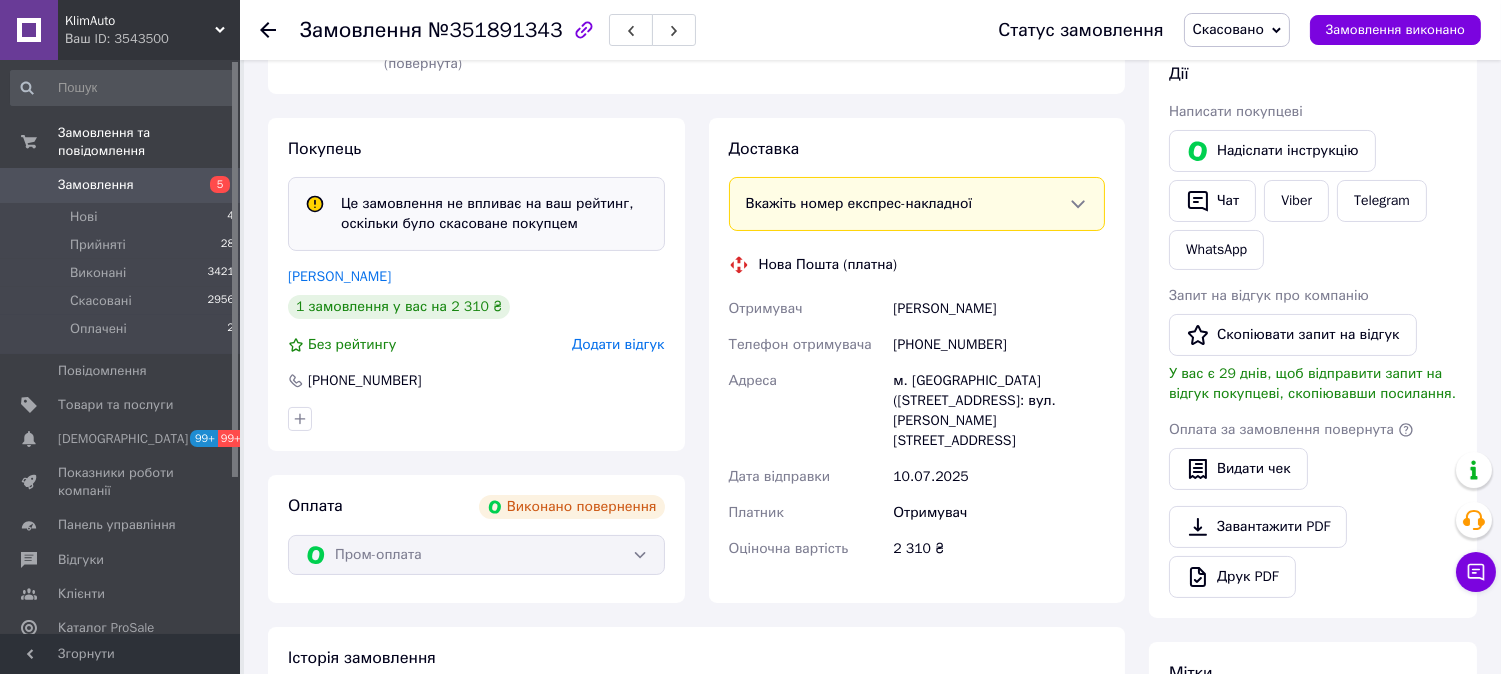 scroll, scrollTop: 0, scrollLeft: 0, axis: both 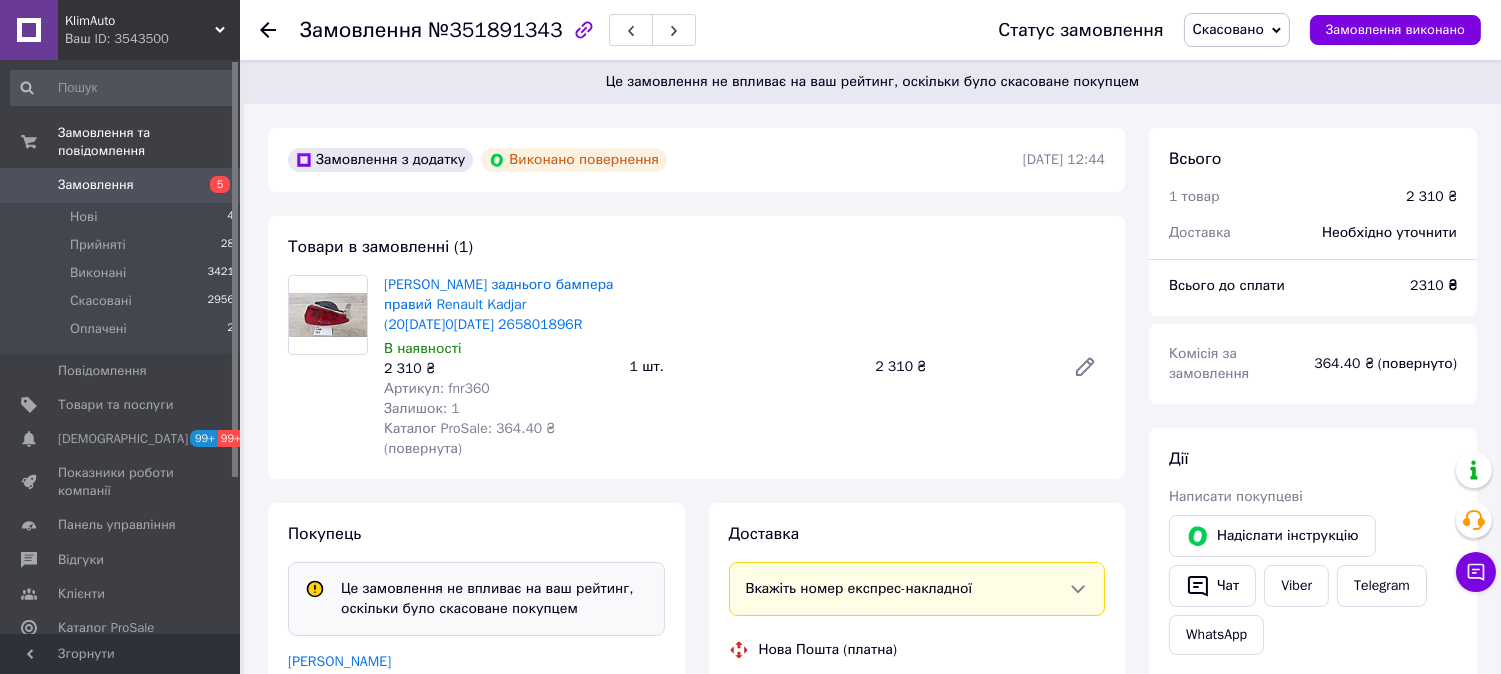 click on "Артикул: fnr360" at bounding box center [437, 388] 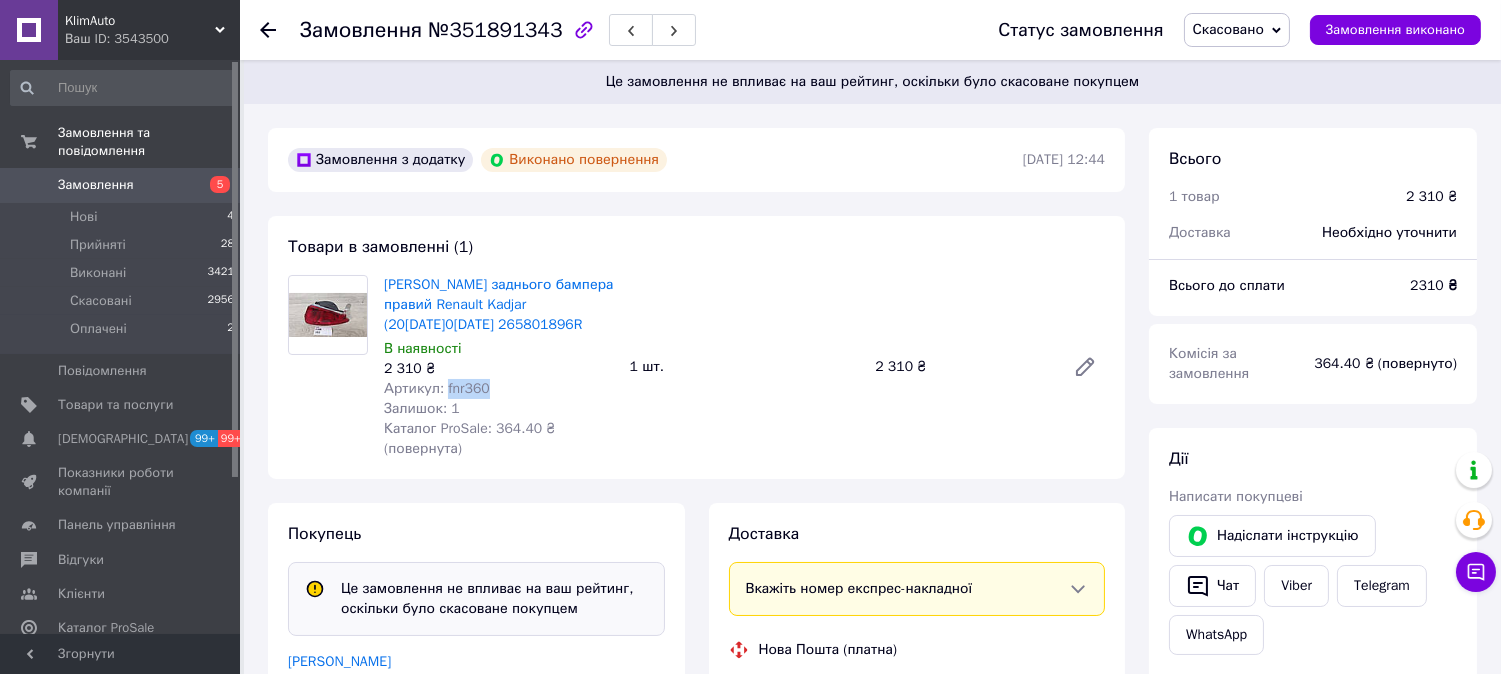 click on "Артикул: fnr360" at bounding box center [437, 388] 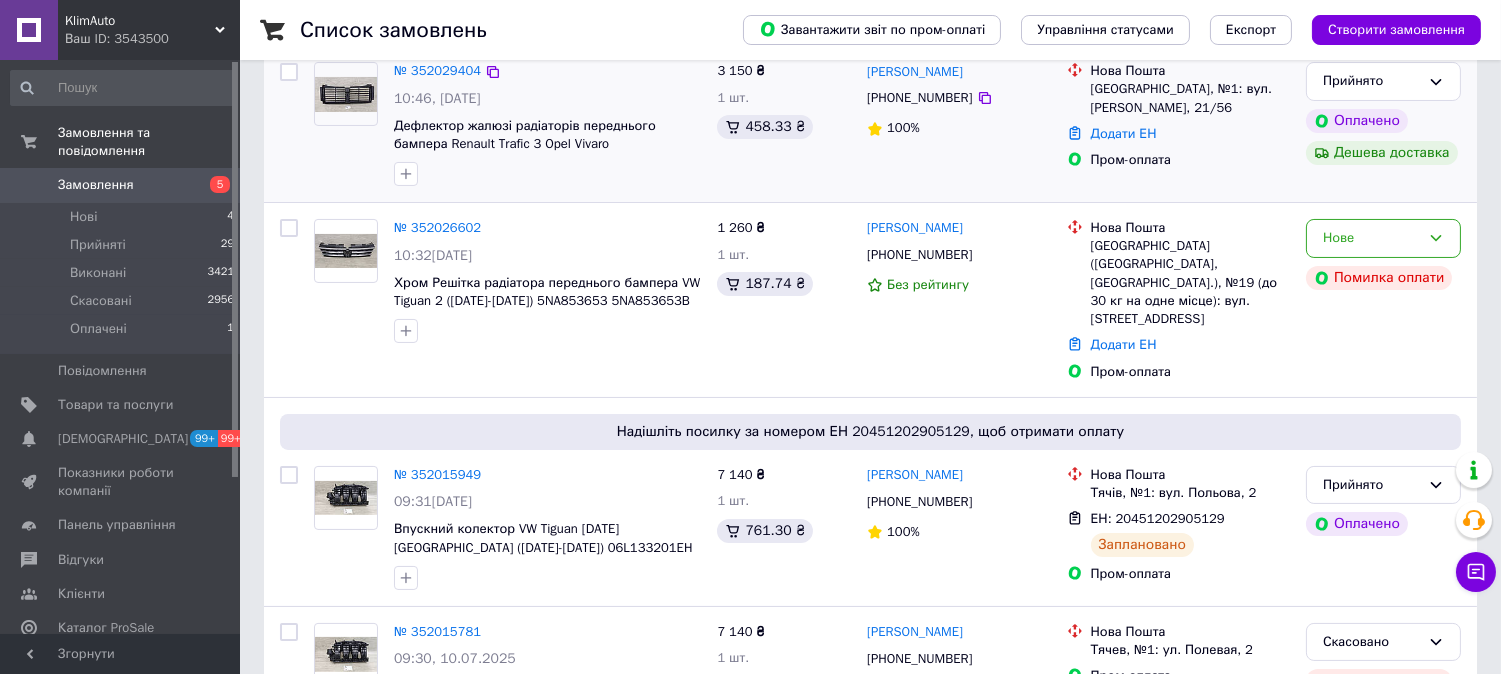 scroll, scrollTop: 518, scrollLeft: 0, axis: vertical 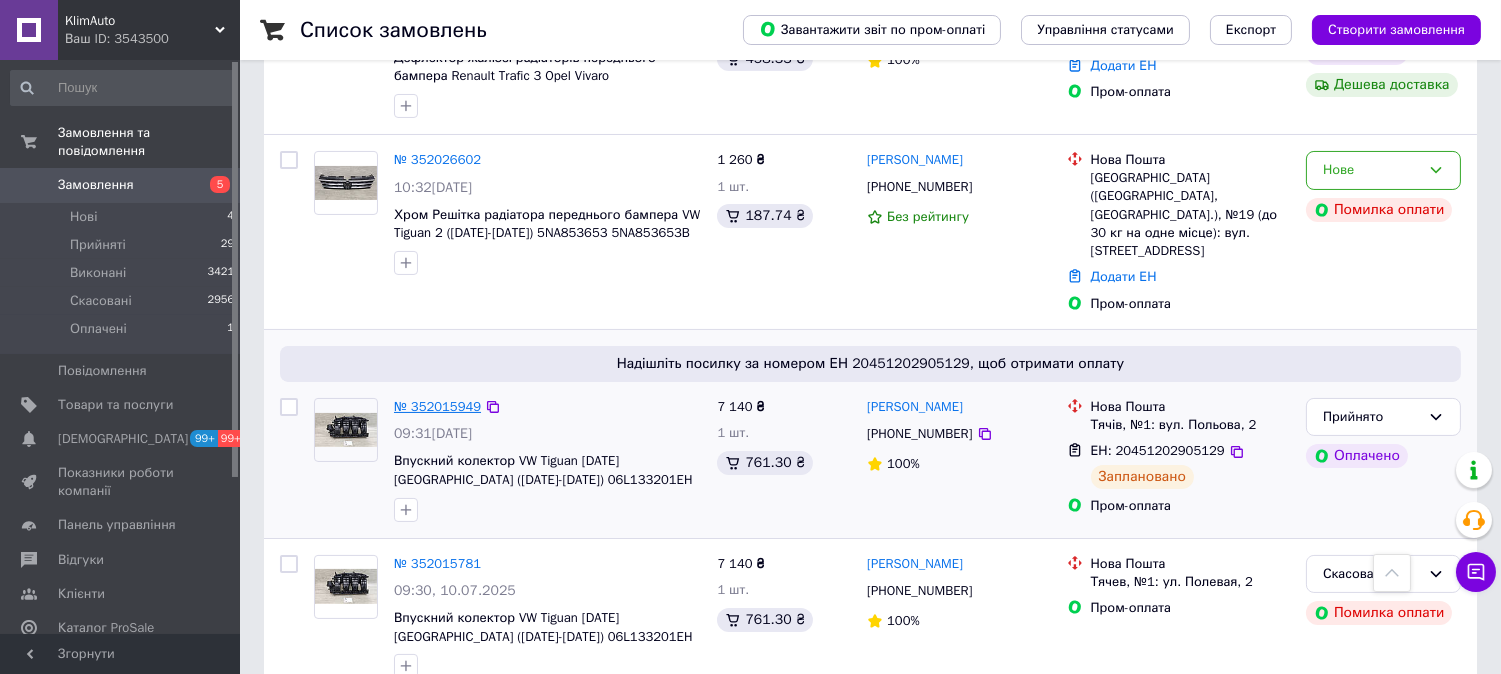 click on "№ 352015949" at bounding box center [437, 406] 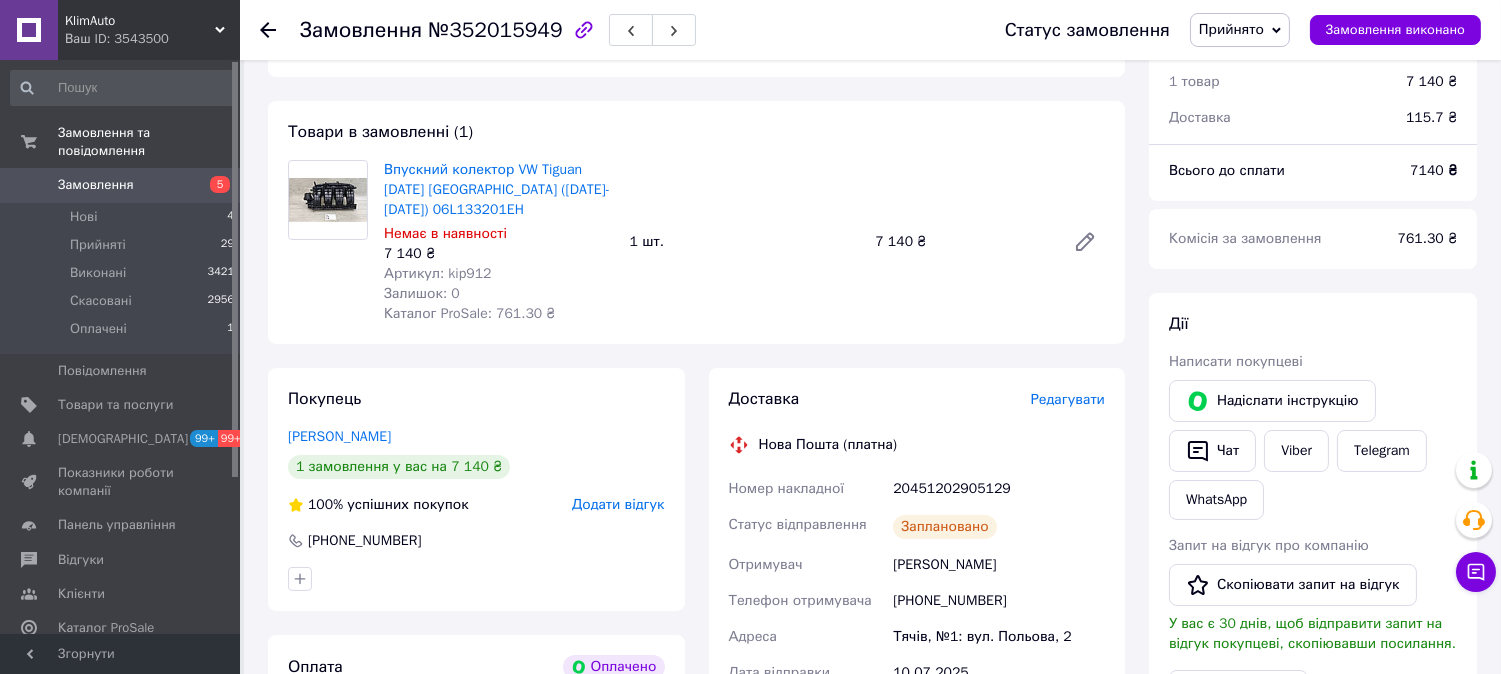 scroll, scrollTop: 0, scrollLeft: 0, axis: both 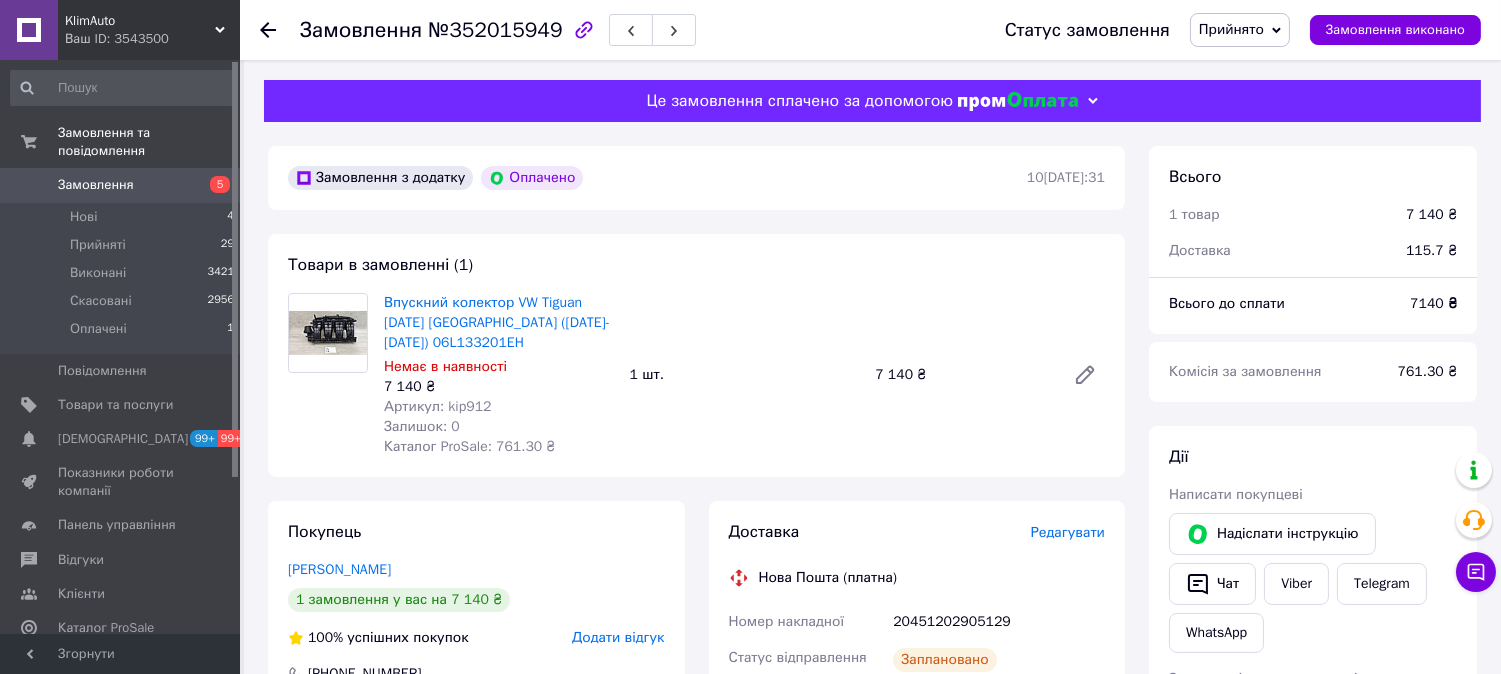 click on "Артикул: kip912" at bounding box center (437, 406) 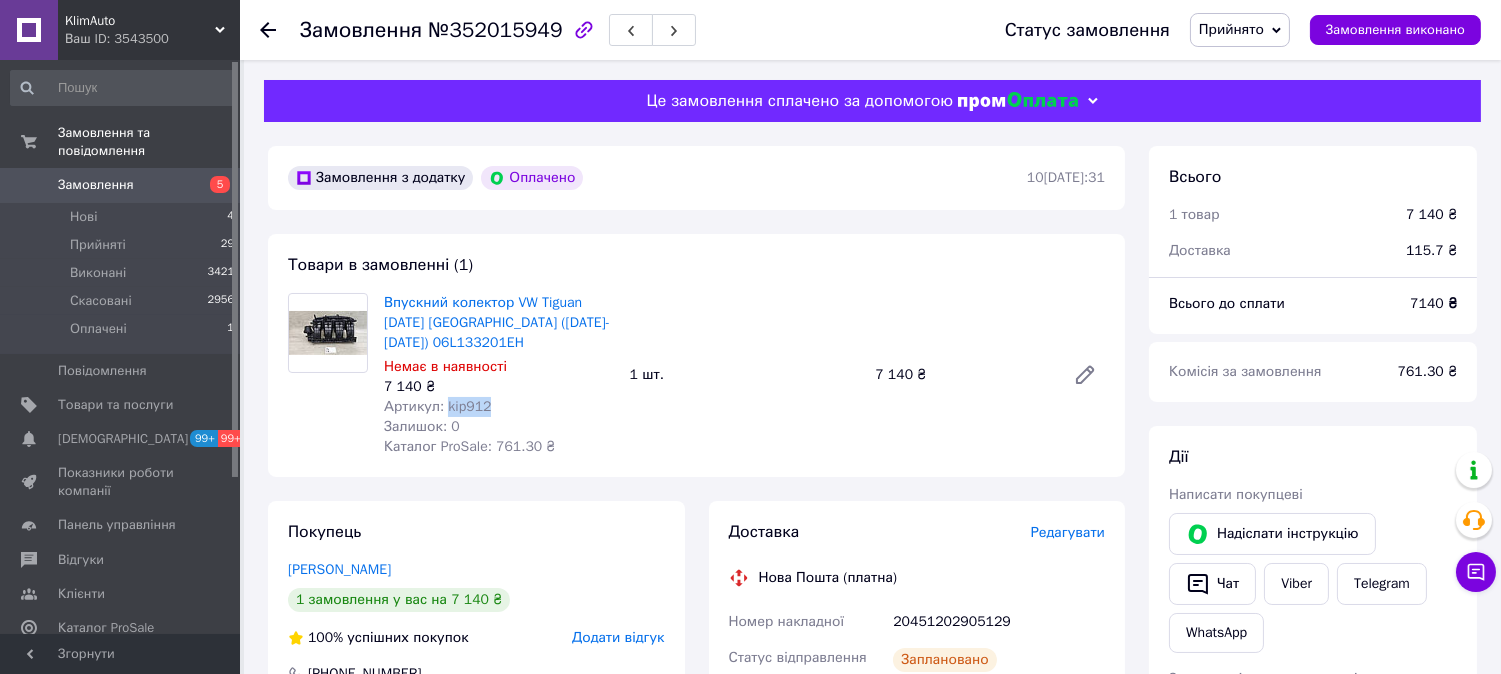 click on "Артикул: kip912" at bounding box center (437, 406) 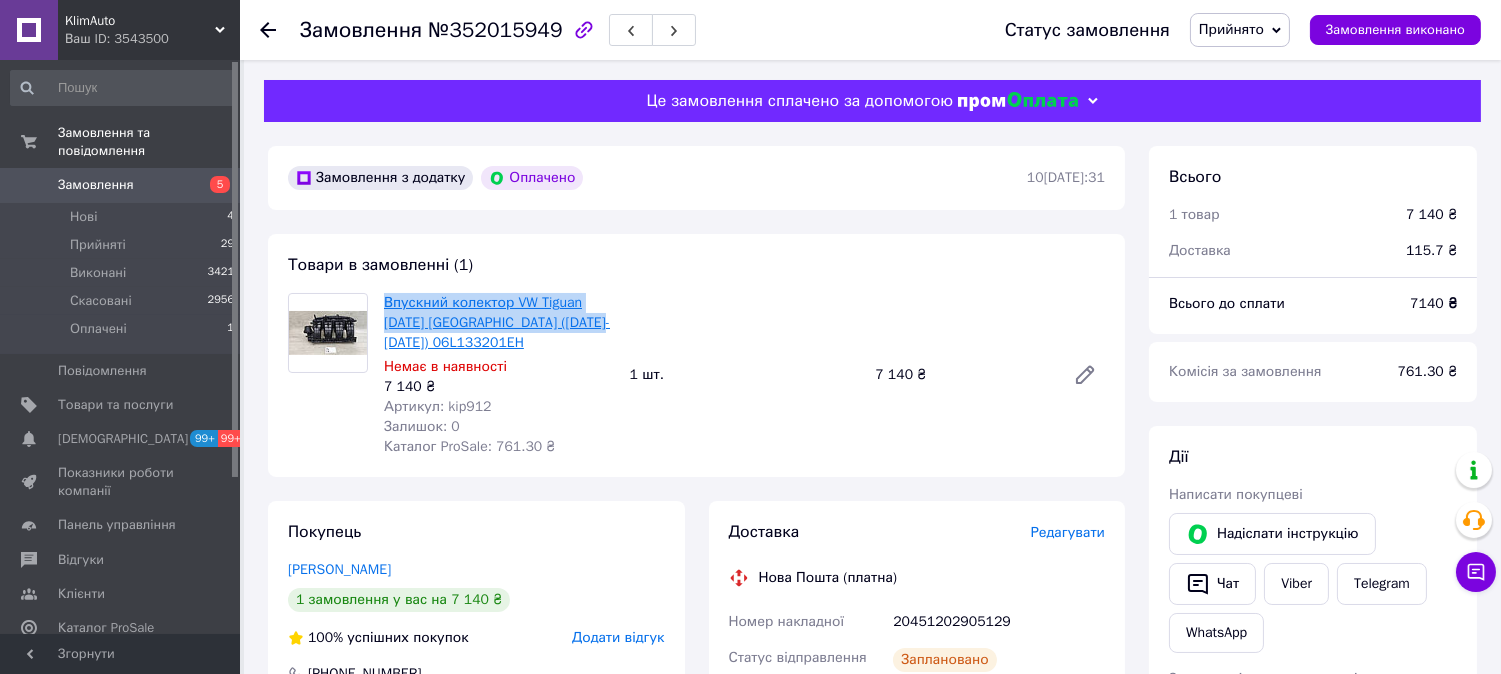 drag, startPoint x: 582, startPoint y: 327, endPoint x: 385, endPoint y: 302, distance: 198.57996 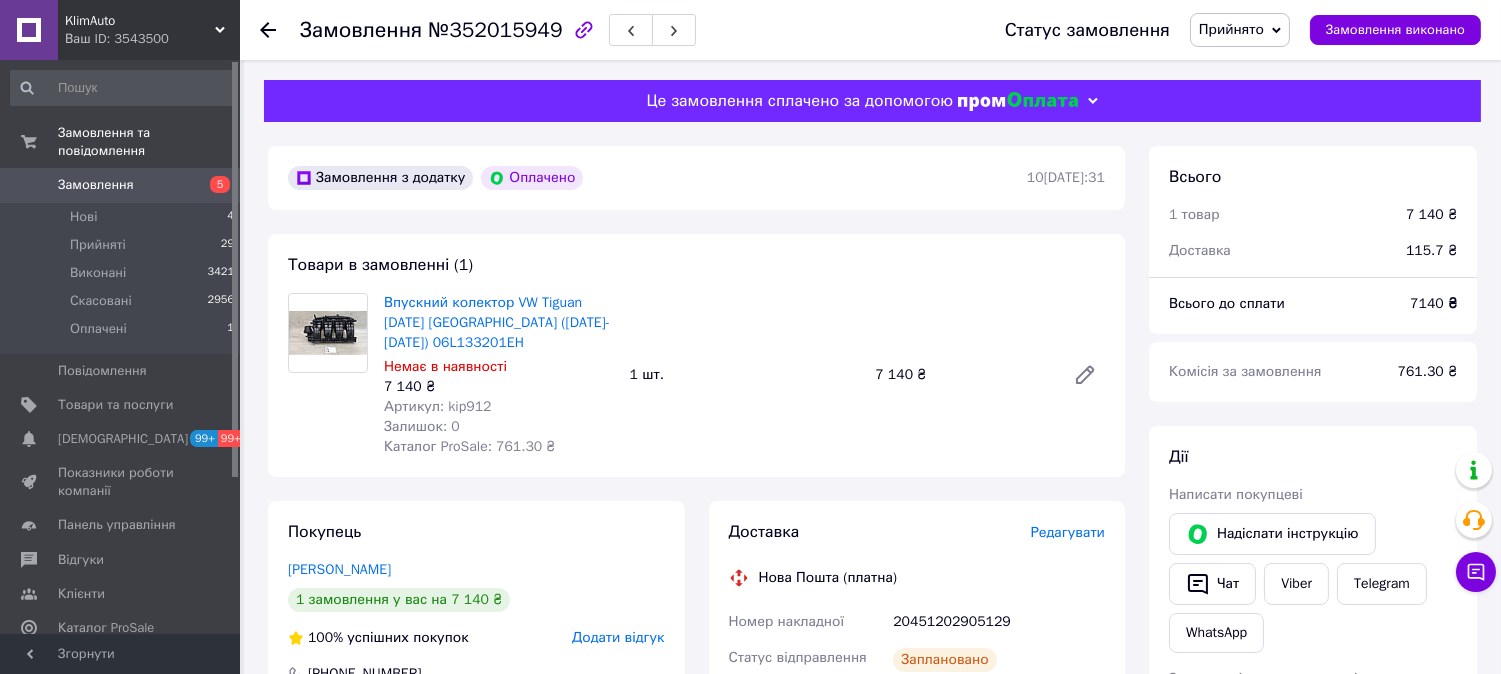 click on "Доставка Редагувати Нова Пошта (платна) Номер накладної 20451202905129 Статус відправлення Заплановано Отримувач Петечела Сергій Телефон отримувача +380966723322 Адреса Тячів, №1: вул. Польова, 2 Дата відправки 10.07.2025 Платник Отримувач Оціночна вартість 7 140 ₴ Вартість доставки 115.70 ₴ Роздрукувати ЕН Платник Отримувач Відправник Прізвище отримувача Петечела Ім'я отримувача Сергій По батькові отримувача Телефон отримувача +380966723322 Тип доставки У відділенні Кур'єром В поштоматі Місто Тячів Відділення №1: вул. Польова, 2 Місце відправки Додати ще місце відправки 7140 < > <" at bounding box center [917, 754] 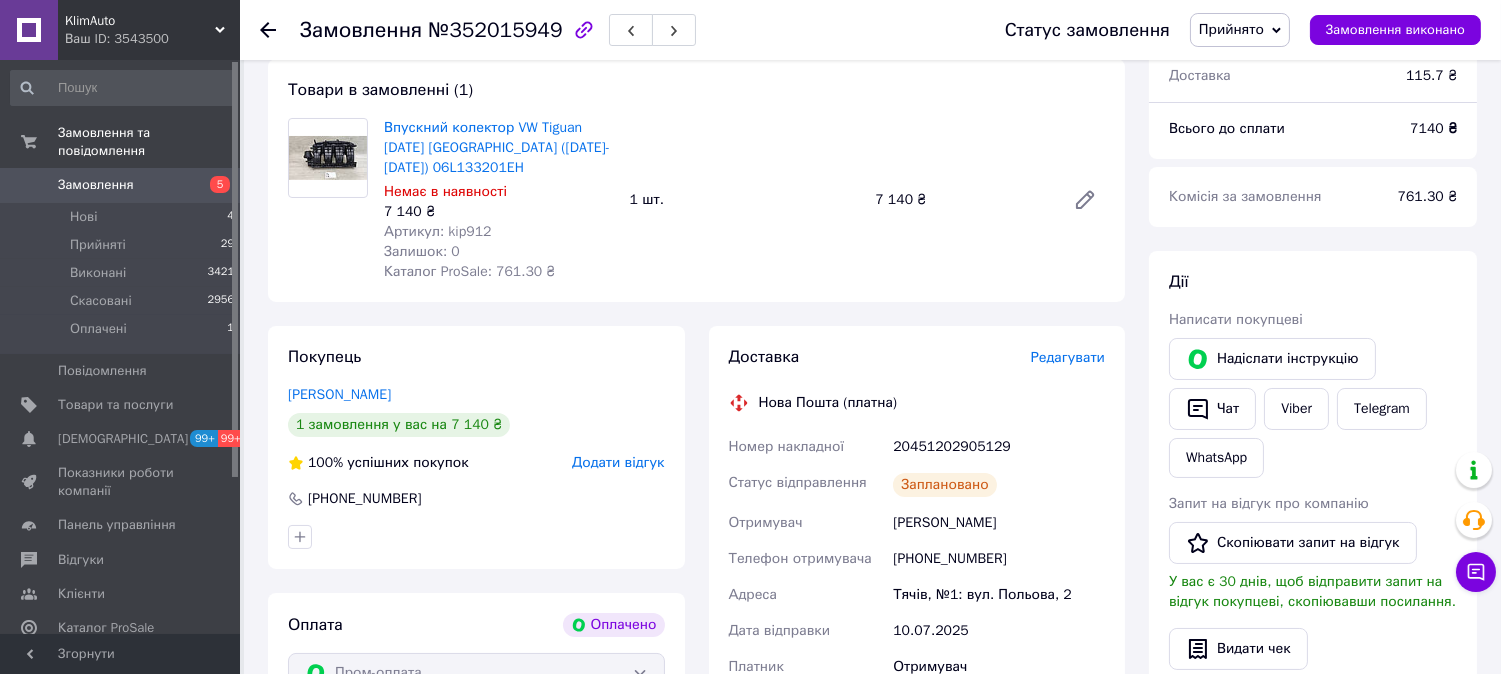 scroll, scrollTop: 258, scrollLeft: 0, axis: vertical 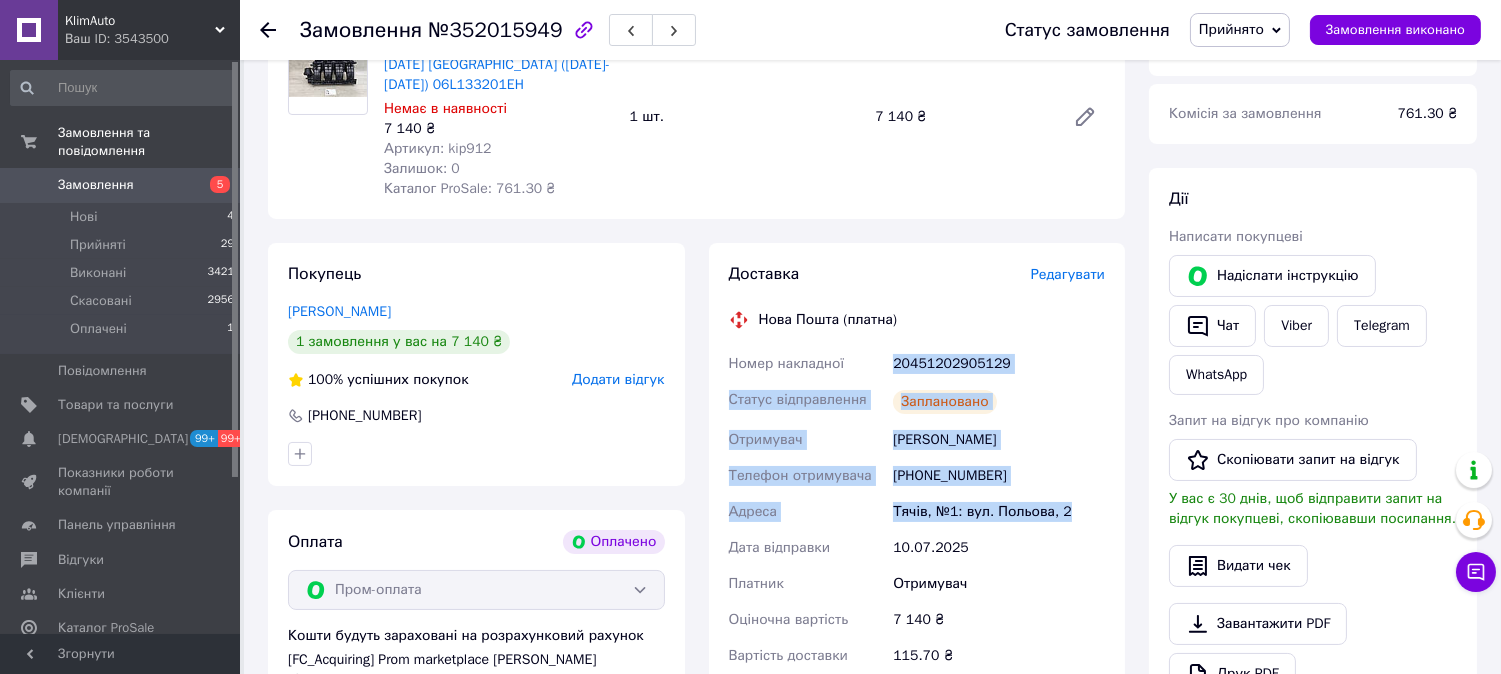 drag, startPoint x: 1032, startPoint y: 476, endPoint x: 914, endPoint y: 354, distance: 169.7292 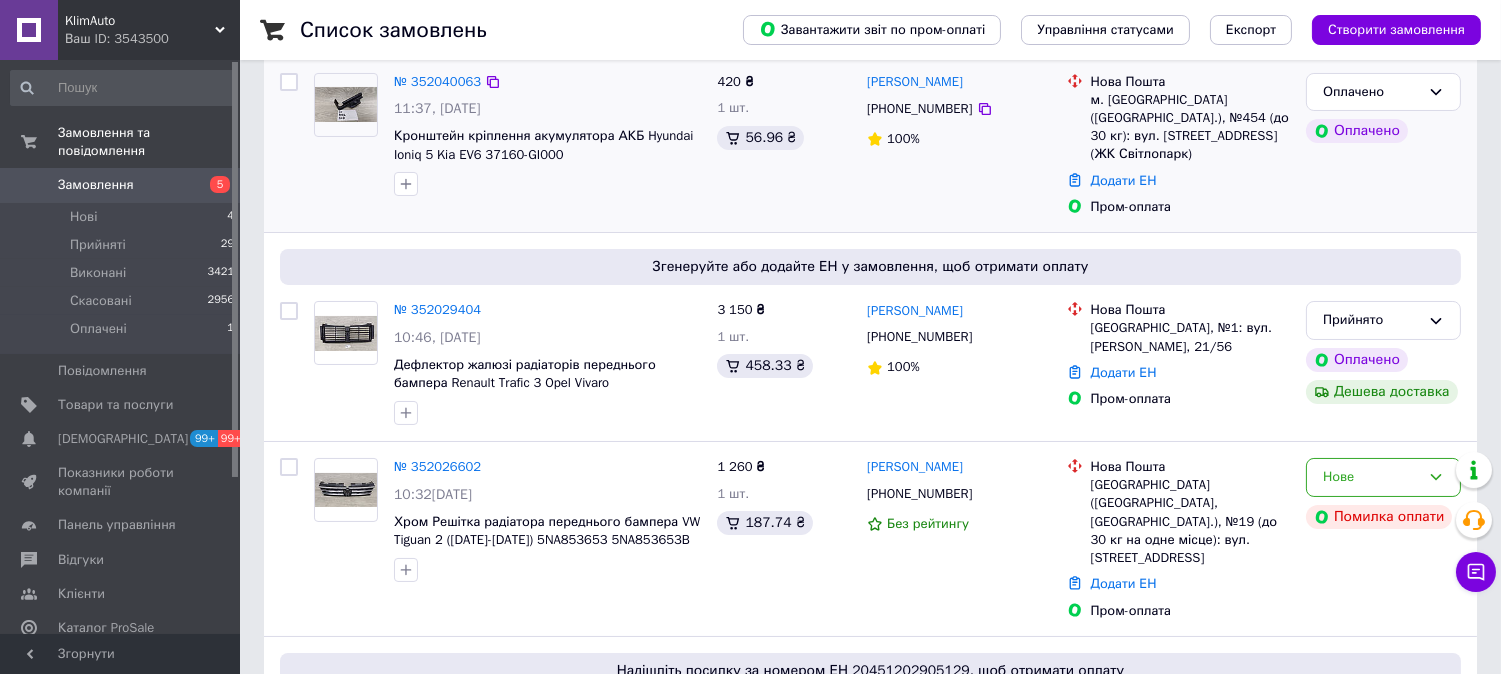 scroll, scrollTop: 258, scrollLeft: 0, axis: vertical 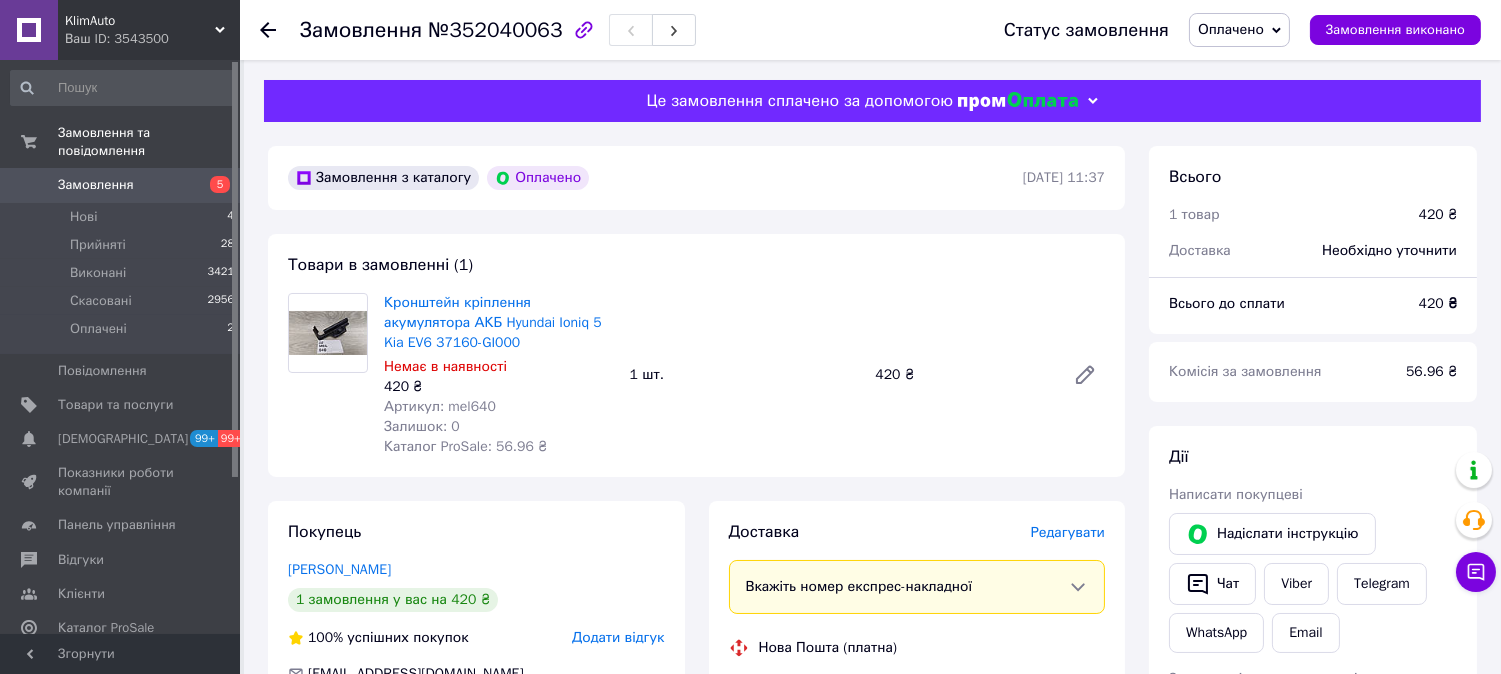 click on "Артикул: mel640" at bounding box center [440, 406] 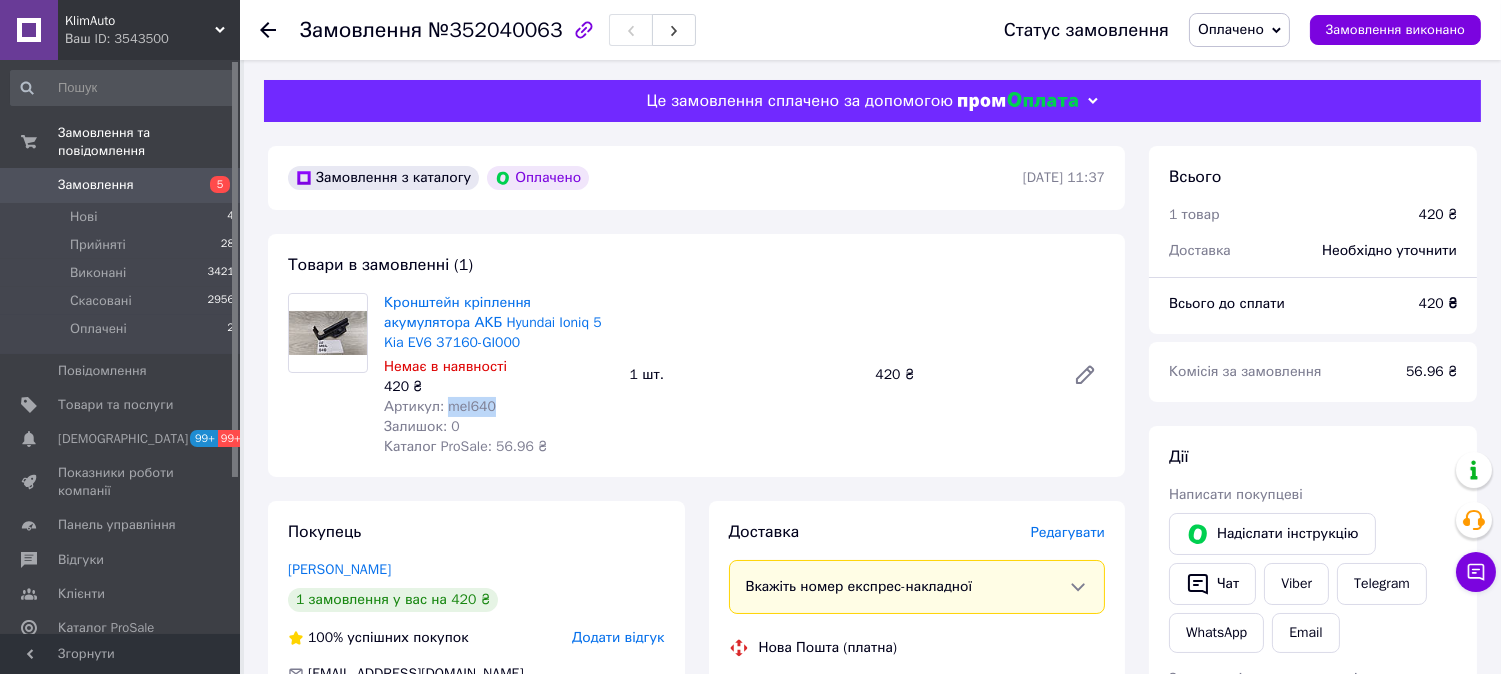 click on "Артикул: mel640" at bounding box center [440, 406] 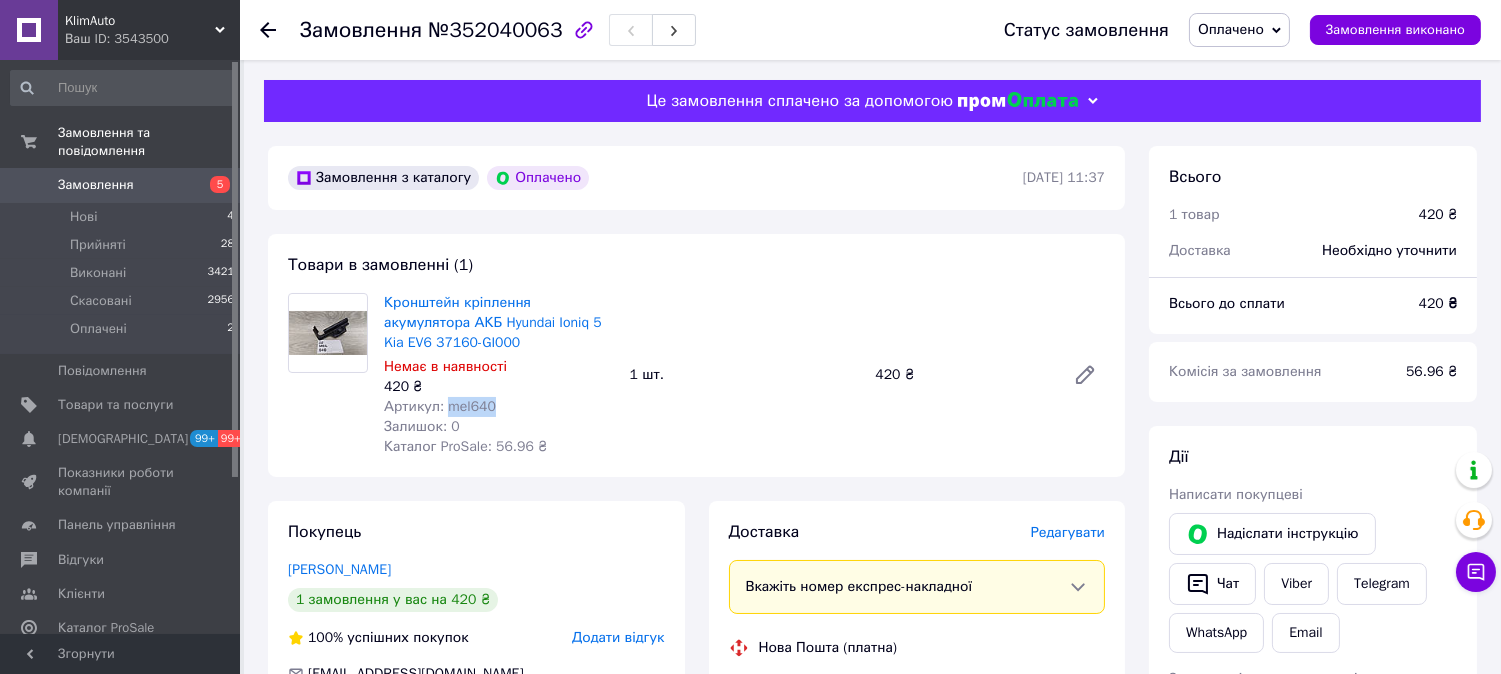 copy on "mel640" 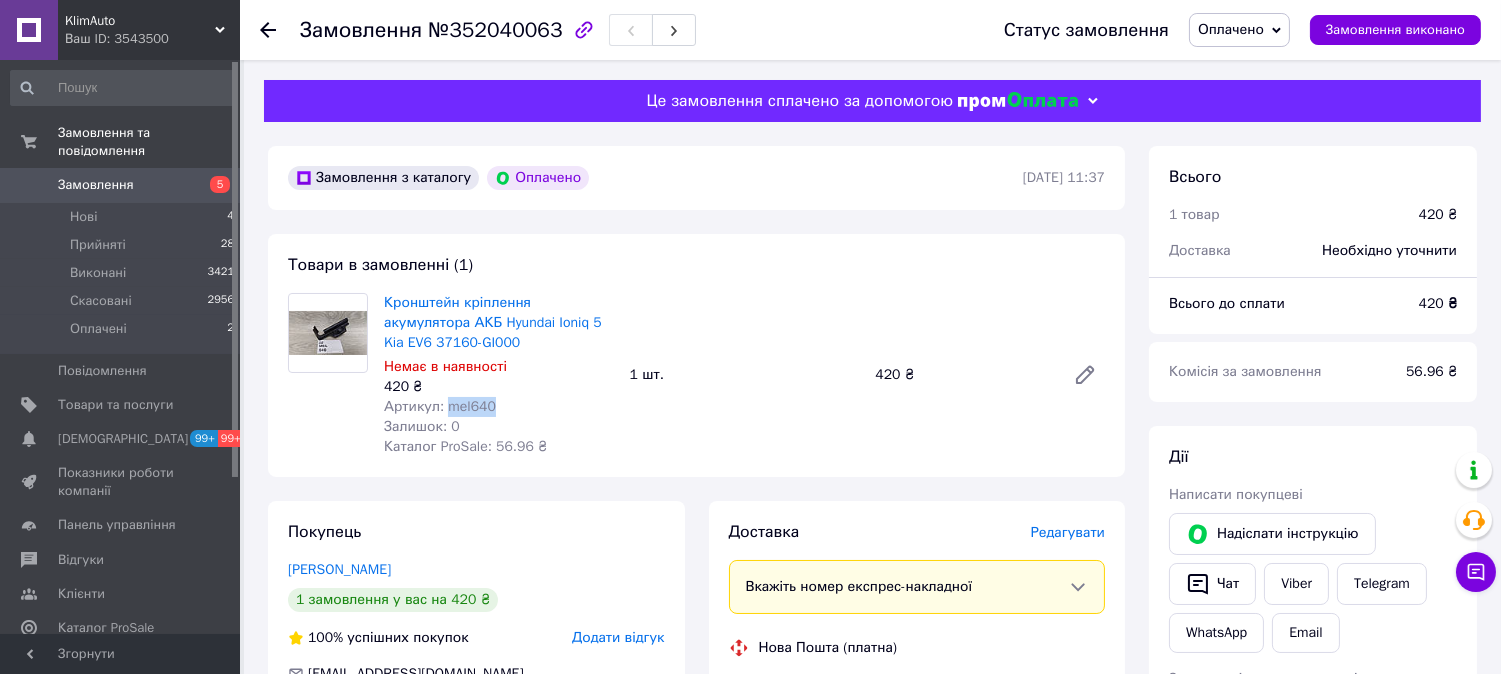 copy on "mel640" 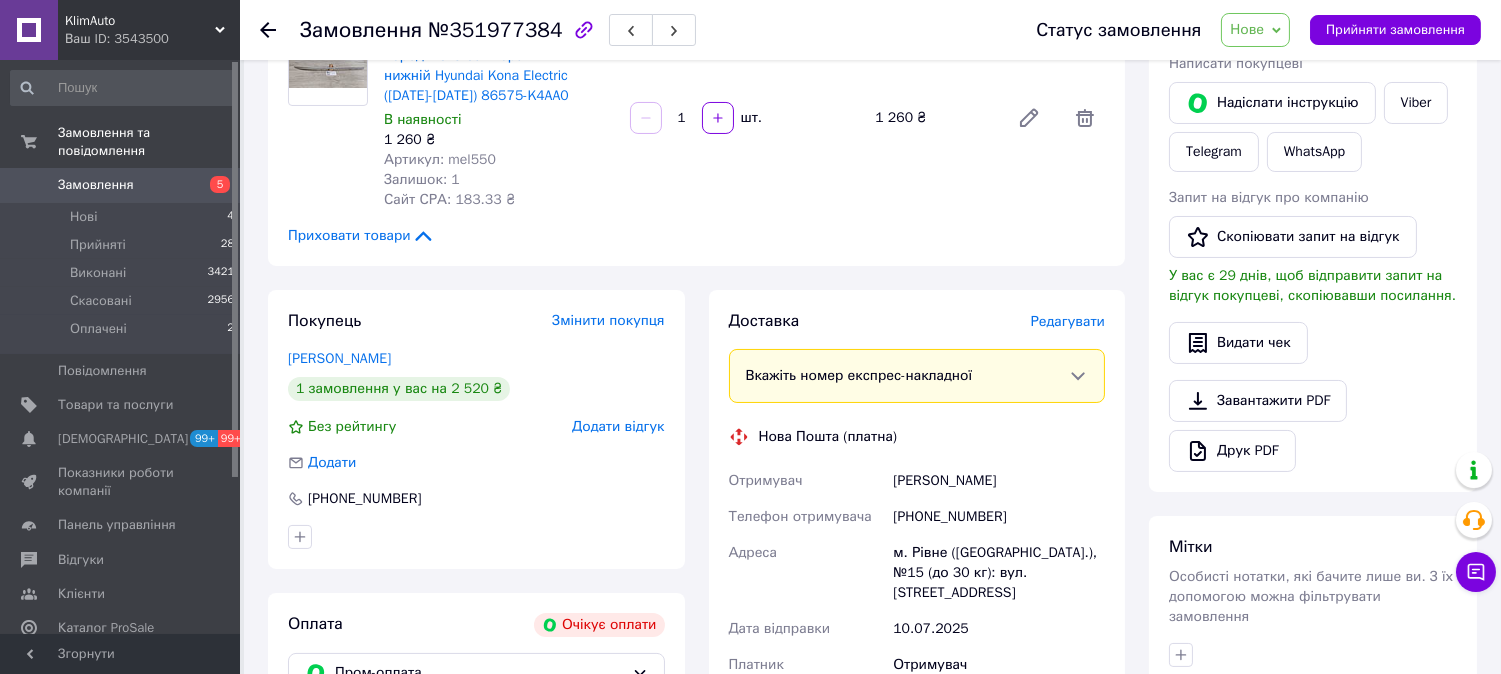 scroll, scrollTop: 518, scrollLeft: 0, axis: vertical 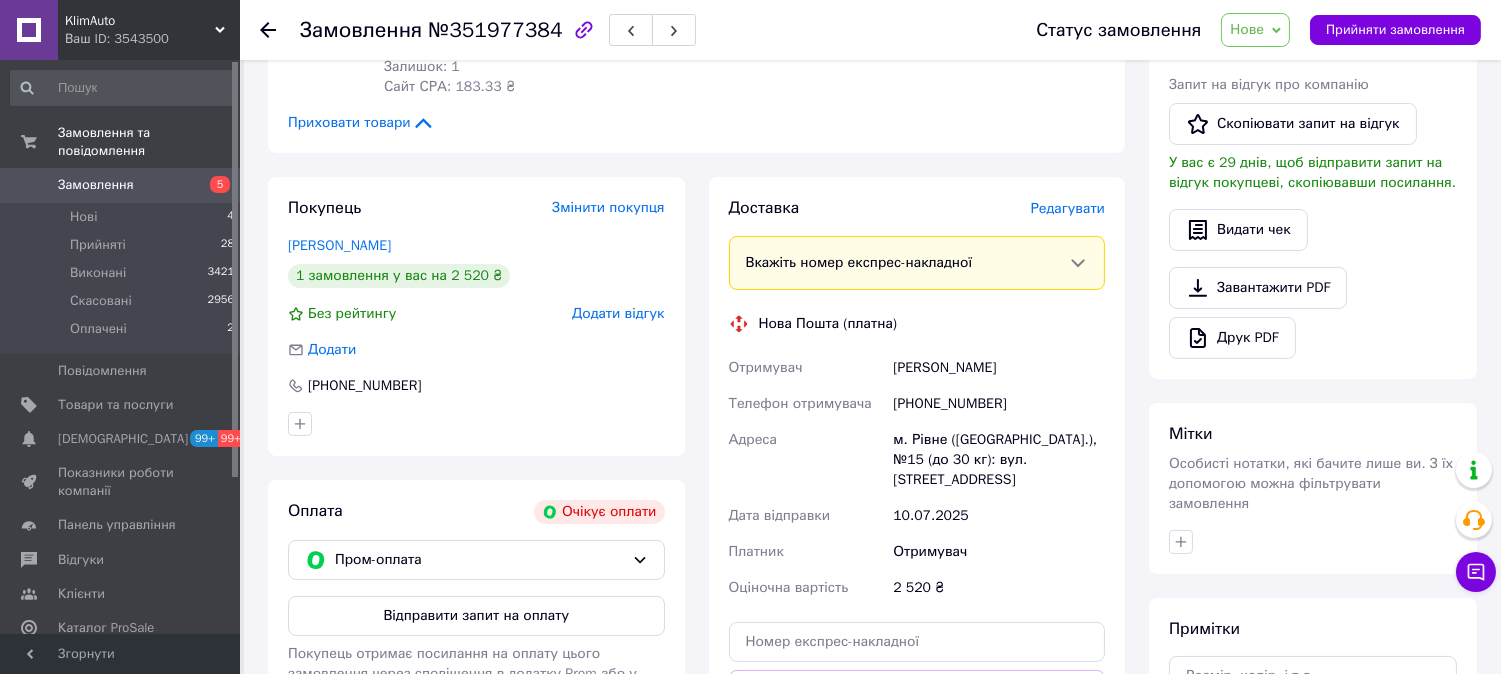 click on "[PHONE_NUMBER]" at bounding box center (999, 404) 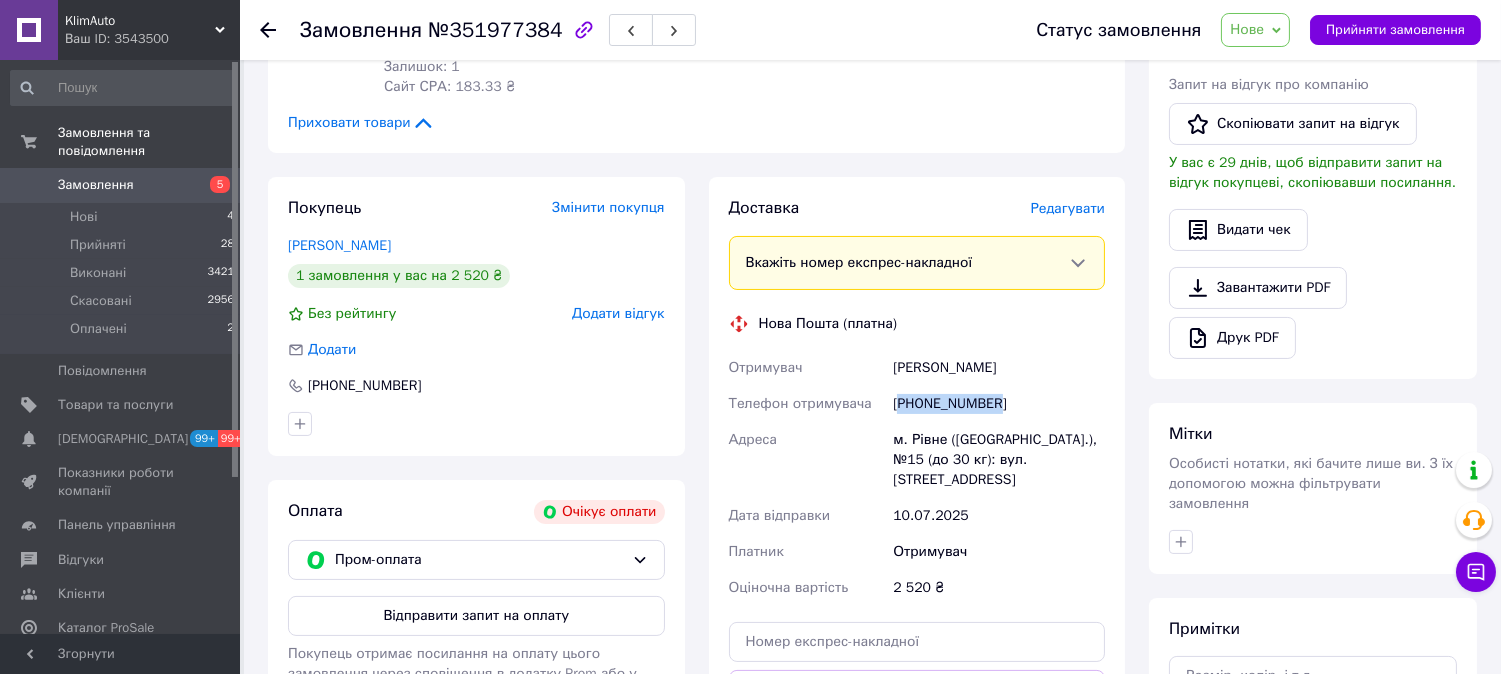 click on "[PHONE_NUMBER]" at bounding box center [999, 404] 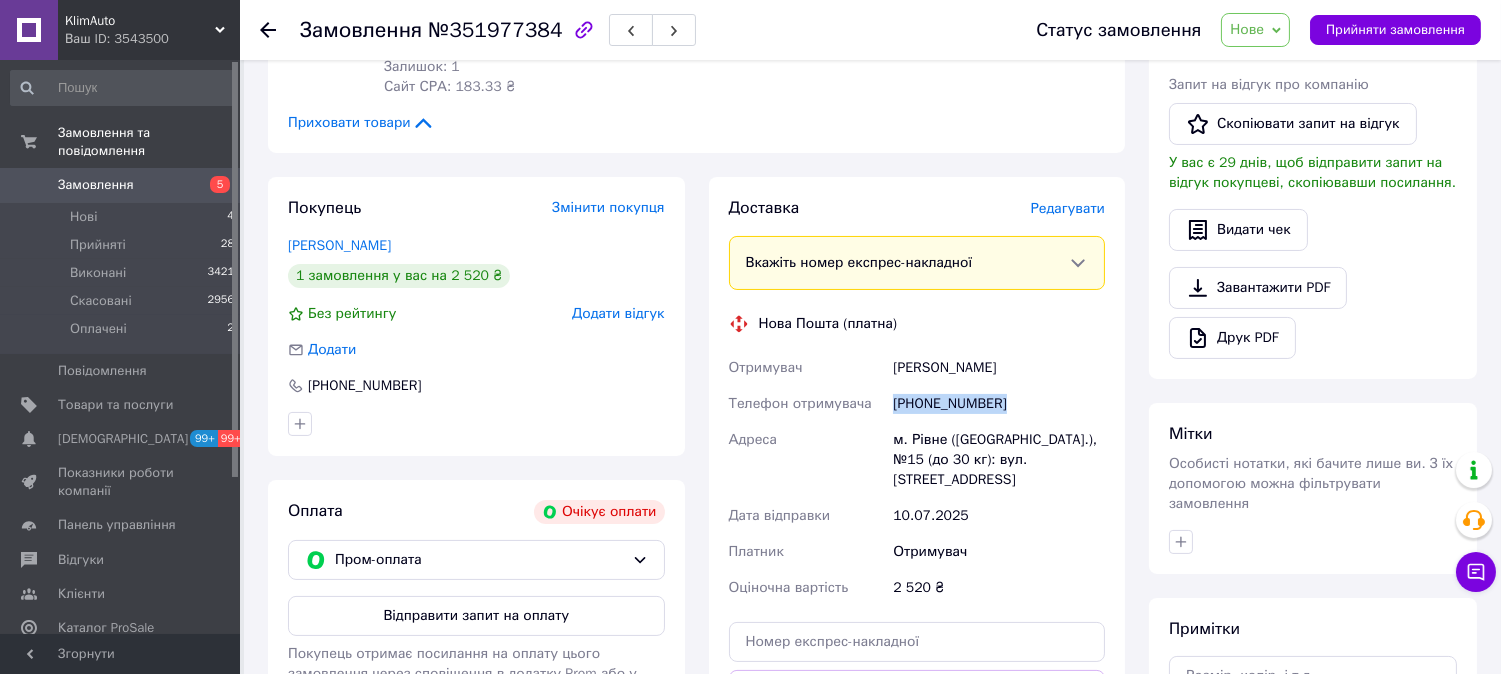 click on "+380973251866" at bounding box center (999, 404) 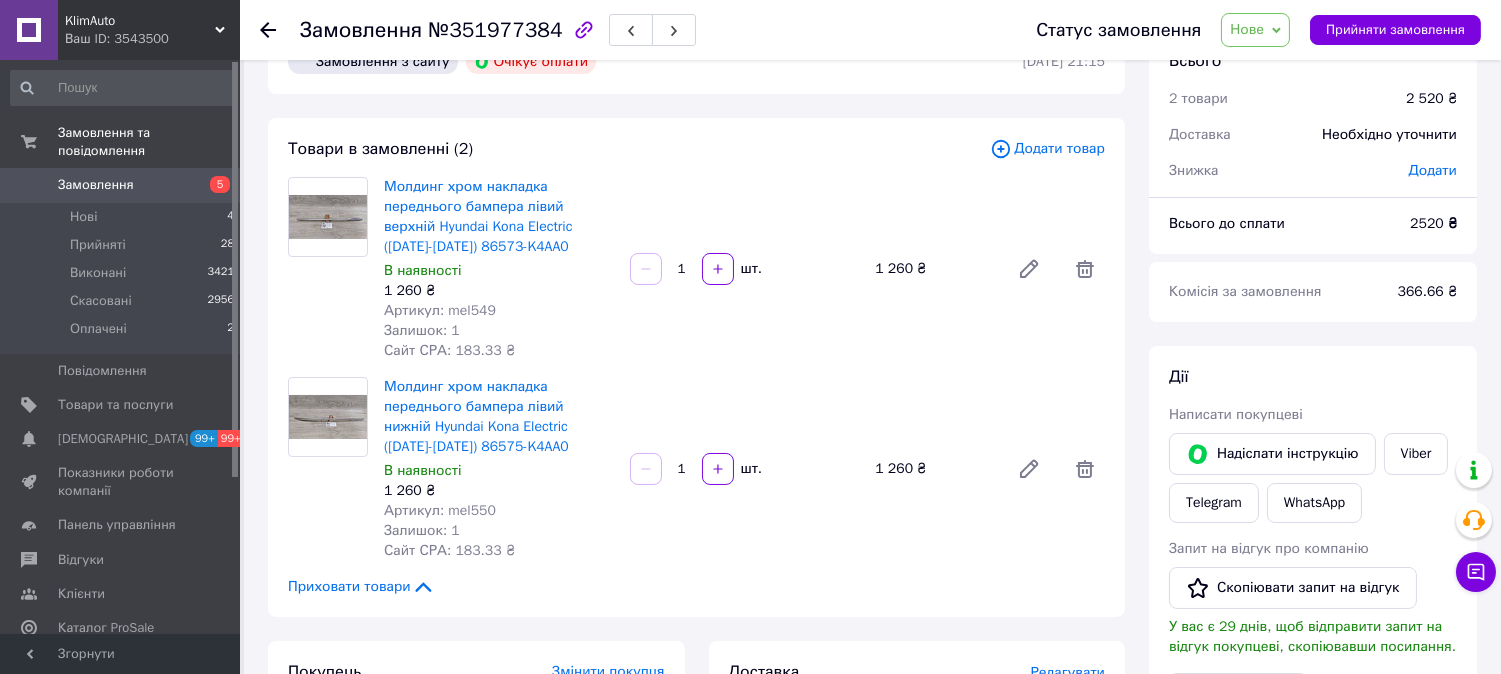 scroll, scrollTop: 0, scrollLeft: 0, axis: both 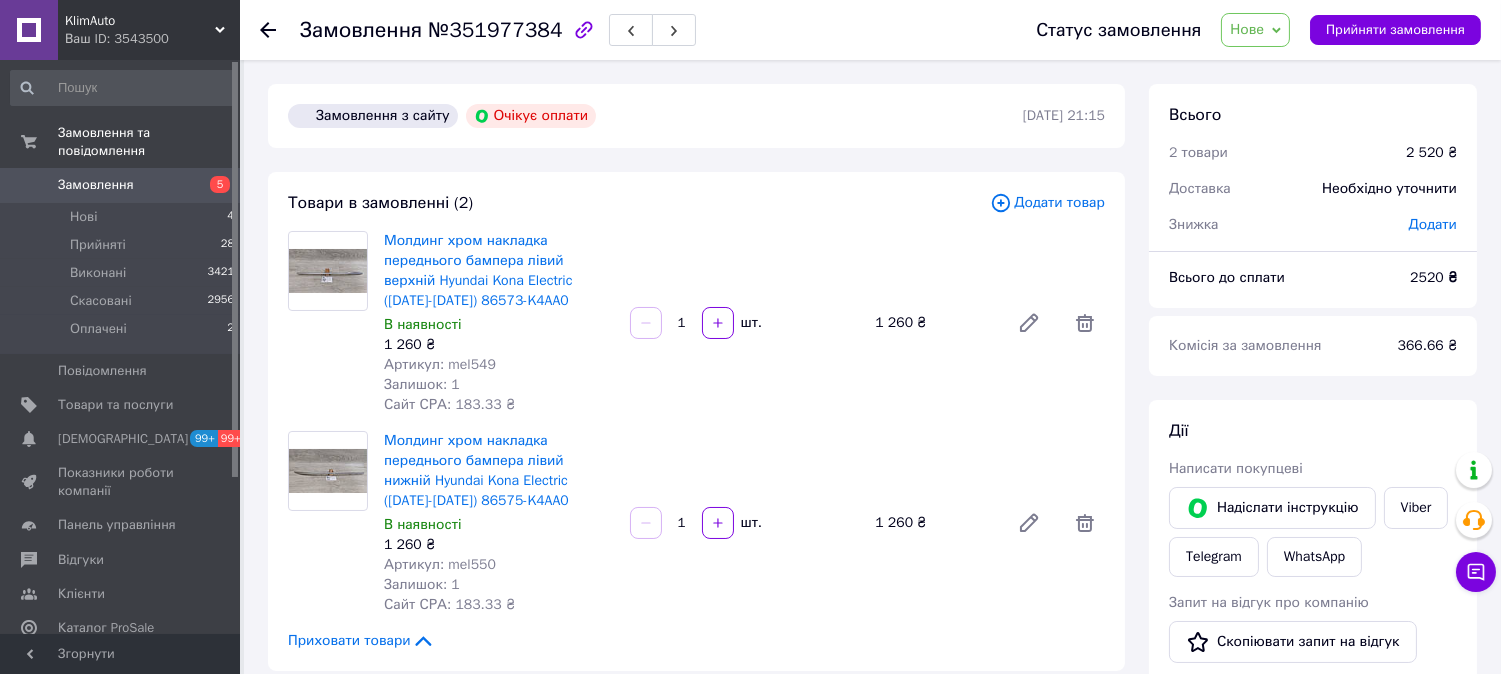 click 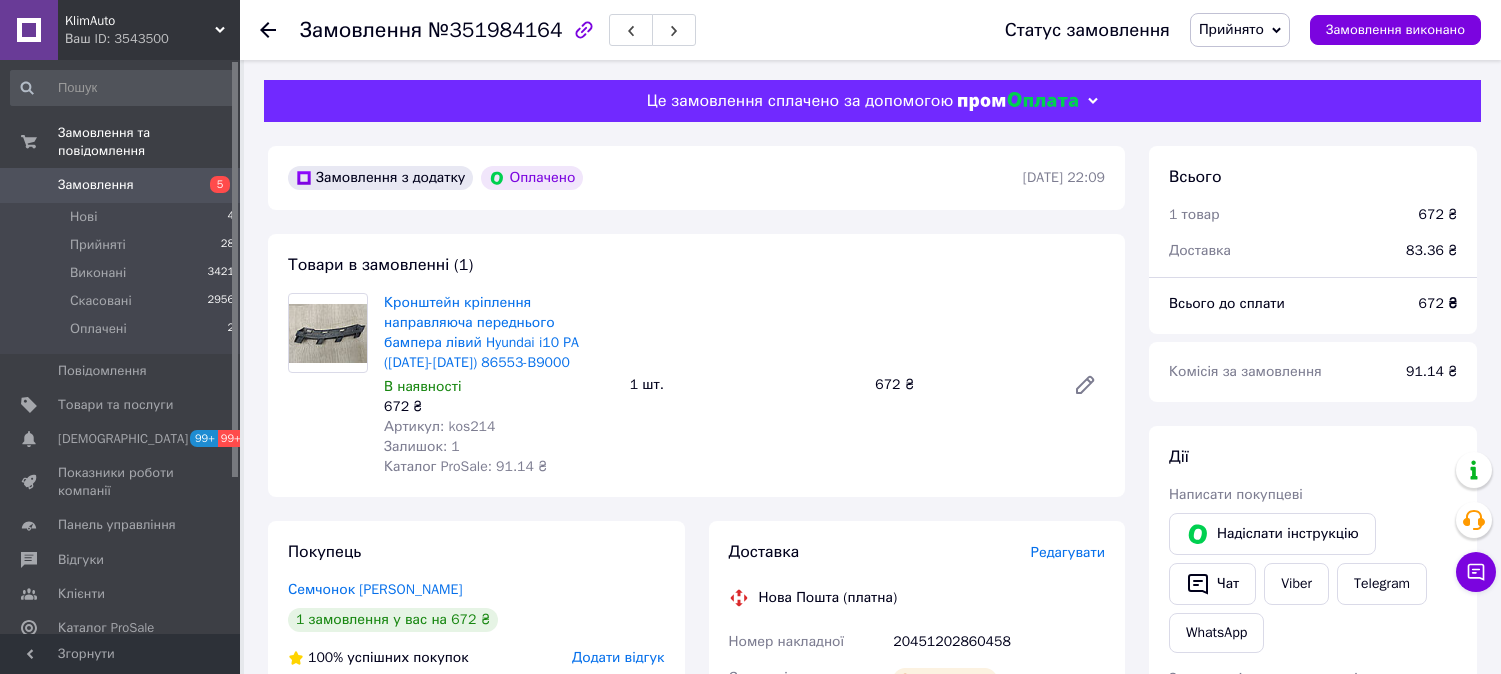 scroll, scrollTop: 0, scrollLeft: 0, axis: both 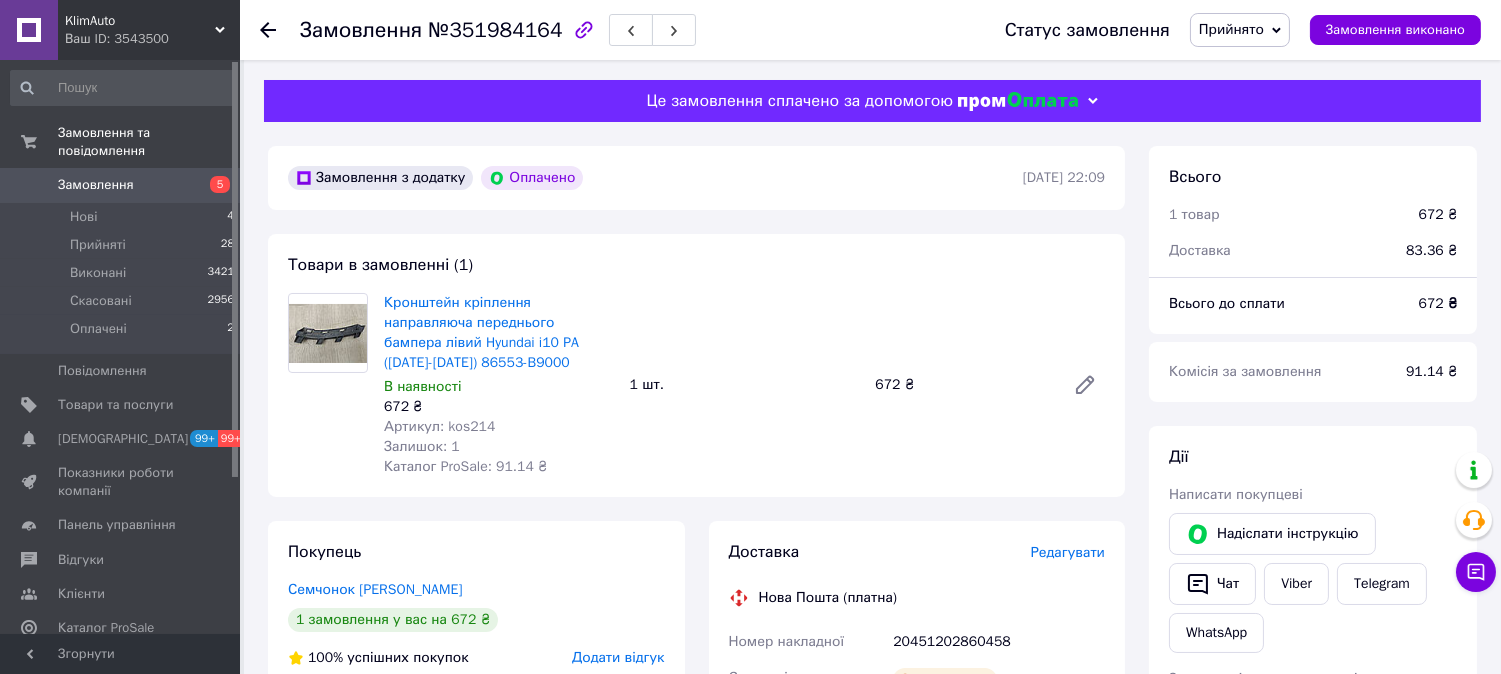 click on "Артикул: kos214" at bounding box center [439, 426] 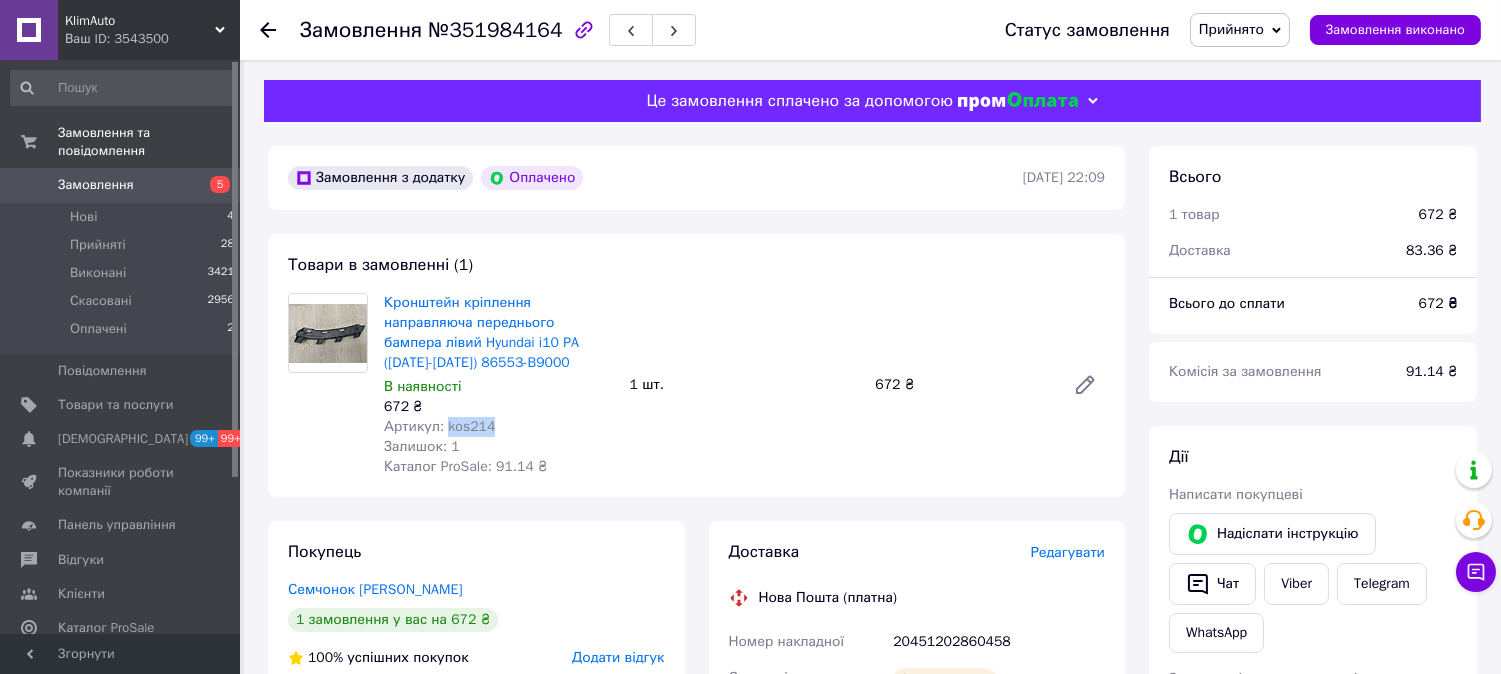click on "Артикул: kos214" at bounding box center [439, 426] 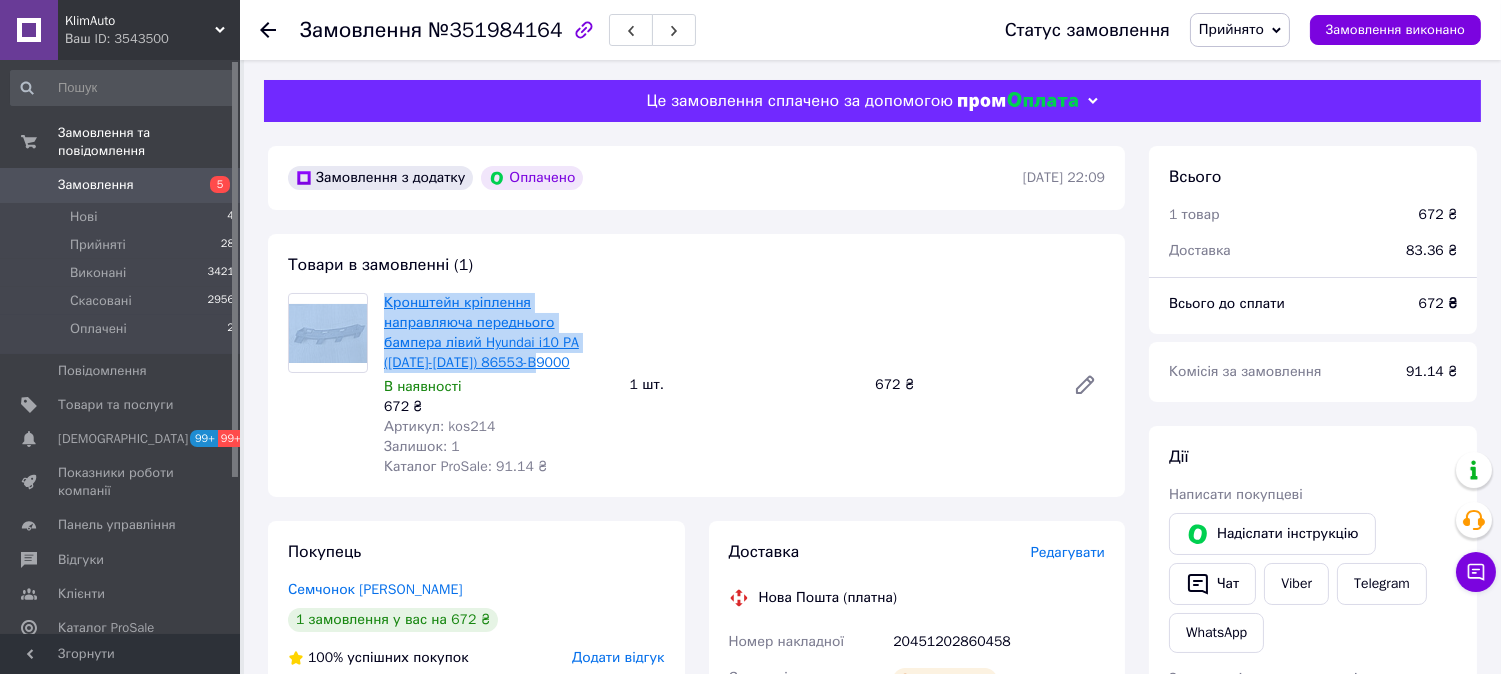 drag, startPoint x: 500, startPoint y: 370, endPoint x: 386, endPoint y: 298, distance: 134.83324 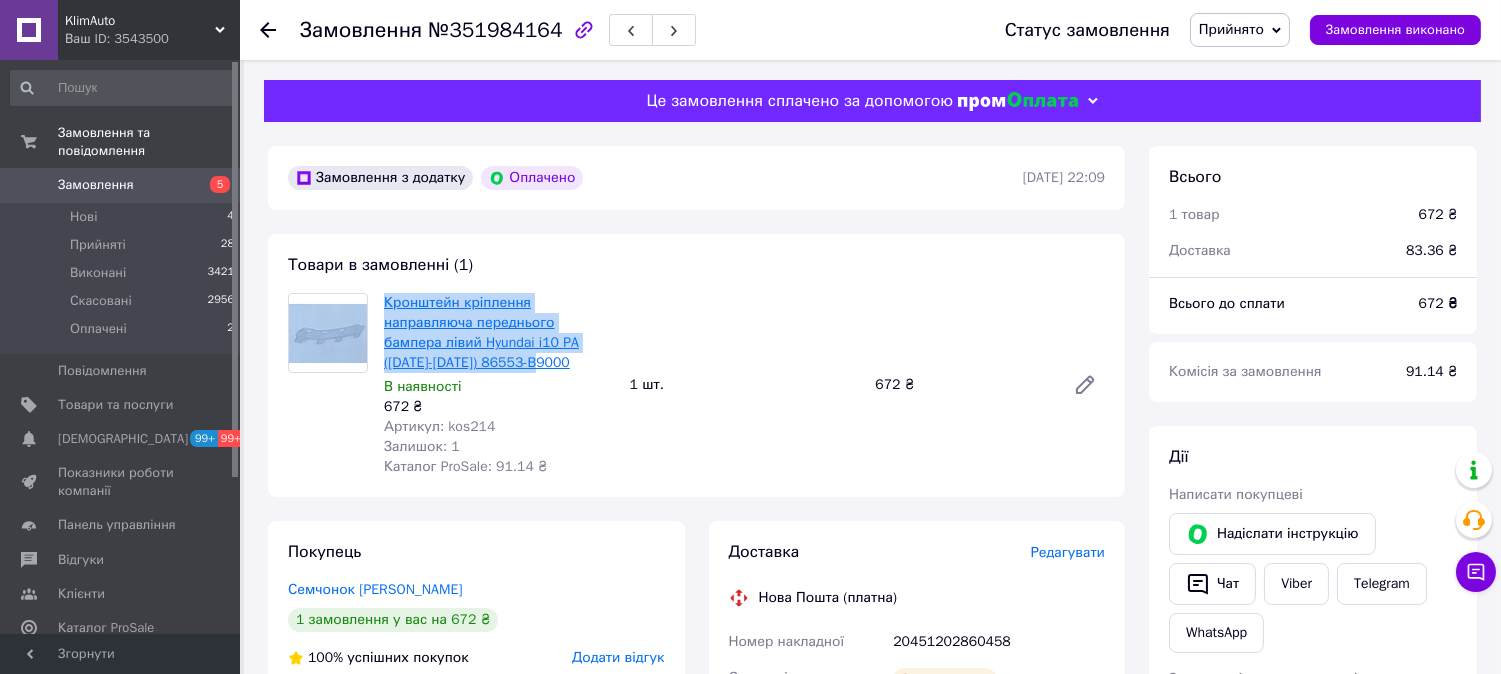 copy on "Кронштейн кріплення направляюча переднього бампера лівий Hyundai i10 PA (2010-2013) 86553-B9000" 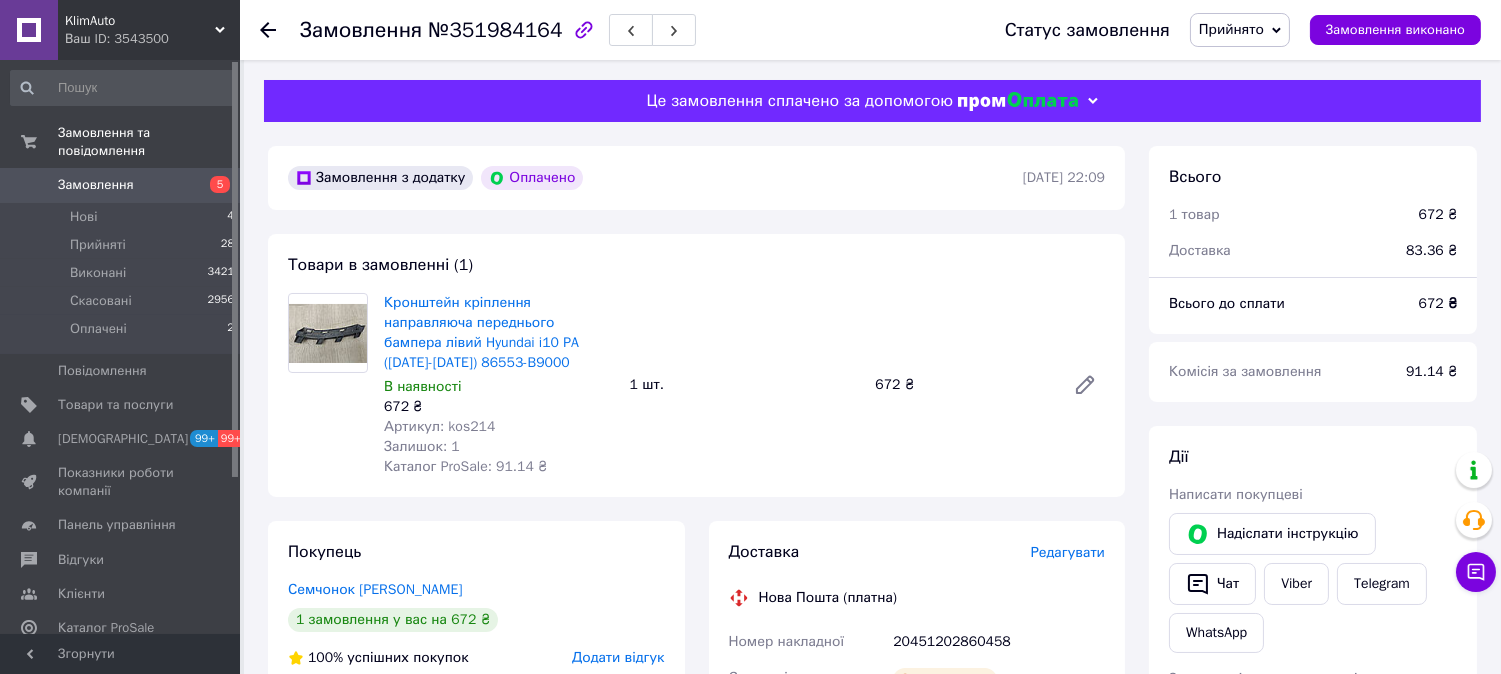 click on "Покупець Семчонок Максим 1 замовлення у вас на 672 ₴ 100%   успішних покупок Додати відгук +380634841565 Оплата Оплачено Пром-оплата Кошти будуть зараховані на розрахунковий рахунок [FC_Acquiring] Prom marketplace Клімчук Віктор Петрович (Активирован)" at bounding box center [476, 784] 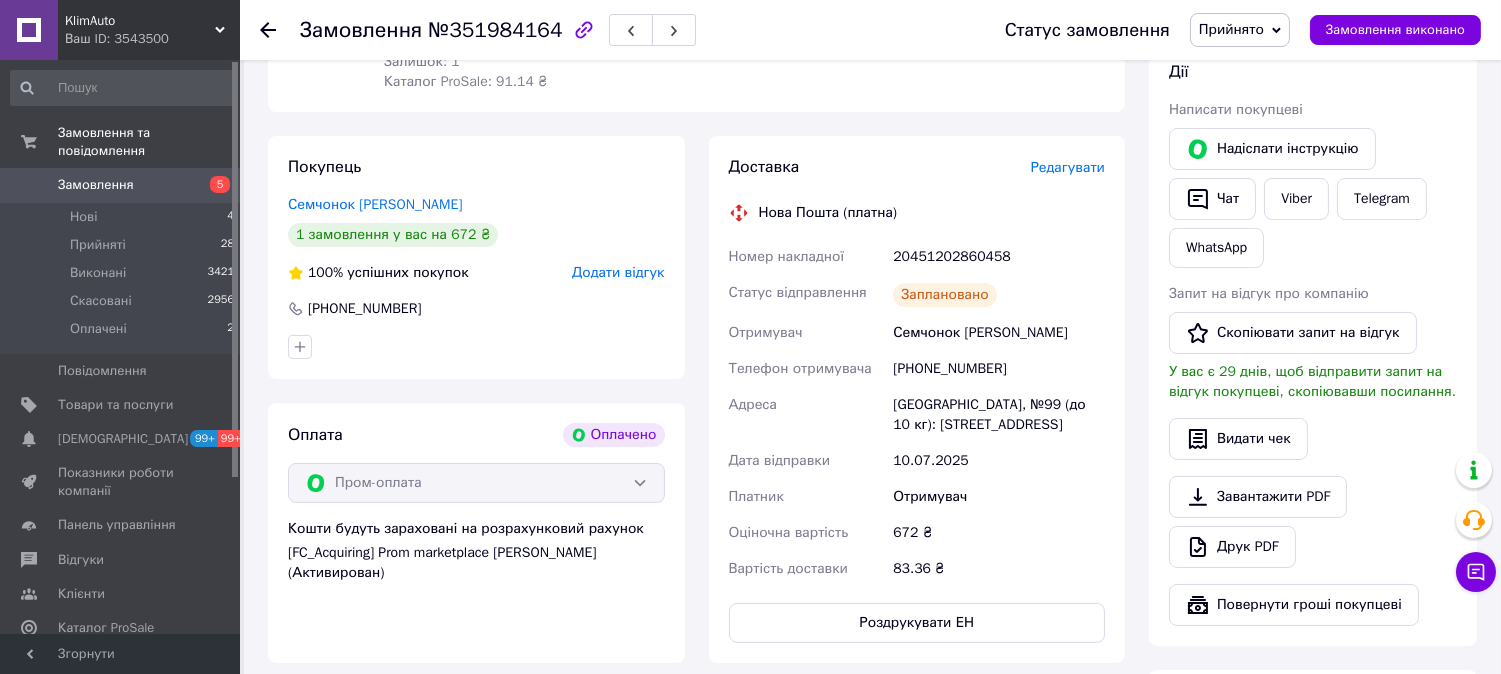 scroll, scrollTop: 518, scrollLeft: 0, axis: vertical 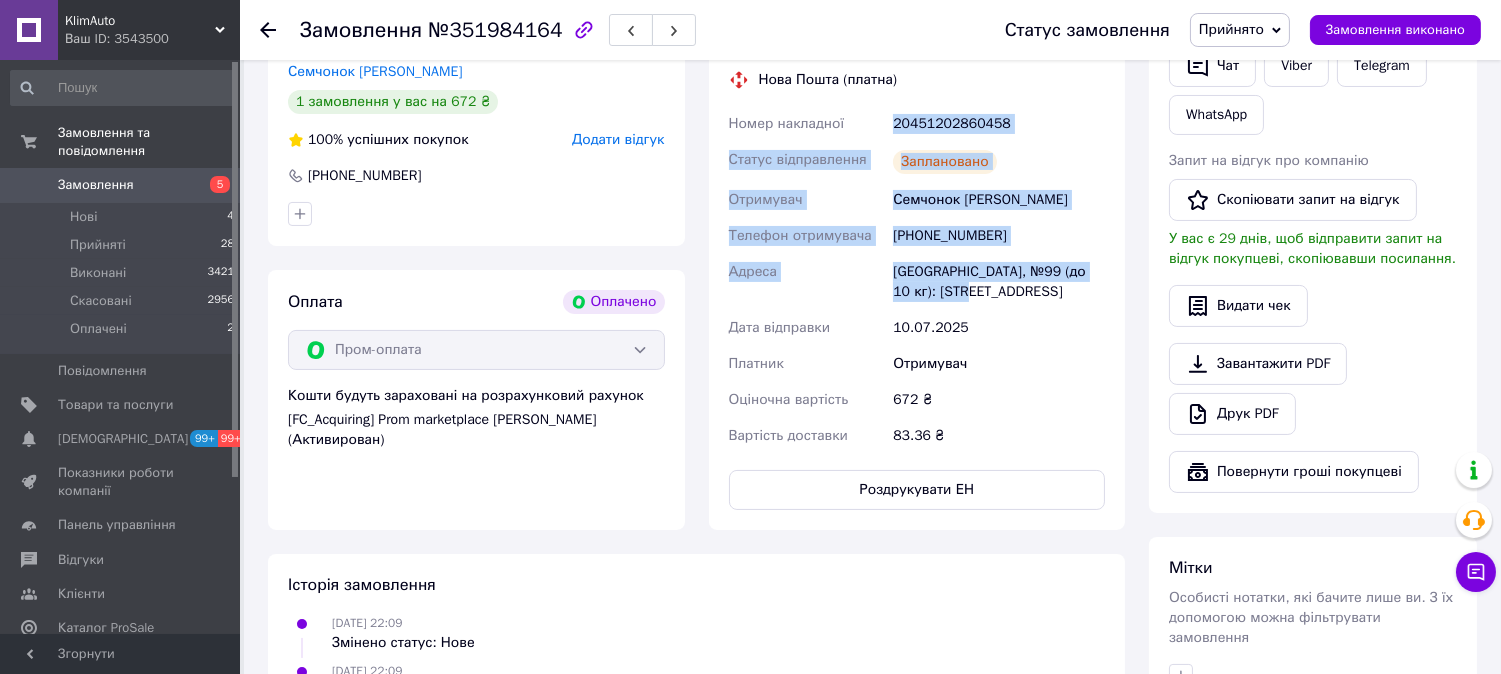 drag, startPoint x: 960, startPoint y: 286, endPoint x: 891, endPoint y: 120, distance: 179.7693 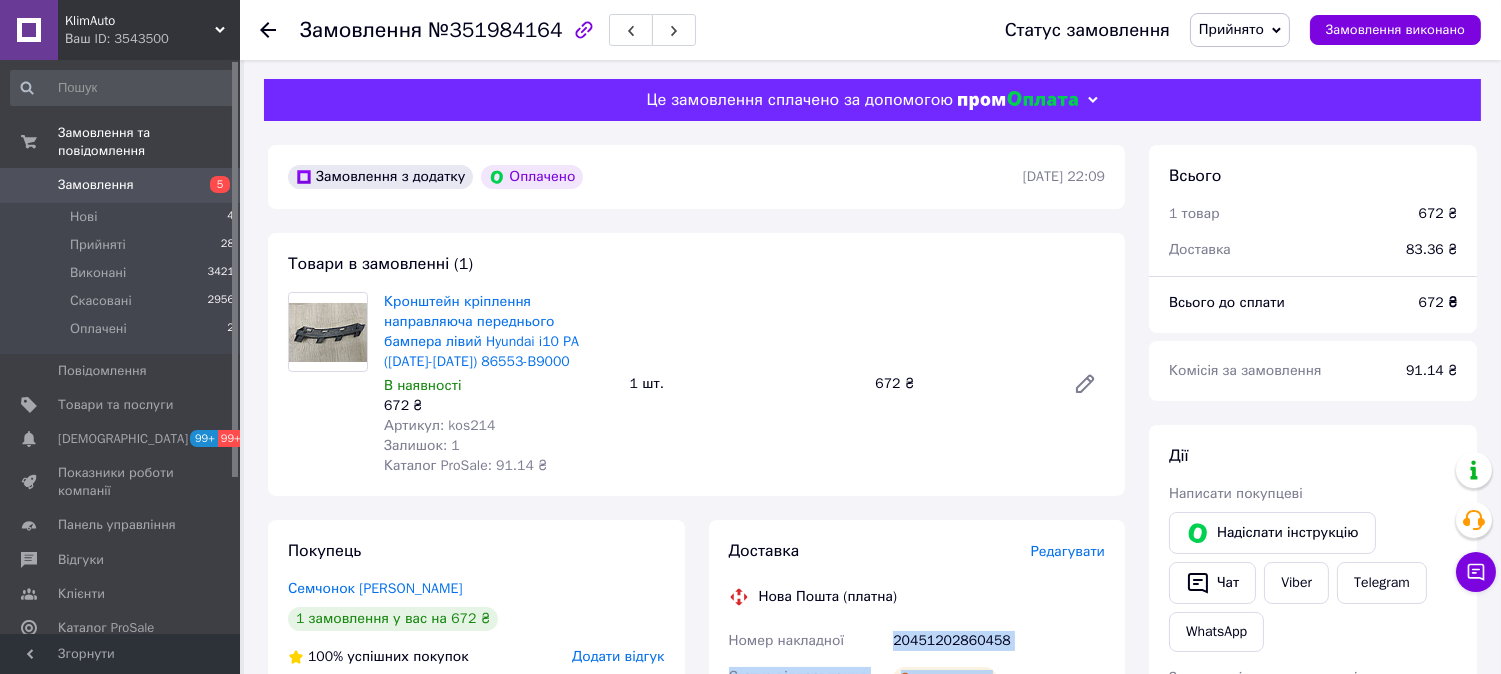 scroll, scrollTop: 0, scrollLeft: 0, axis: both 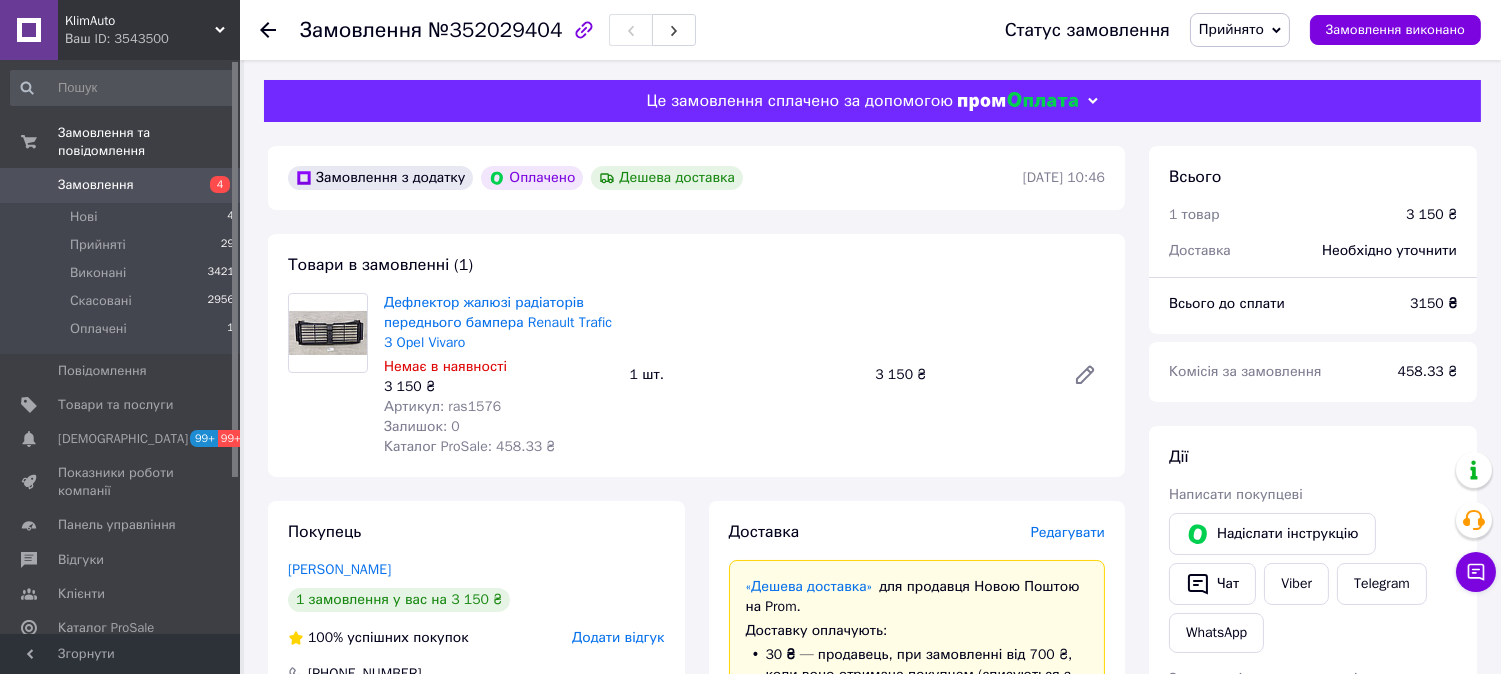 click on "Артикул: ras1576" at bounding box center (442, 406) 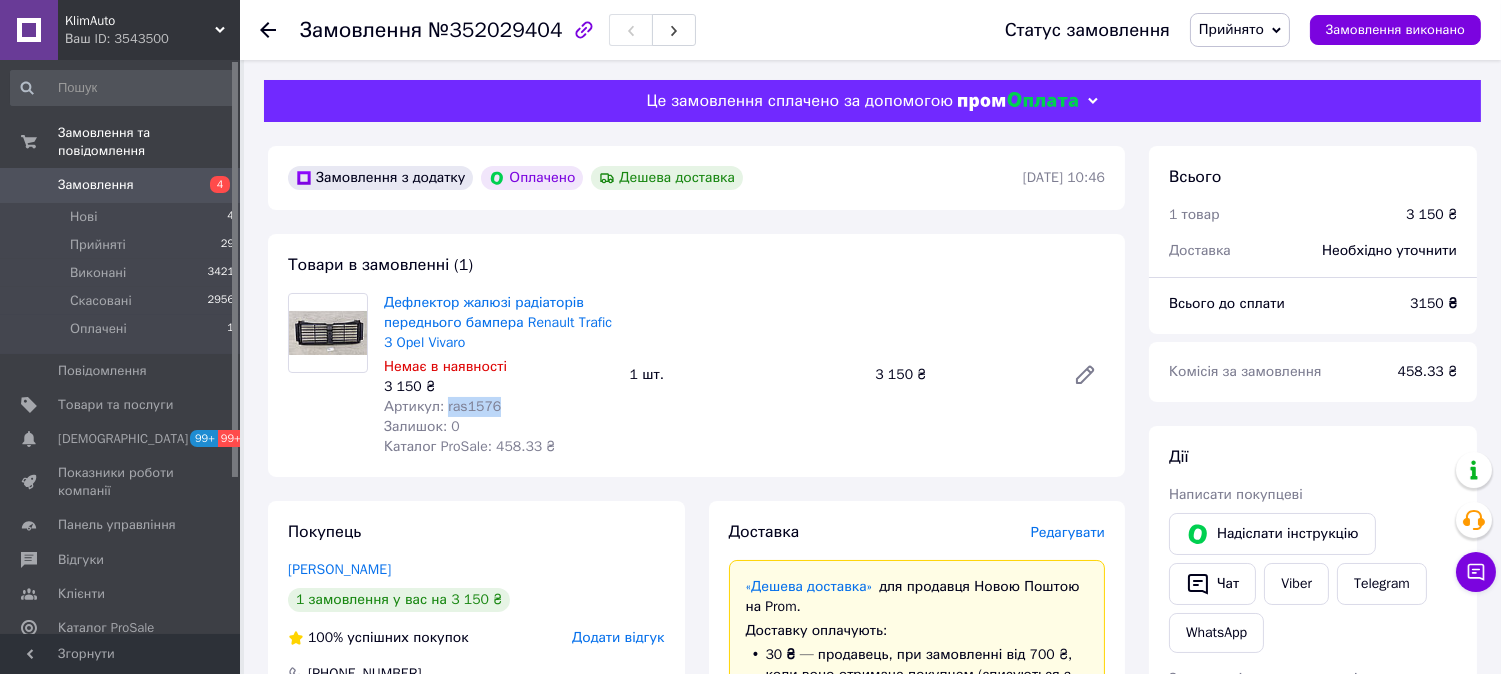 click on "Артикул: ras1576" at bounding box center (442, 406) 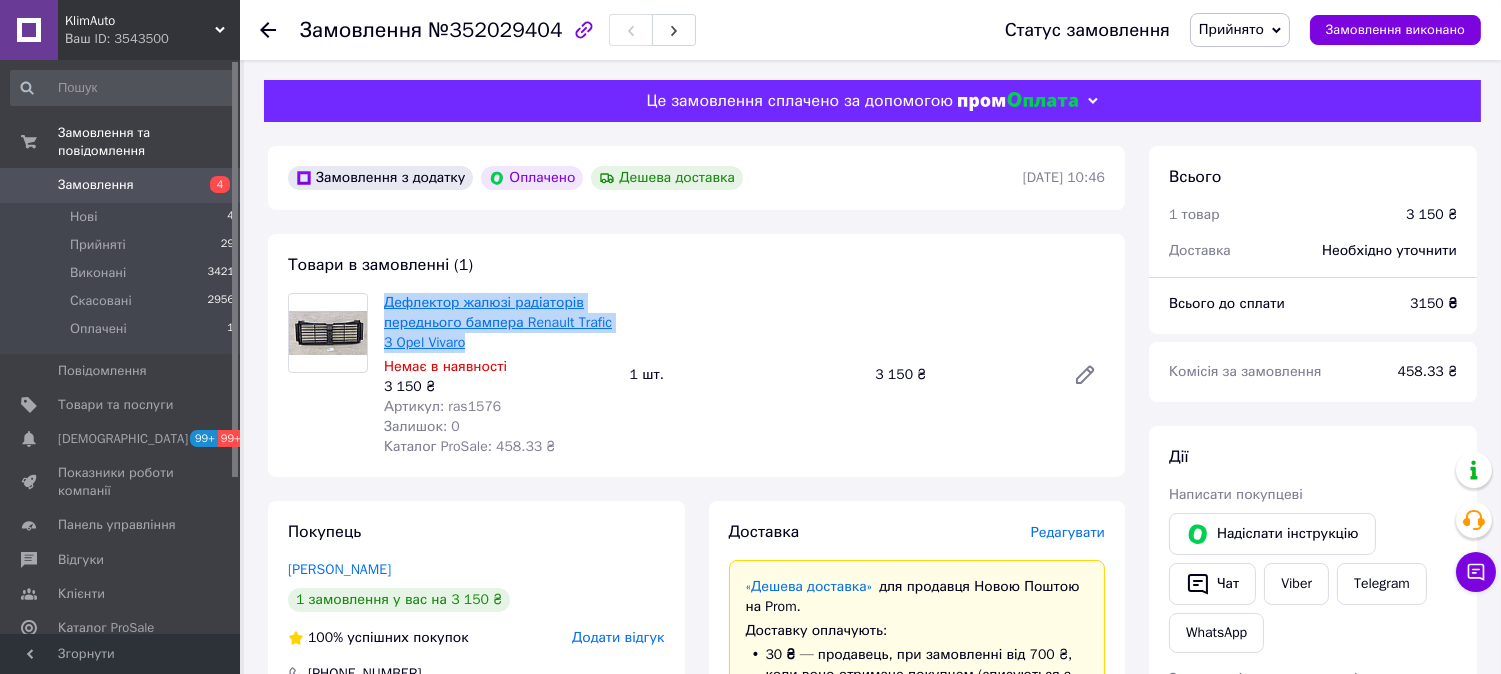 drag, startPoint x: 515, startPoint y: 341, endPoint x: 391, endPoint y: 310, distance: 127.81628 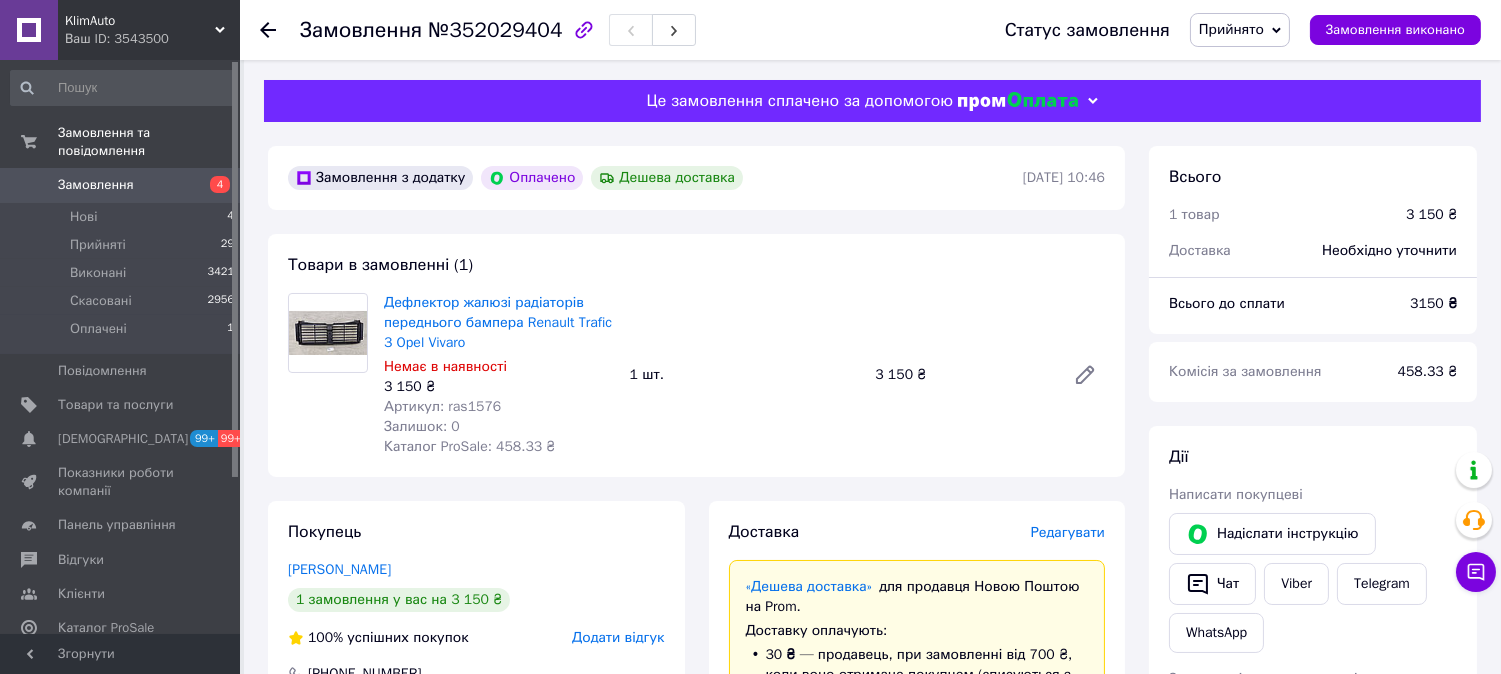 click on "Замовлення №352029404 Статус замовлення Прийнято Виконано Скасовано Оплачено Замовлення виконано Це замовлення сплачено за допомогою Замовлення з додатку Оплачено Дешева доставка [DATE] 10:46 Товари в замовленні (1) Дефлектор жалюзі радіаторів переднього бампера Renault Trafic 3 Opel Vivaro Немає в наявності 3 150 ₴ Артикул: ras1576 Залишок: 0 Каталог ProSale: 458.33 ₴  1 шт. 3 150 ₴ Покупець [PERSON_NAME] 1 замовлення у вас на 3 150 ₴ 100%   успішних покупок Додати відгук [PHONE_NUMBER] Оплата Оплачено Пром-оплата Кошти будуть зараховані на розрахунковий рахунок Доставка Редагувати   30 ₴     3150" at bounding box center [872, 879] 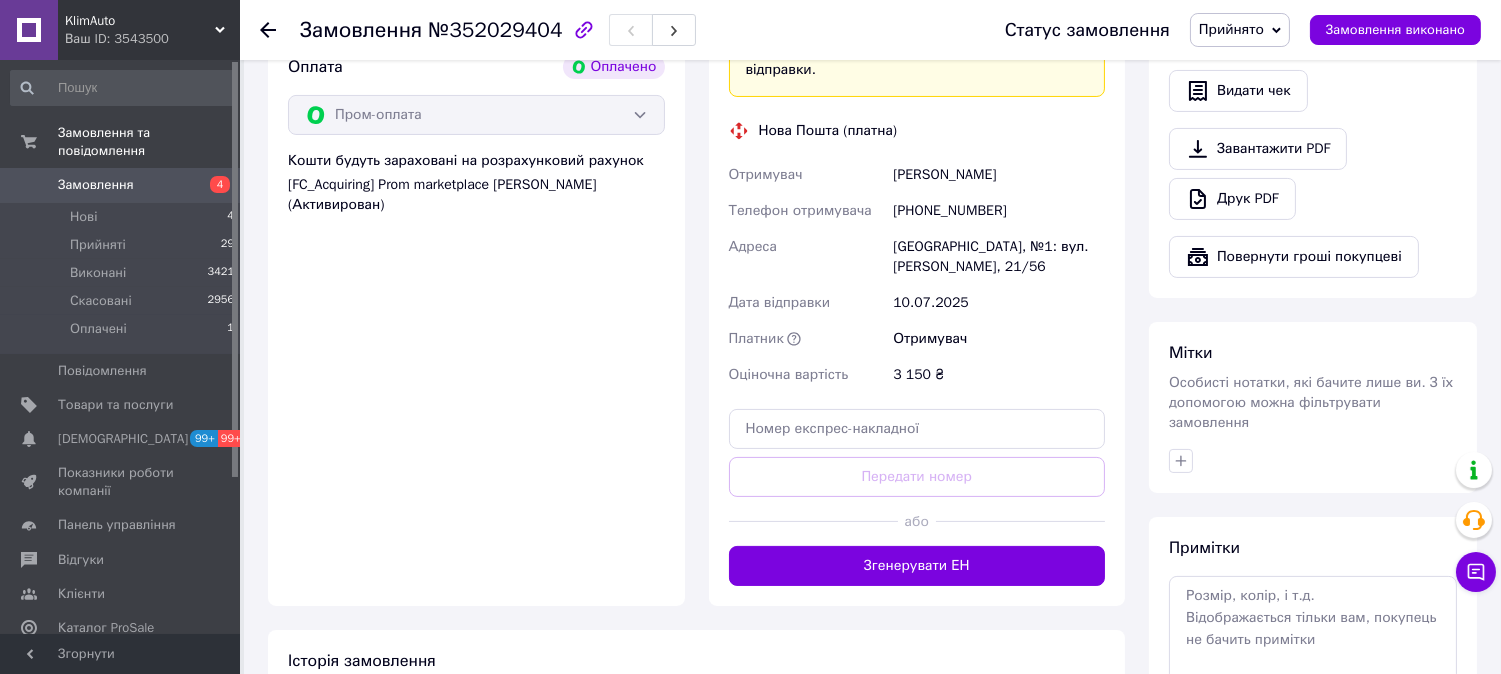 scroll, scrollTop: 1025, scrollLeft: 0, axis: vertical 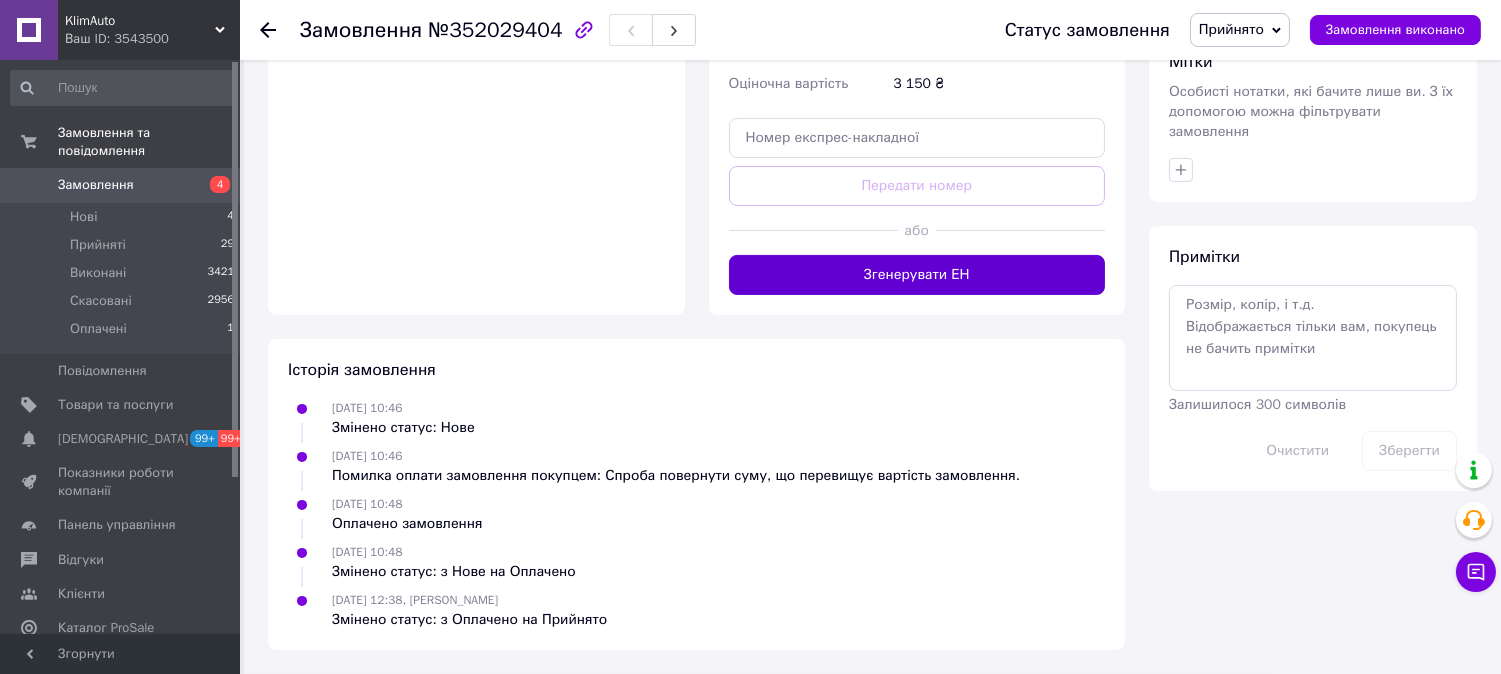 click on "Згенерувати ЕН" at bounding box center (917, 275) 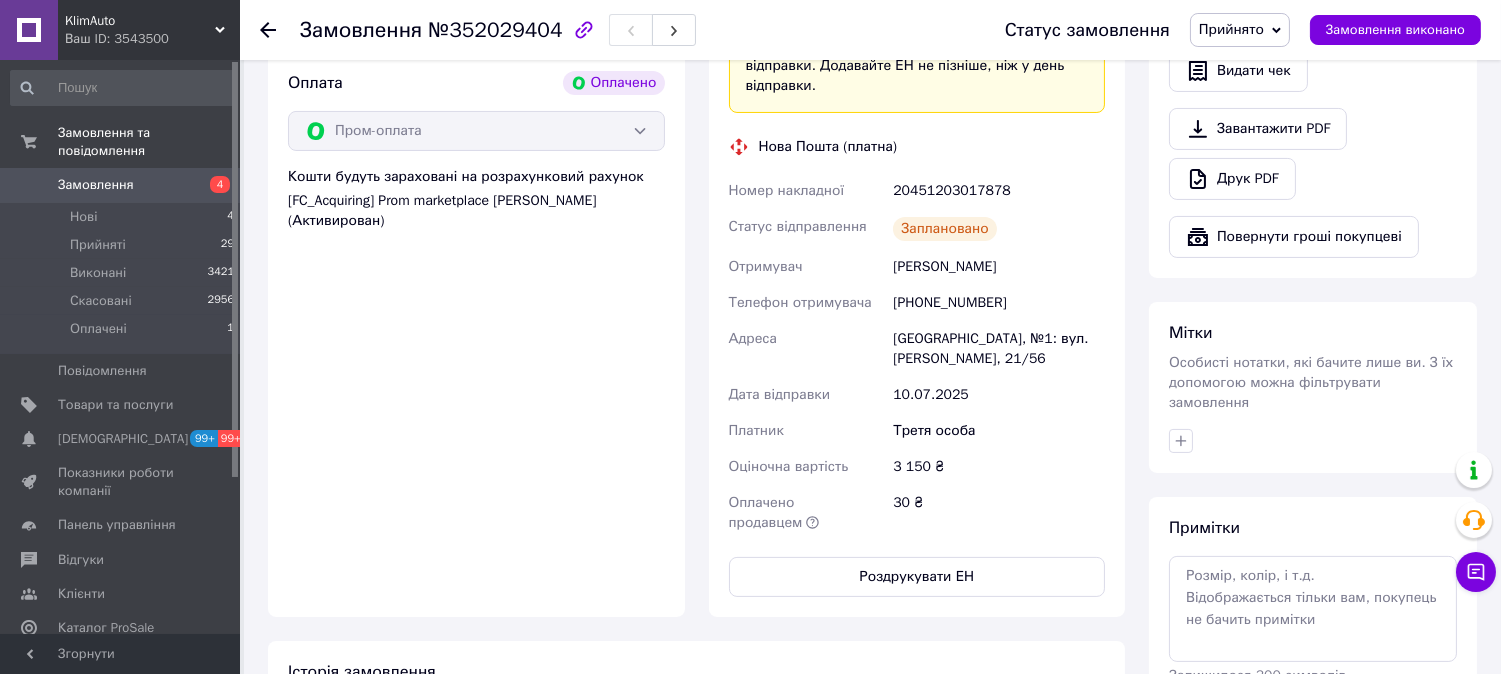 scroll, scrollTop: 766, scrollLeft: 0, axis: vertical 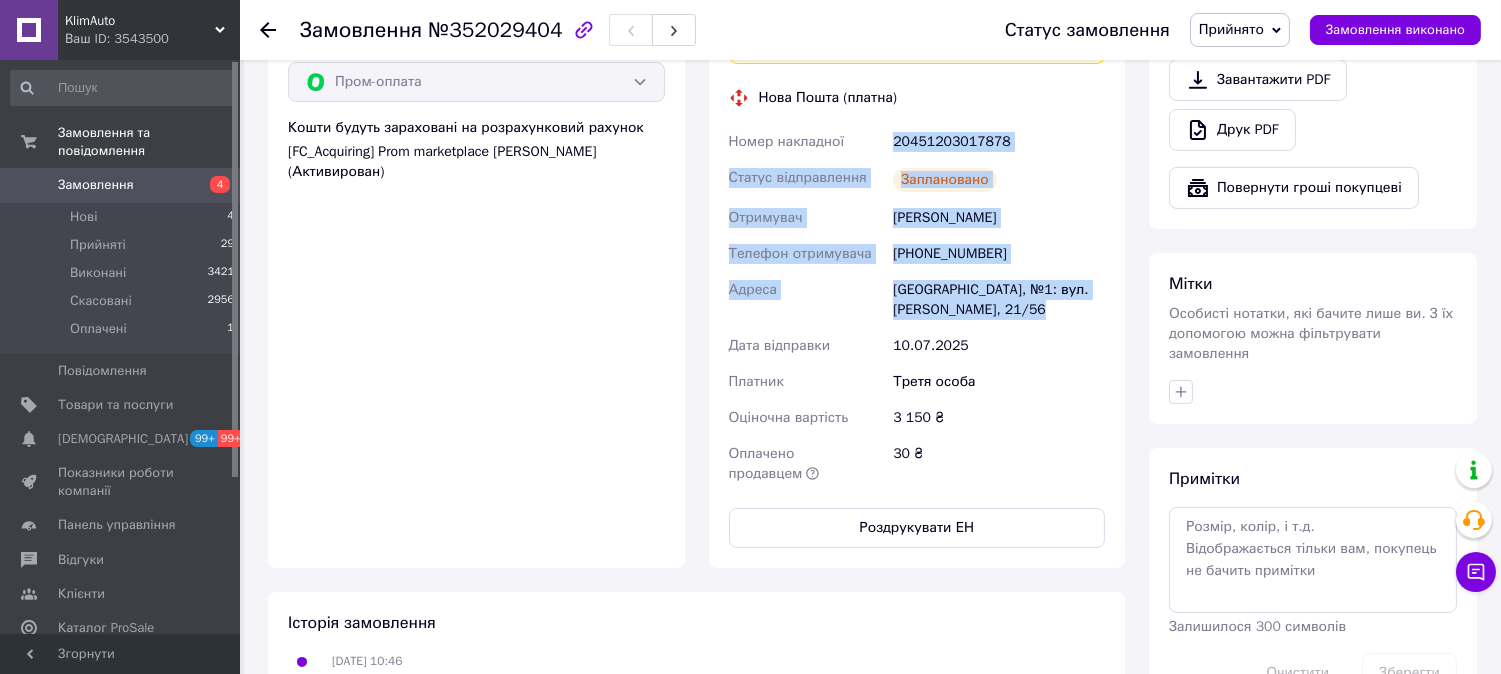 drag, startPoint x: 1023, startPoint y: 310, endPoint x: 900, endPoint y: 143, distance: 207.4078 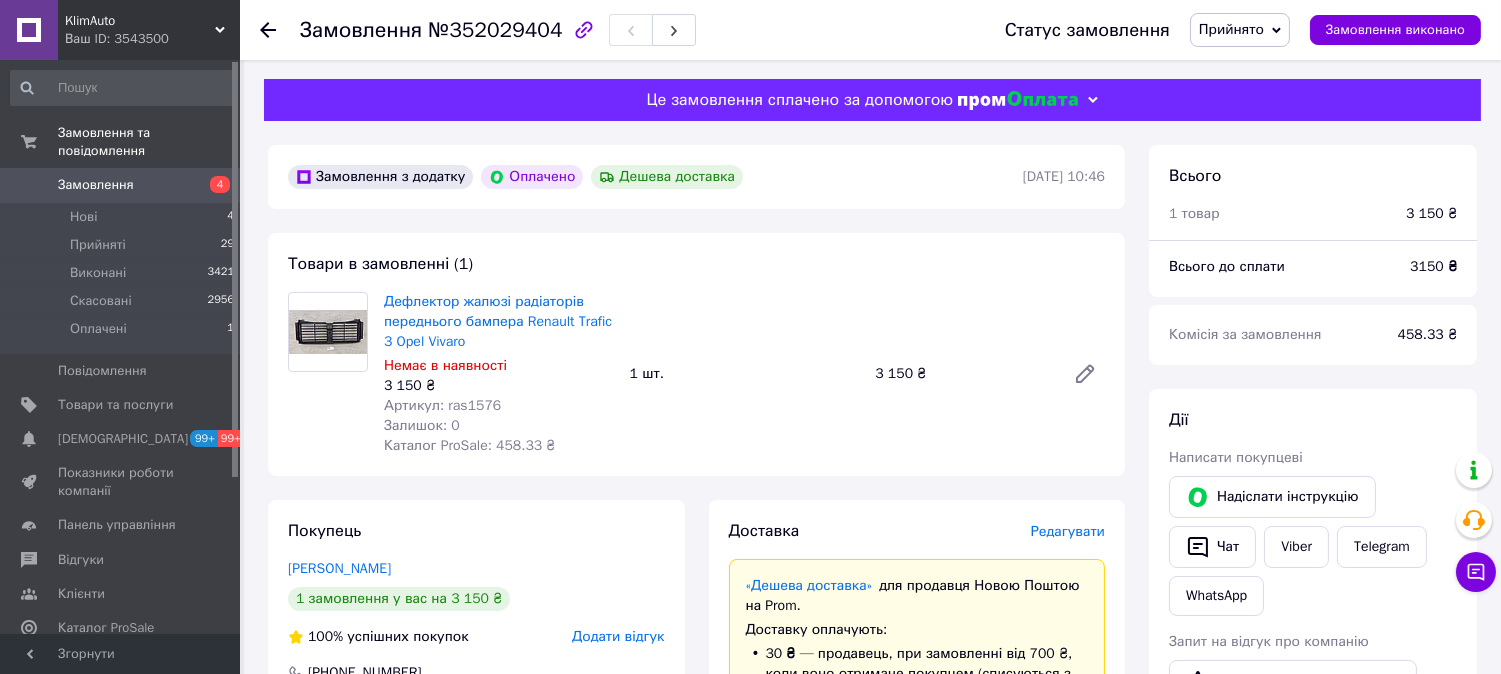 scroll, scrollTop: 0, scrollLeft: 0, axis: both 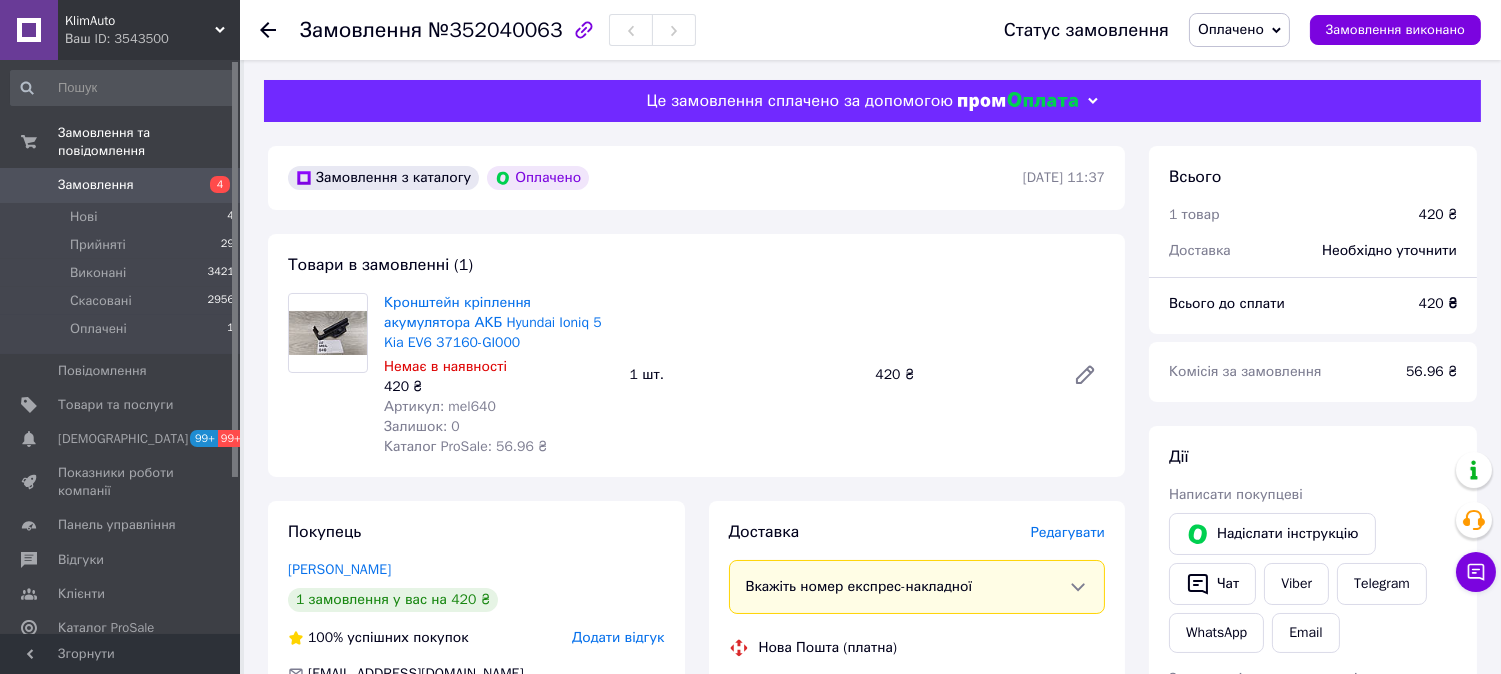 click on "Артикул: mel640" at bounding box center (440, 406) 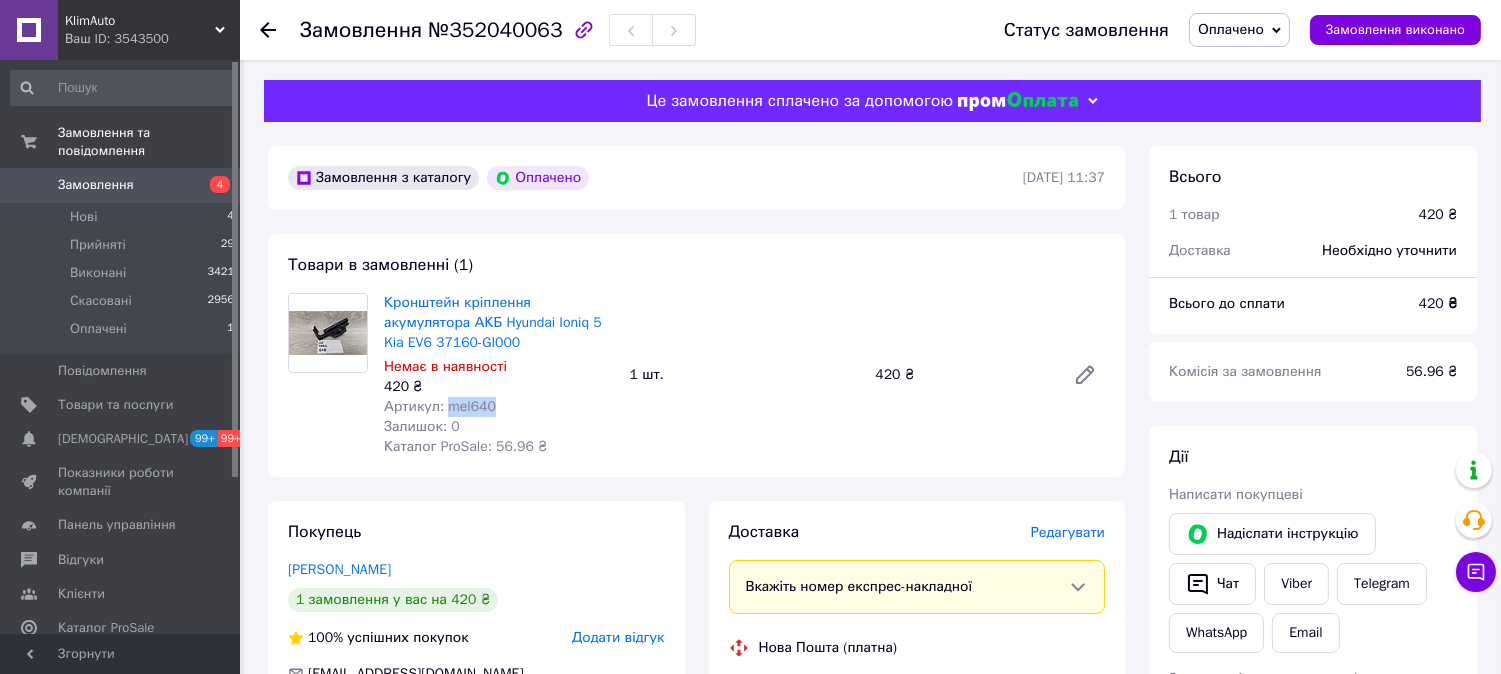 click on "Артикул: mel640" at bounding box center [440, 406] 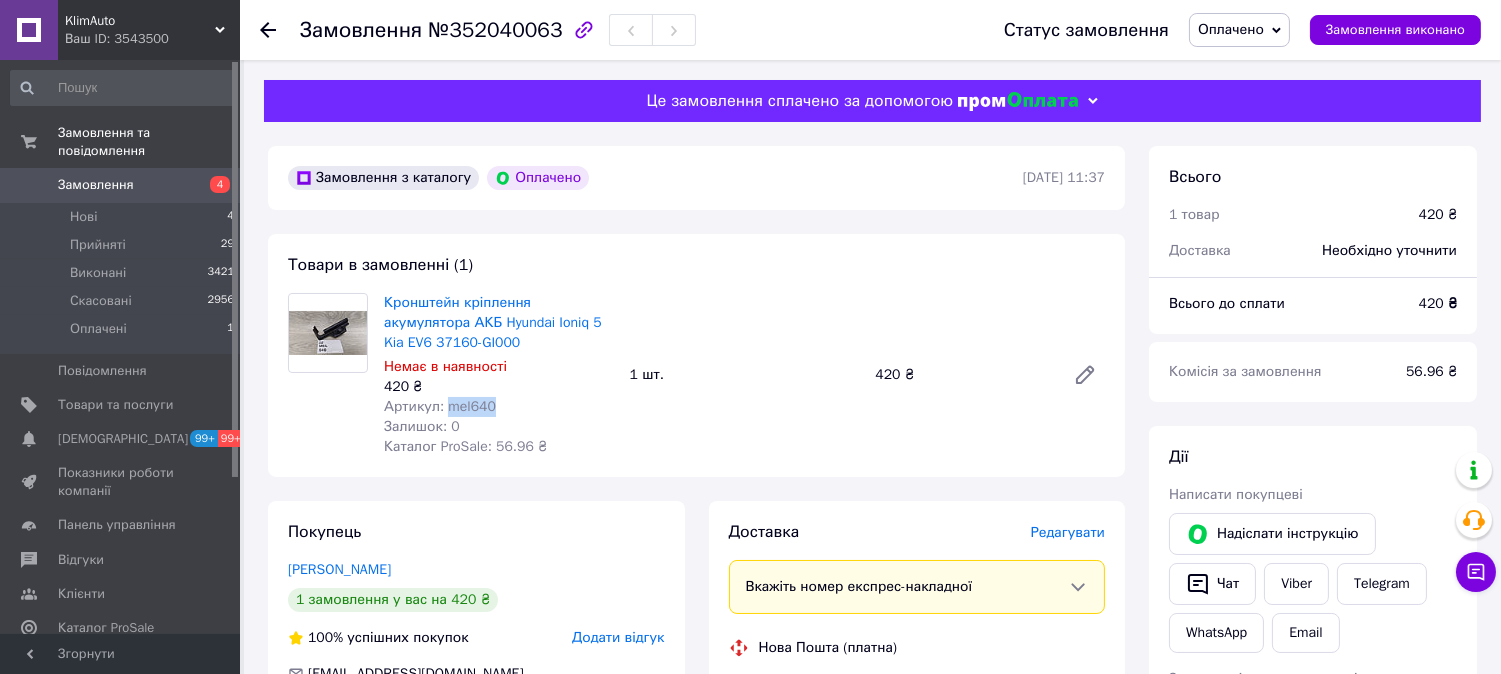 copy on "mel640" 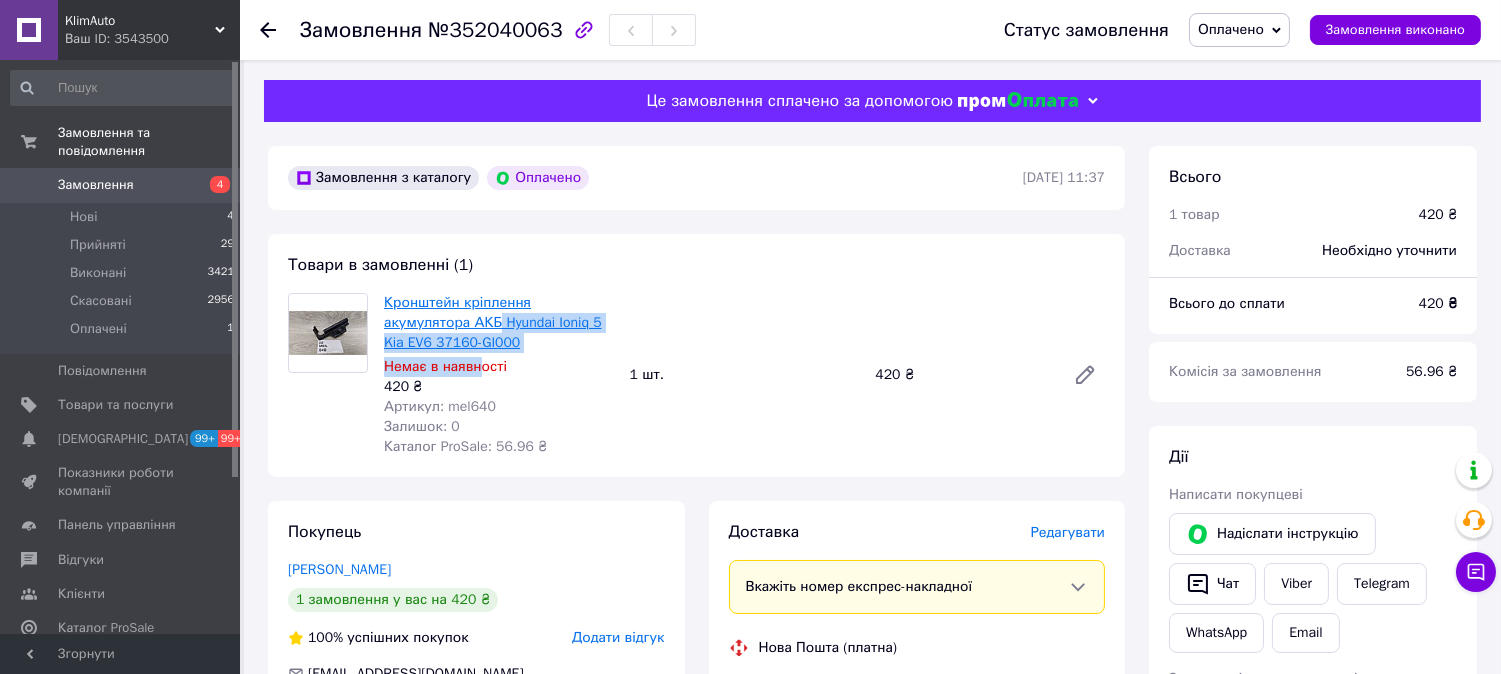 drag, startPoint x: 475, startPoint y: 354, endPoint x: 412, endPoint y: 317, distance: 73.061615 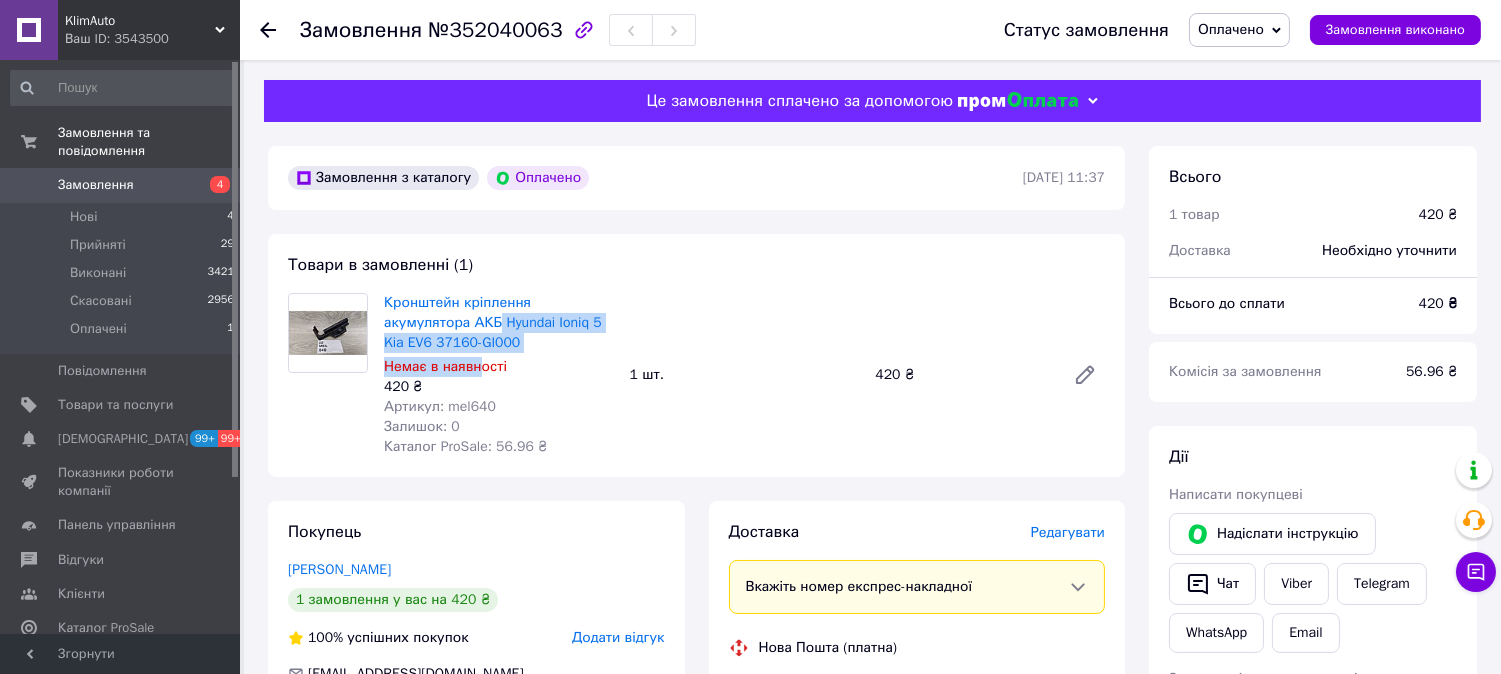 click on "Кронштейн кріплення акумулятора АКБ Hyundai Ioniq 5 Kia EV6 37160-GI000" at bounding box center (499, 323) 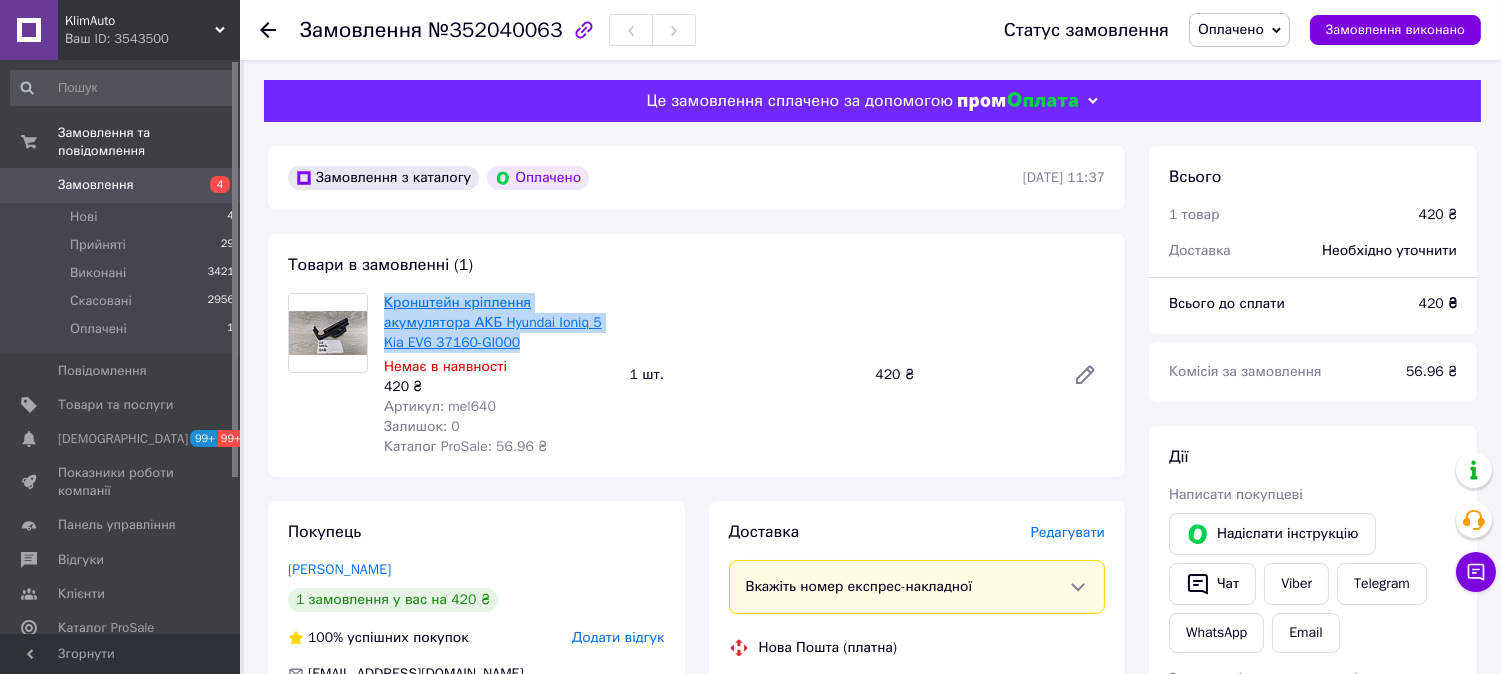 drag, startPoint x: 438, startPoint y: 341, endPoint x: 396, endPoint y: 303, distance: 56.63921 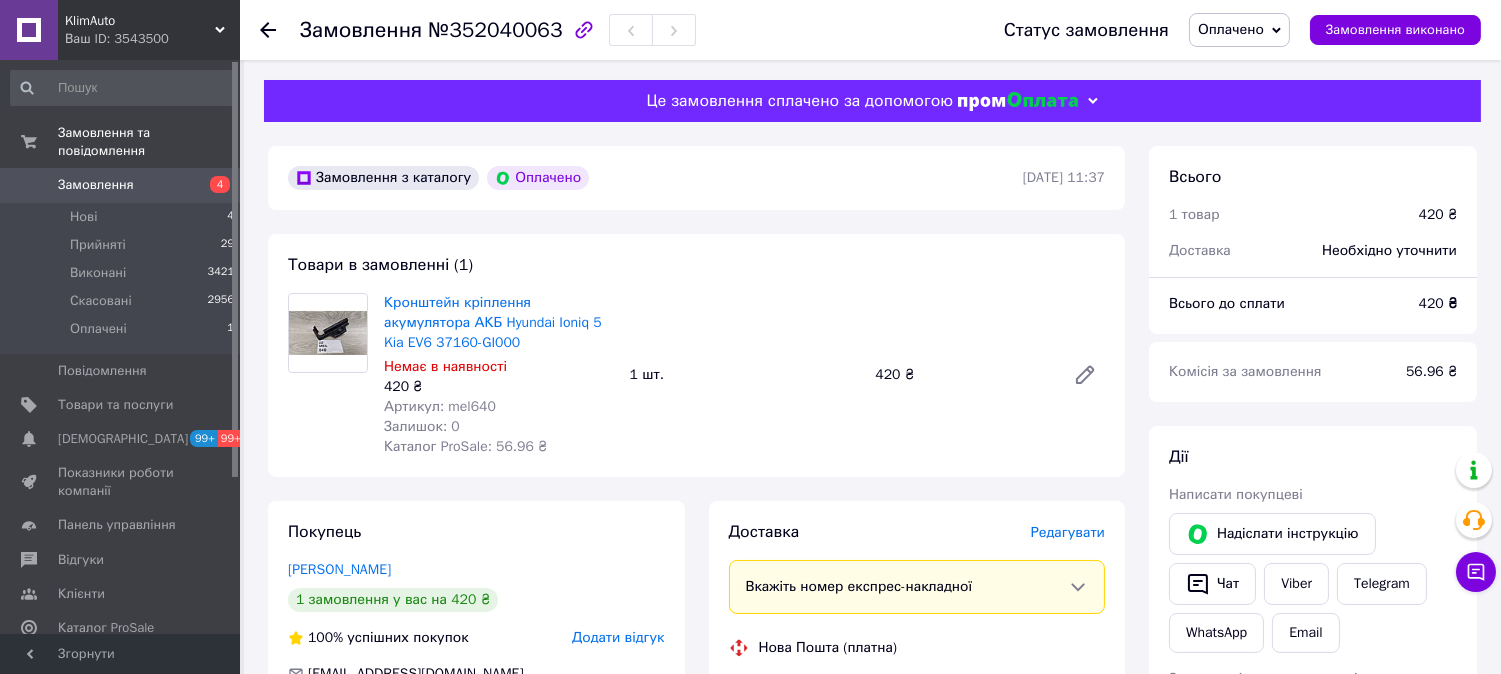 drag, startPoint x: 400, startPoint y: 303, endPoint x: 953, endPoint y: 307, distance: 553.01447 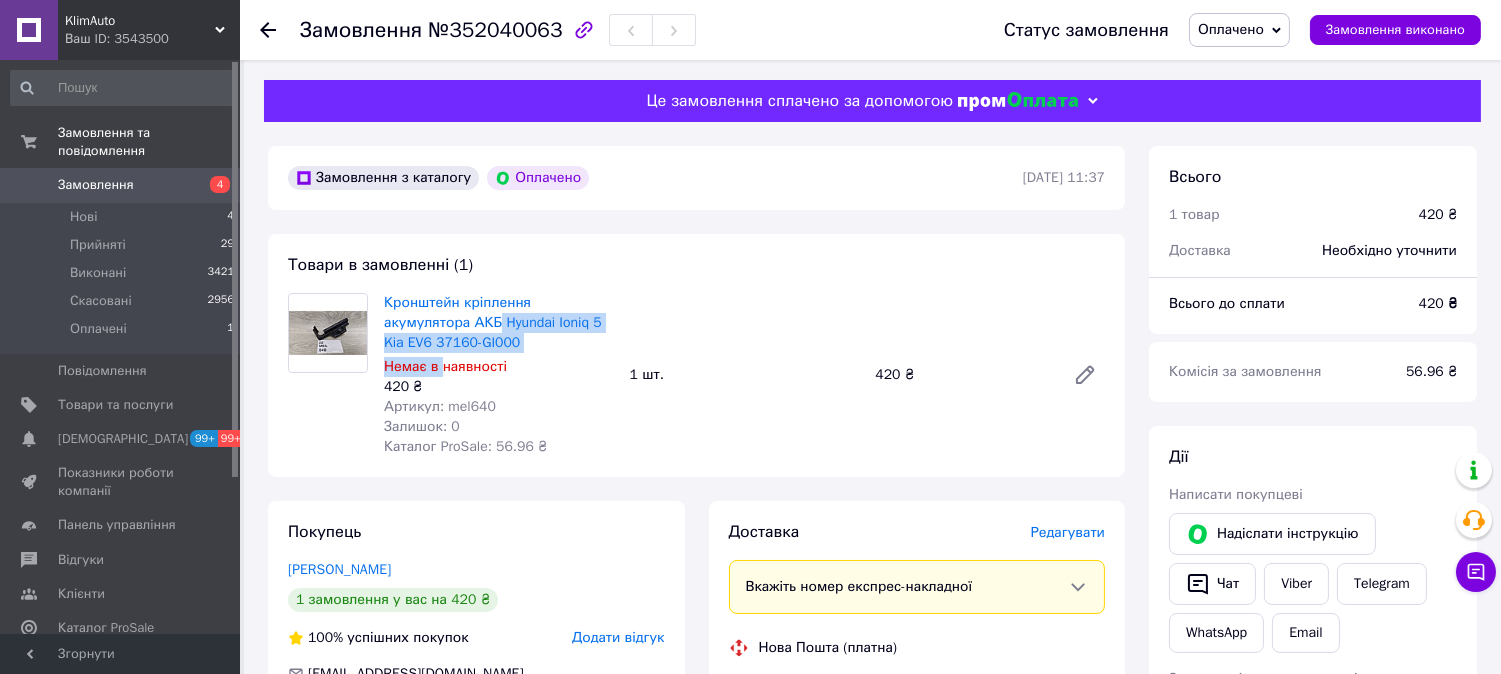 click on "Кронштейн кріплення акумулятора АКБ Hyundai Ioniq 5 Kia EV6 37160-GI000 Немає в наявності 420 ₴ Артикул: mel640 Залишок: 0 Каталог ProSale: 56.96 ₴" at bounding box center [499, 375] 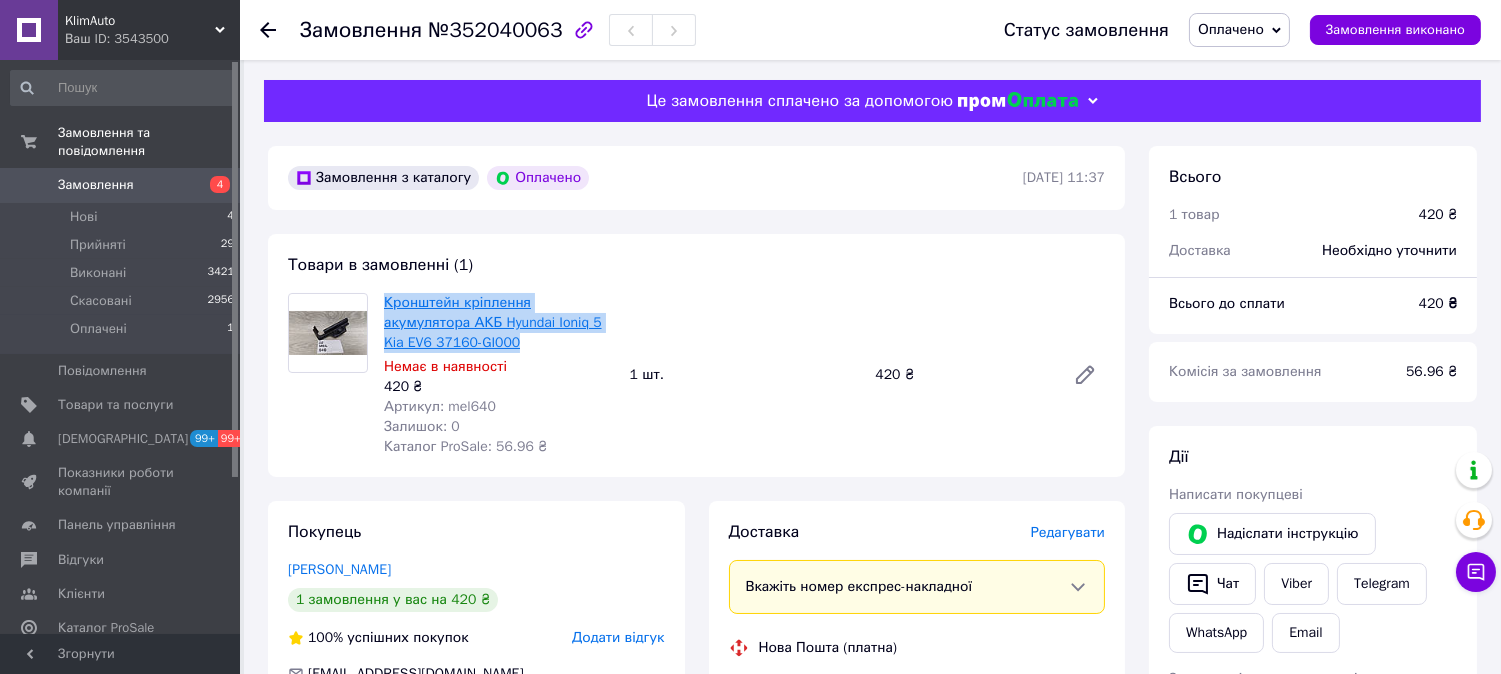 drag, startPoint x: 430, startPoint y: 345, endPoint x: 385, endPoint y: 306, distance: 59.548298 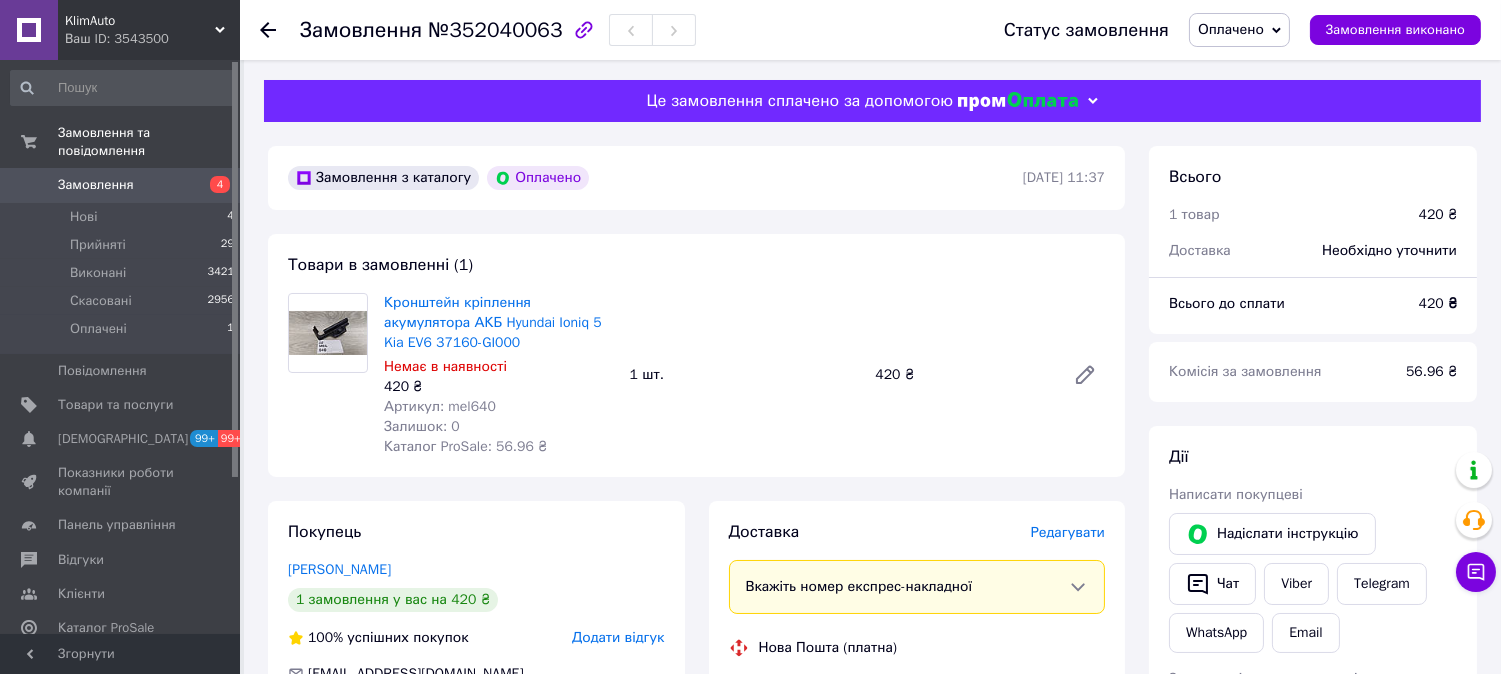 click on "Доставка Редагувати Вкажіть номер експрес-накладної Обов'язково введіть номер експрес-накладної,
якщо створювали її не на цій сторінці. У разі,
якщо номер ЕН не буде доданий, ми не зможемо
виплатити гроші за замовлення Мобільний номер покупця (із замовлення) повинен відповідати номеру отримувача за накладною Нова Пошта (платна) Отримувач Харабет Ігор Телефон отримувача +380504722944 Адреса м. Київ (Київська обл.), №454 (до 30 кг): вул. Столичне шосе, 3 (ЖК Світлопарк) Дата відправки 10.07.2025 Платник Отримувач Оціночна вартість 420 ₴ Передати номер або Згенерувати ЕН 420 <" at bounding box center [917, 842] 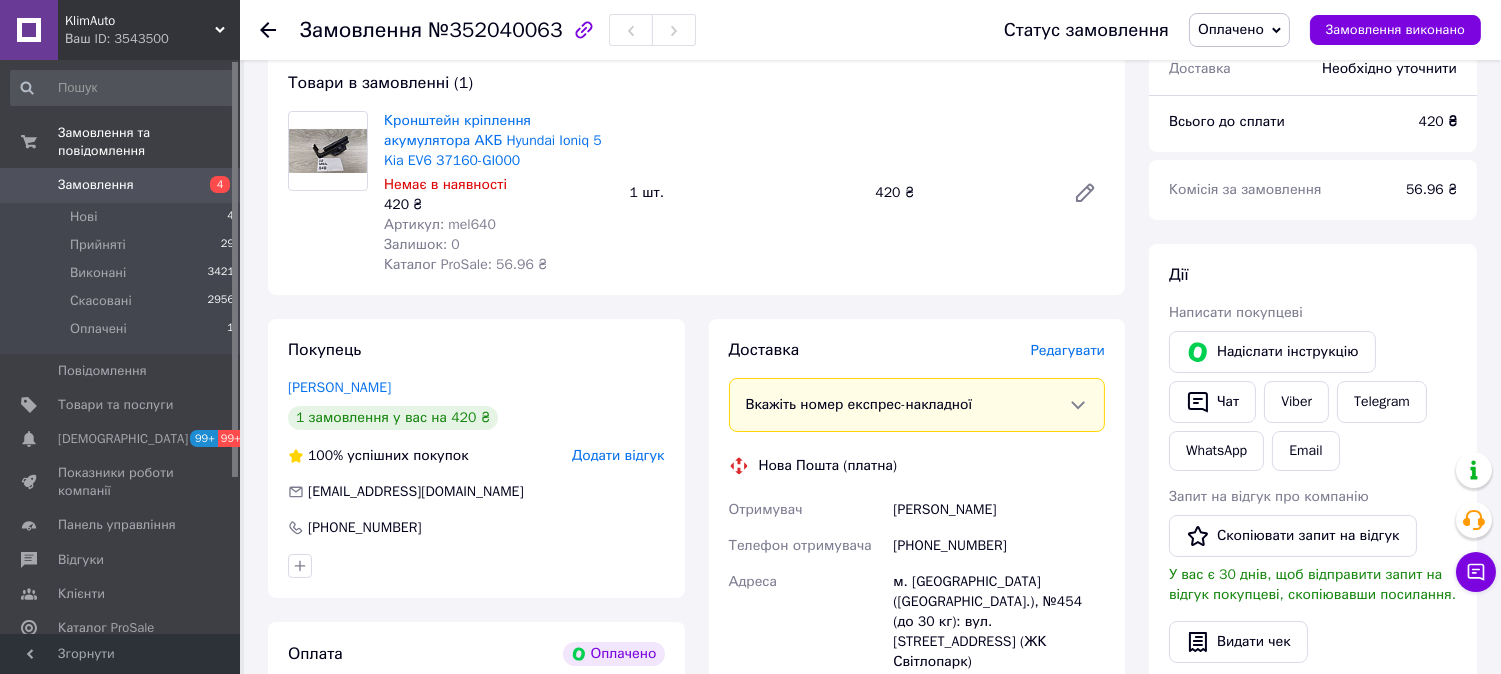 scroll, scrollTop: 258, scrollLeft: 0, axis: vertical 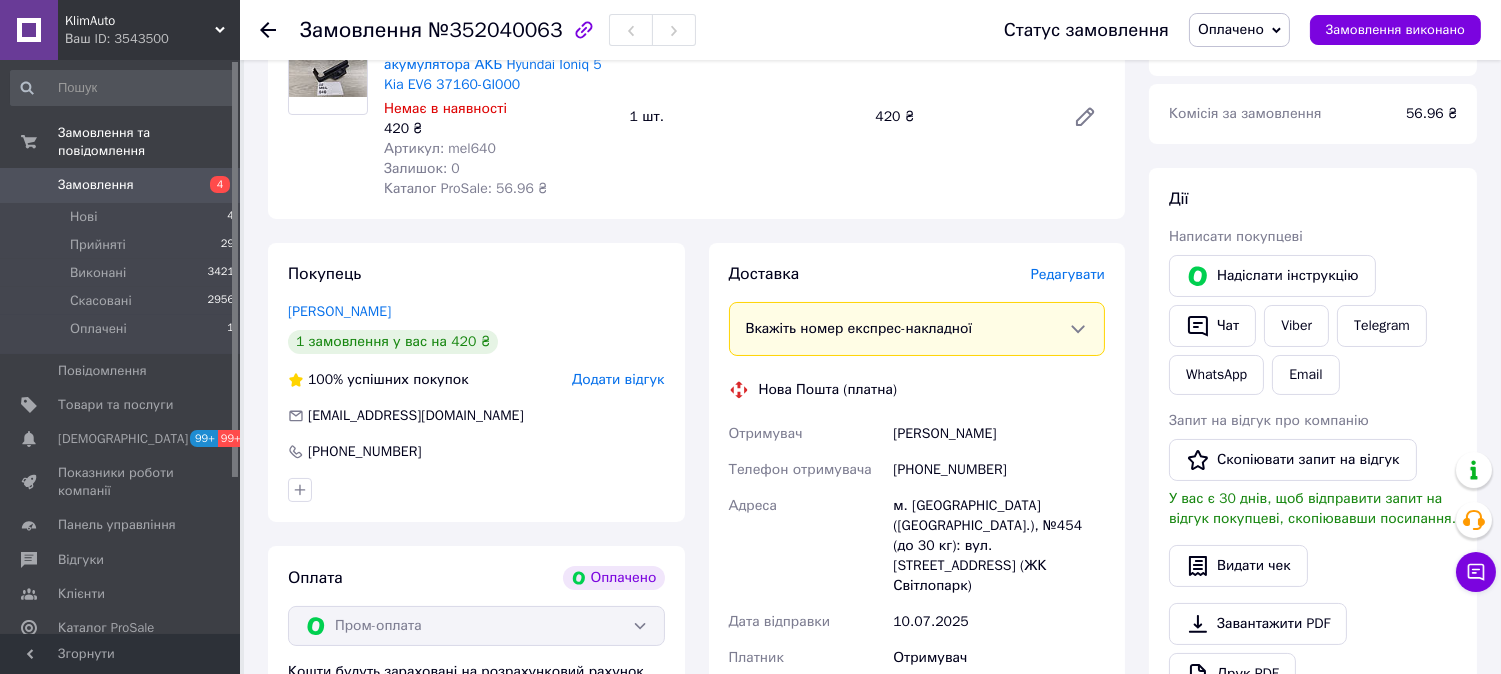 click on "Оплачено" at bounding box center (1239, 30) 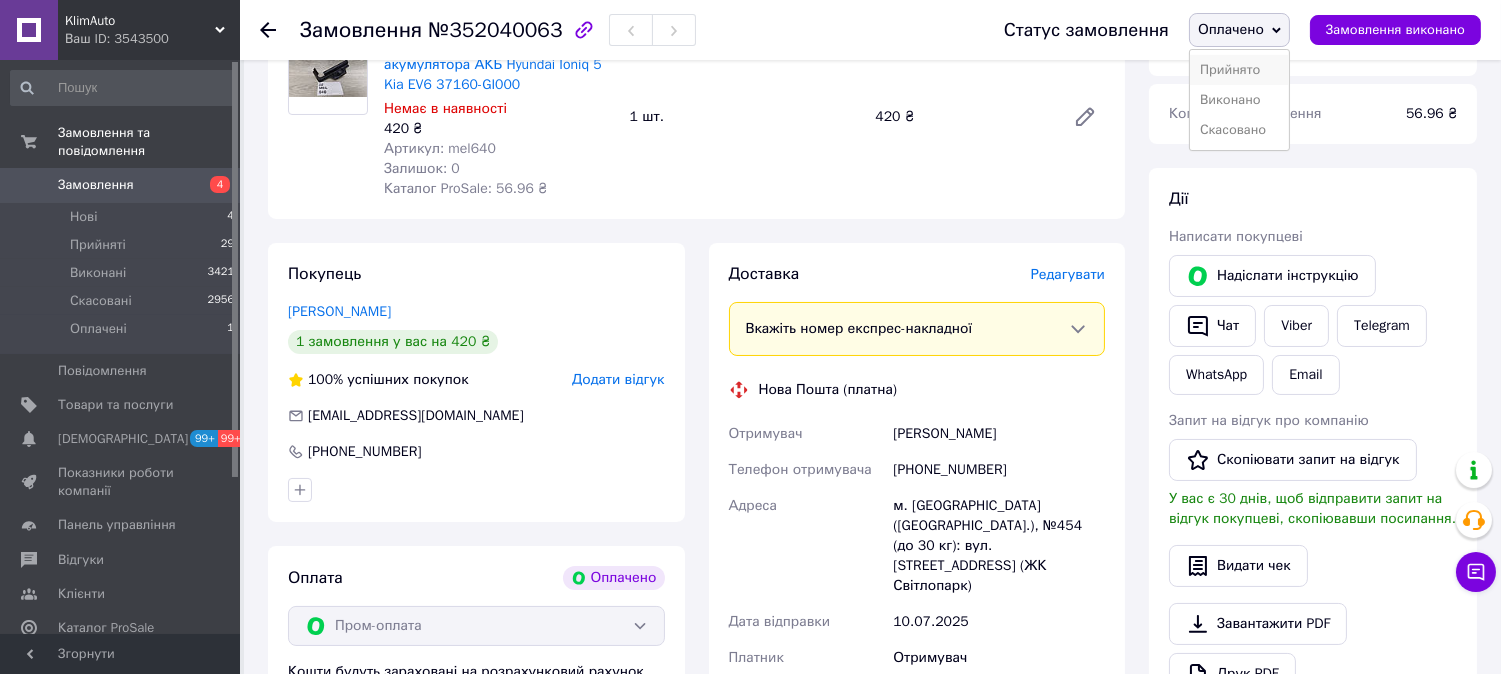 click on "Прийнято" at bounding box center (1239, 70) 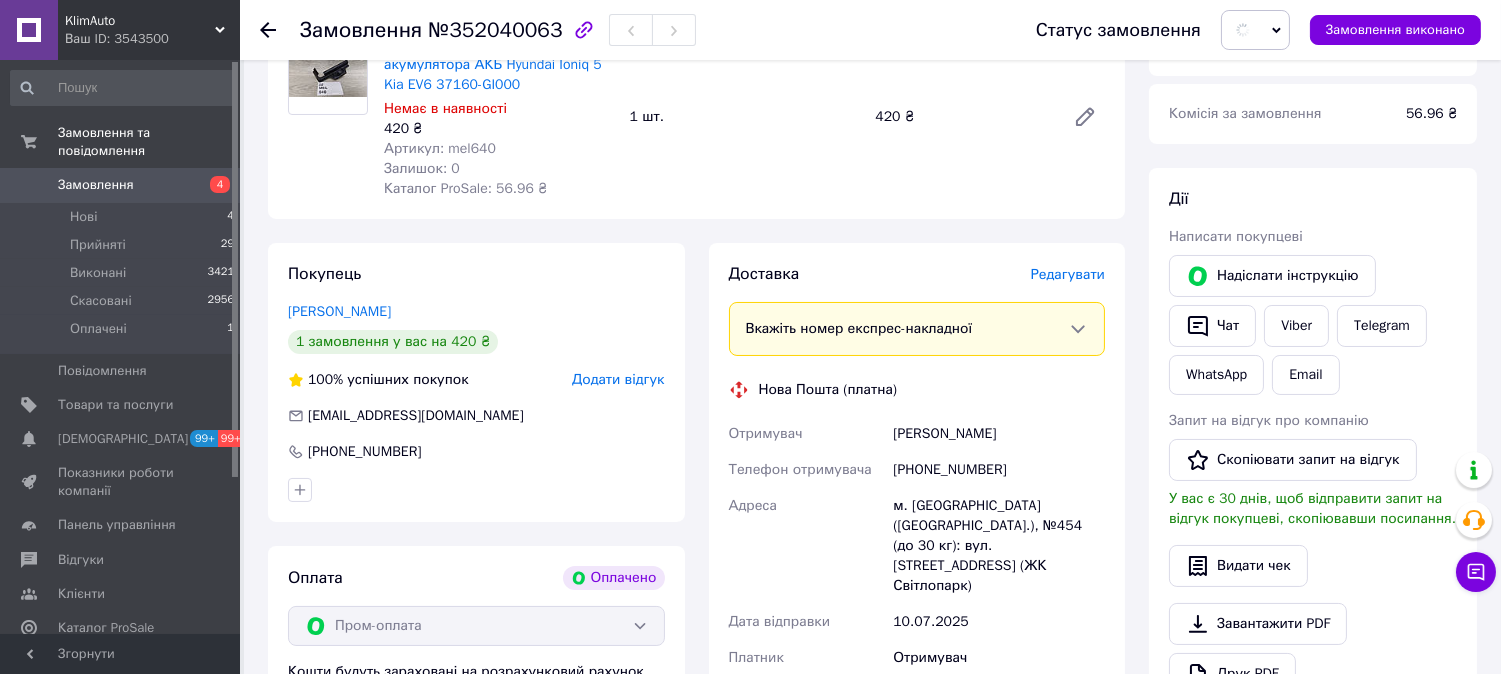 scroll, scrollTop: 518, scrollLeft: 0, axis: vertical 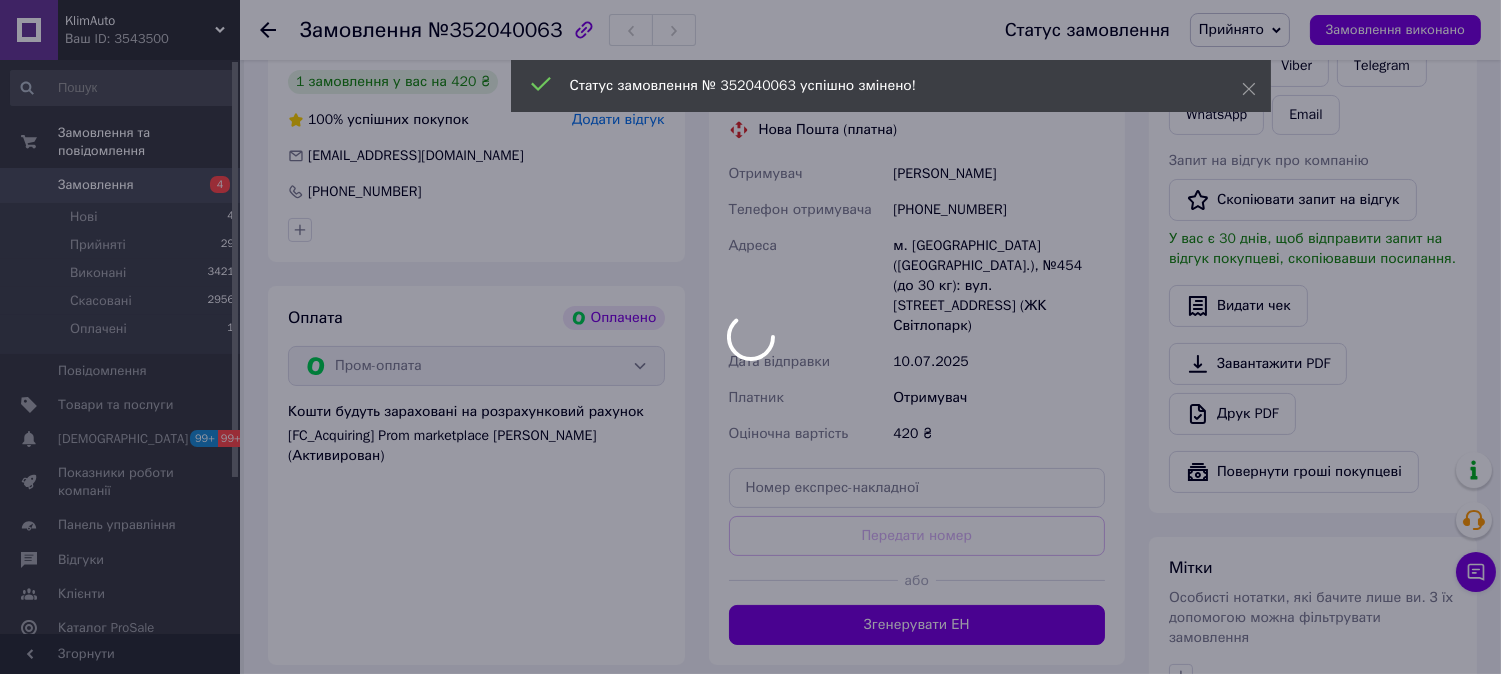 click on "KlimAuto Ваш ID: 3543500 Сайт KlimAuto Кабінет покупця Перевірити стан системи Сторінка на порталі Довідка Вийти Замовлення та повідомлення Замовлення 4 Нові 4 Прийняті 29 Виконані 3421 Скасовані 2956 Оплачені 1 Повідомлення 0 Товари та послуги Сповіщення 99+ 99+ Показники роботи компанії Панель управління Відгуки Клієнти Каталог ProSale Аналітика Управління сайтом Гаманець компанії Маркет Налаштування Тарифи та рахунки Prom топ Згорнути
Замовлення №352040063 Статус замовлення Прийнято Виконано Скасовано Оплачено 420 ₴ 100%" at bounding box center [750, 251] 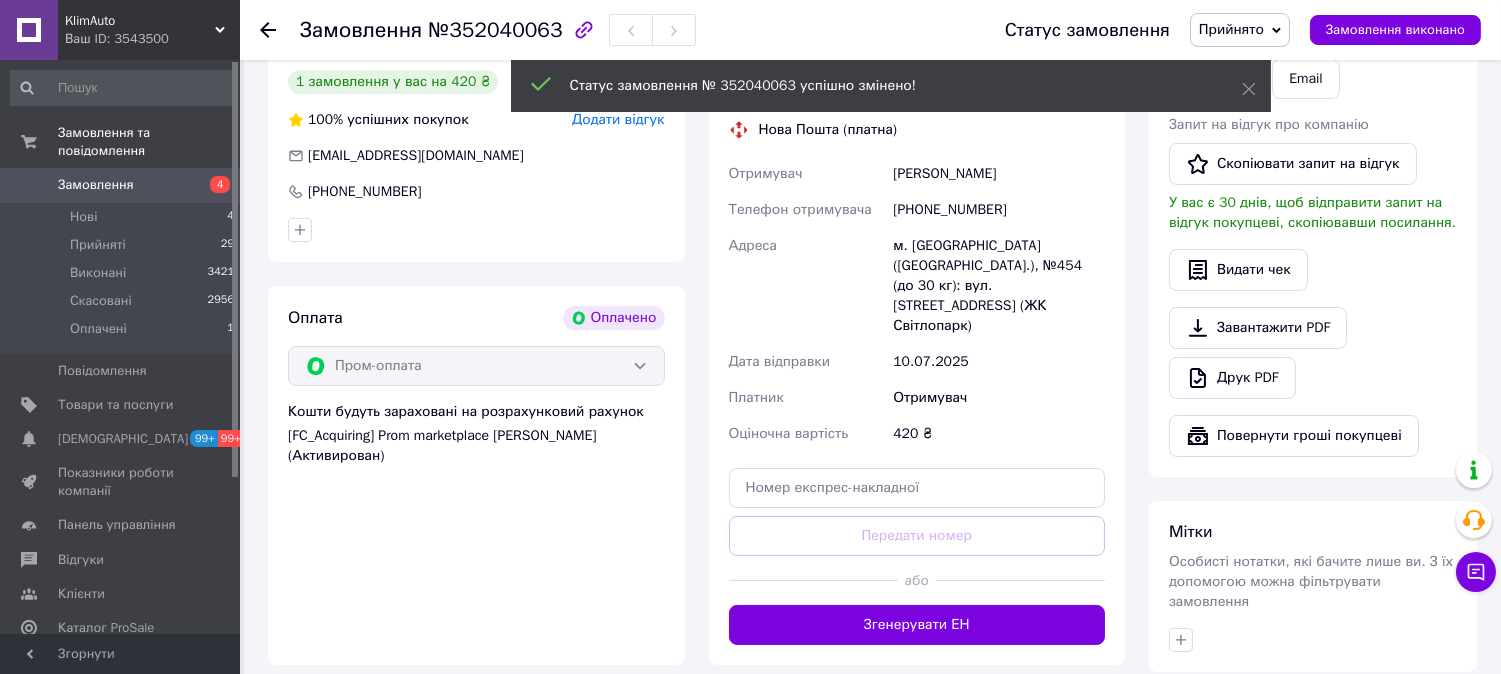 click on "Згенерувати ЕН" at bounding box center (917, 625) 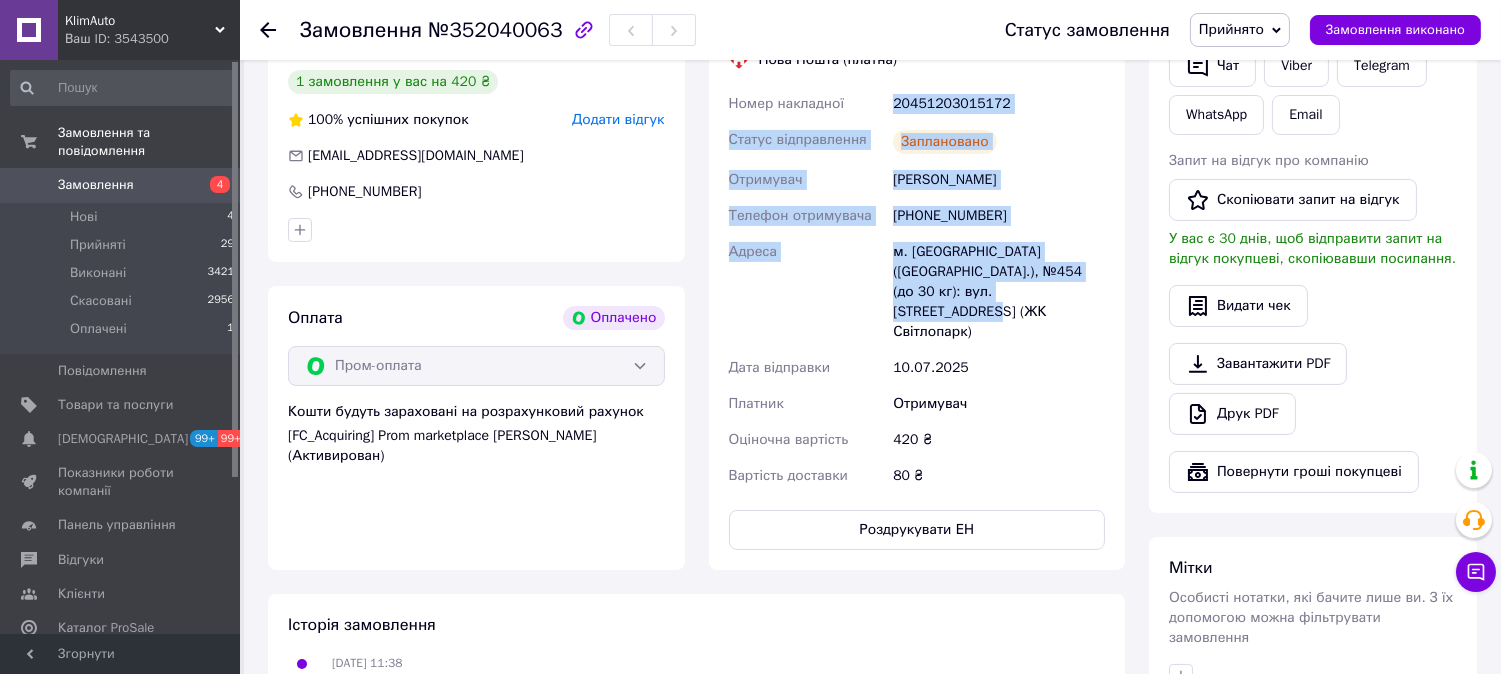 drag, startPoint x: 1015, startPoint y: 298, endPoint x: 874, endPoint y: 110, distance: 235 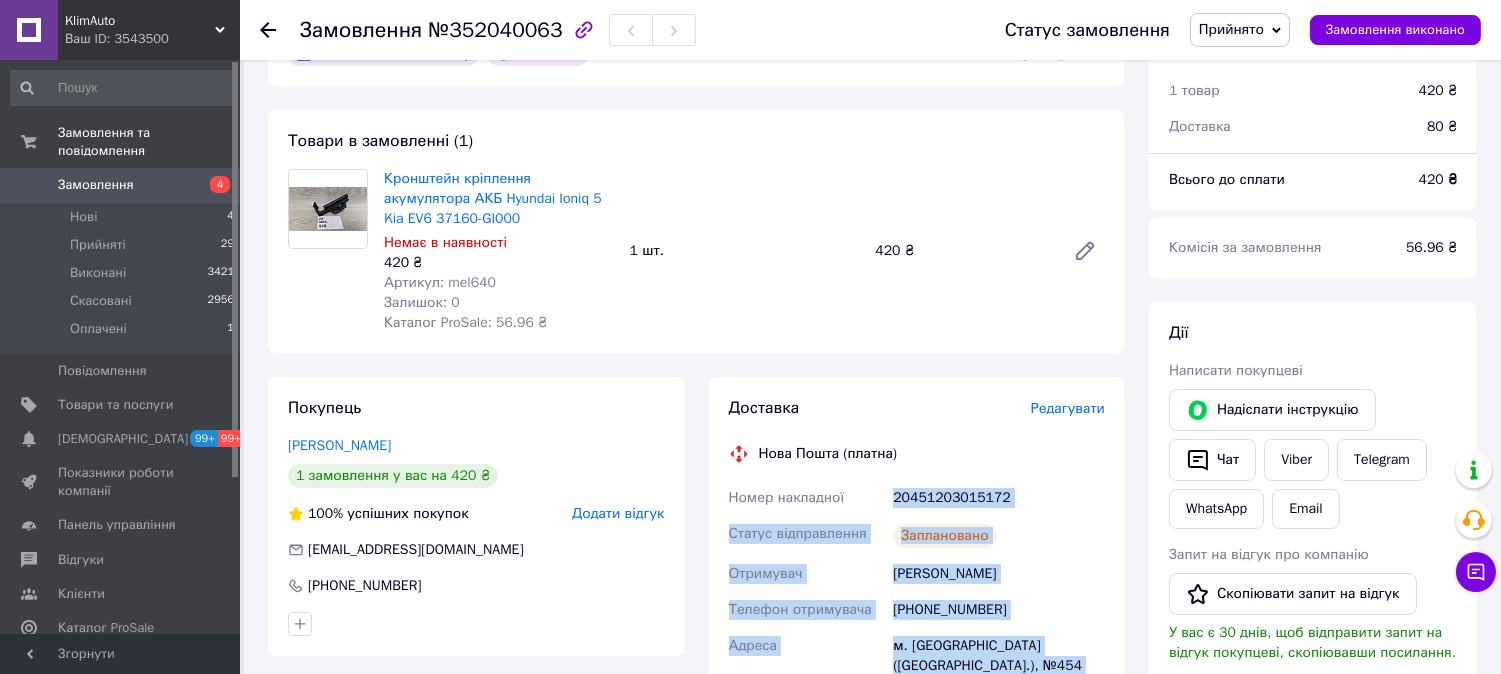 scroll, scrollTop: 0, scrollLeft: 0, axis: both 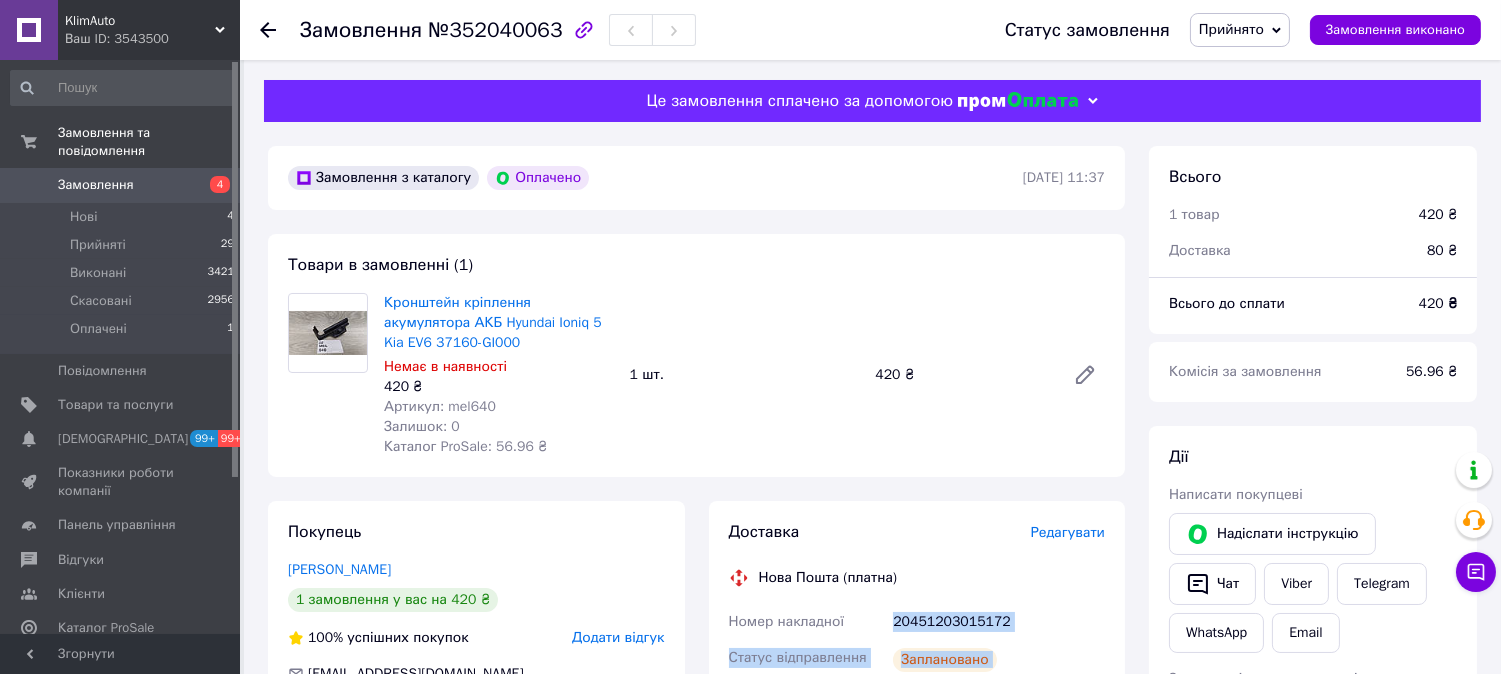 click on "Замовлення" at bounding box center (121, 185) 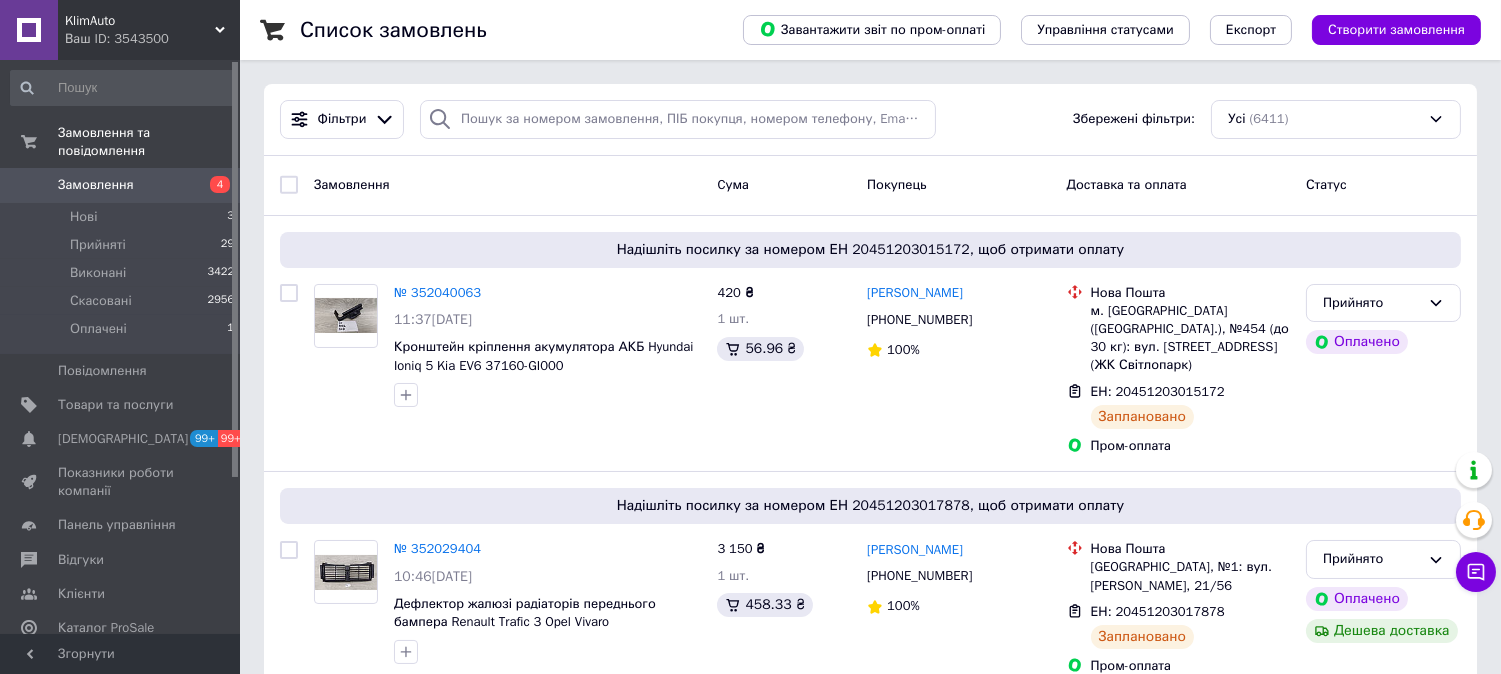 scroll, scrollTop: 518, scrollLeft: 0, axis: vertical 